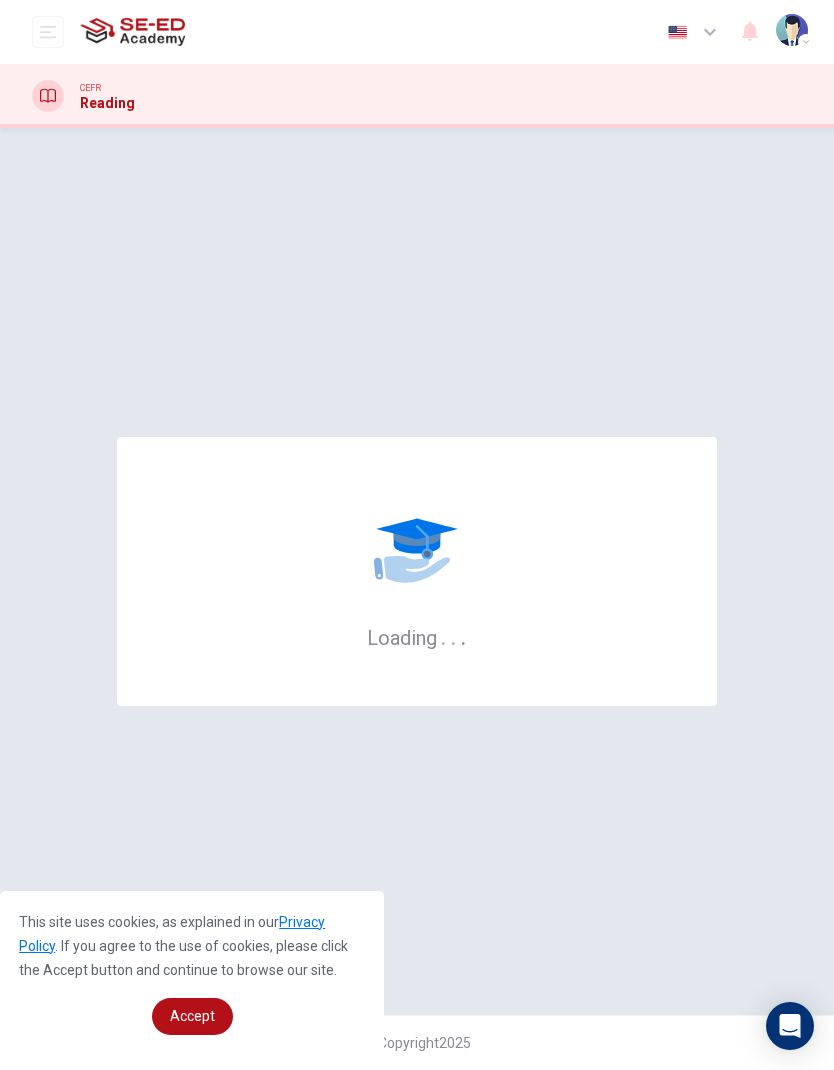scroll, scrollTop: 0, scrollLeft: 0, axis: both 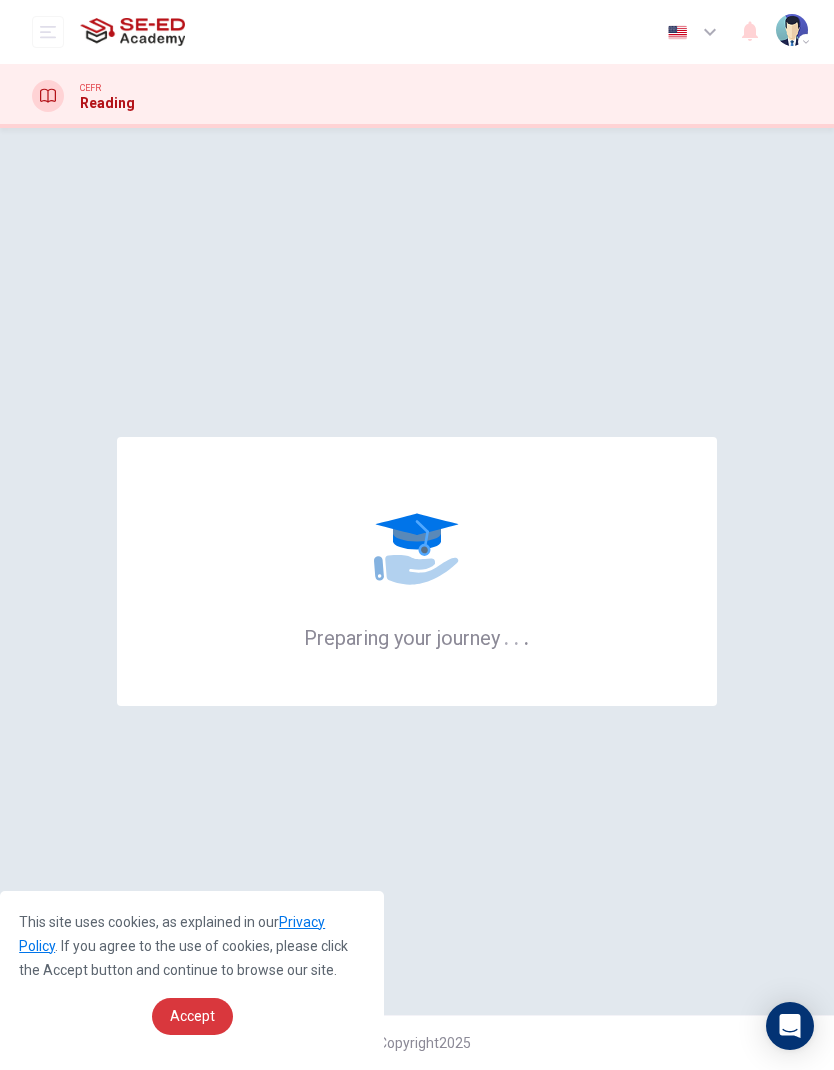 click on "Accept" at bounding box center [192, 1016] 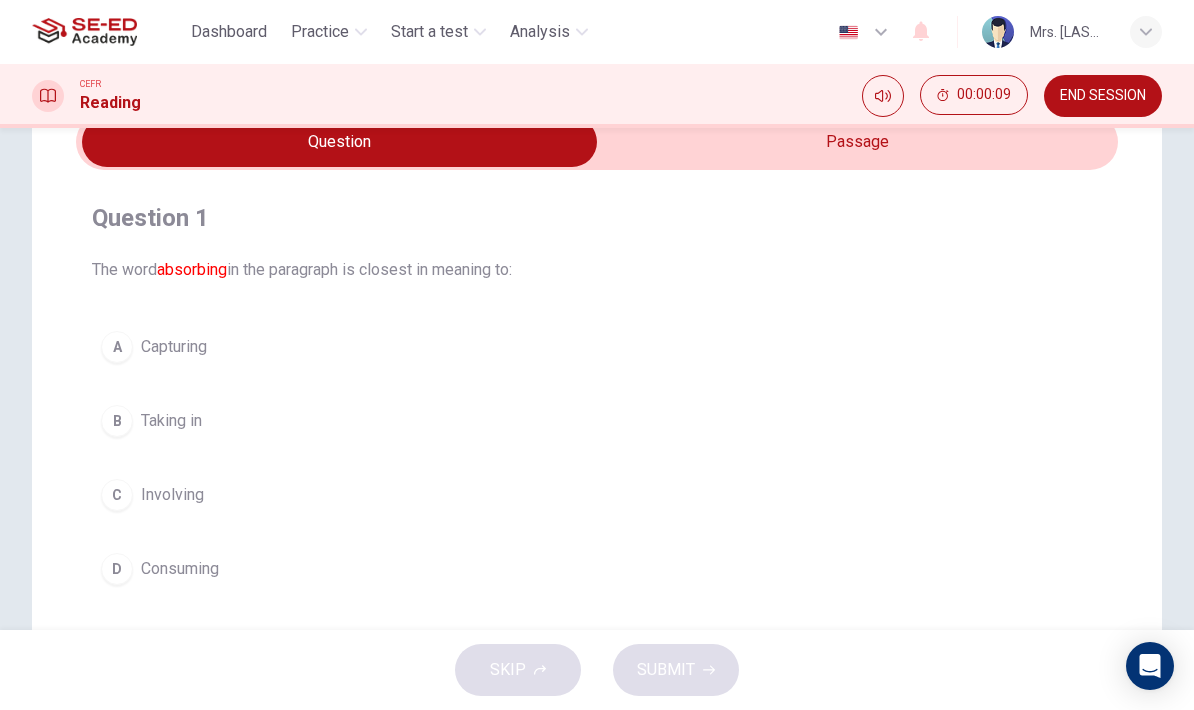 scroll, scrollTop: 97, scrollLeft: 0, axis: vertical 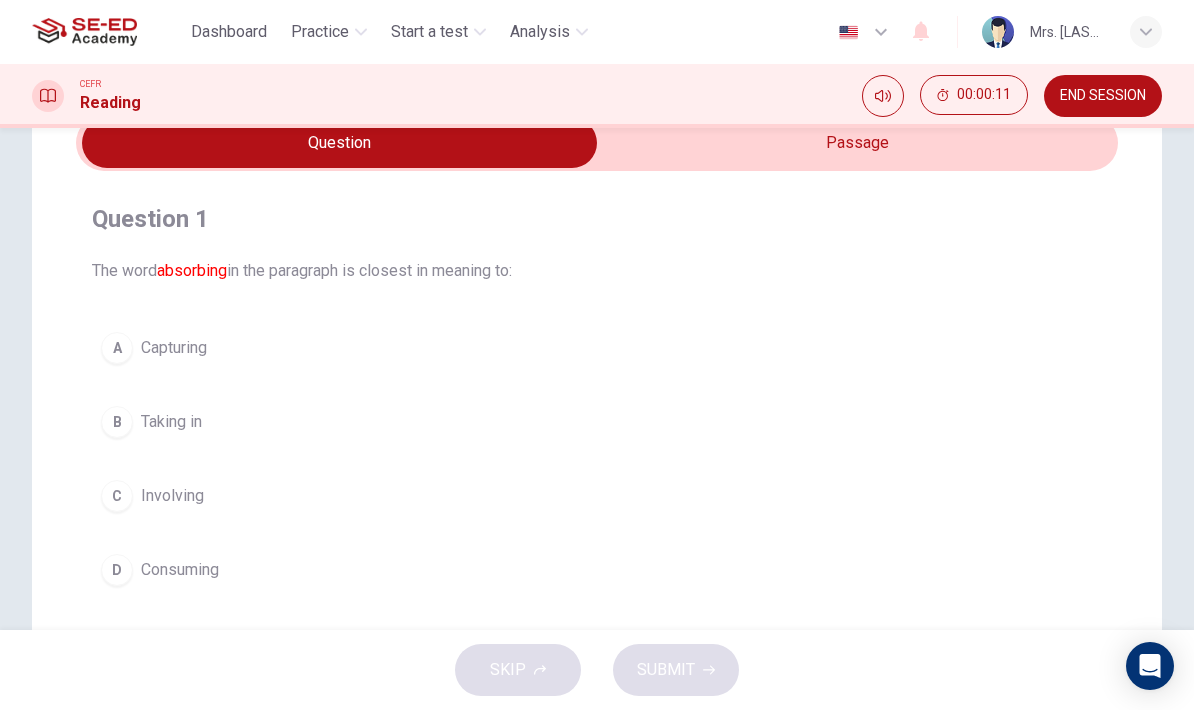 click at bounding box center [339, 143] 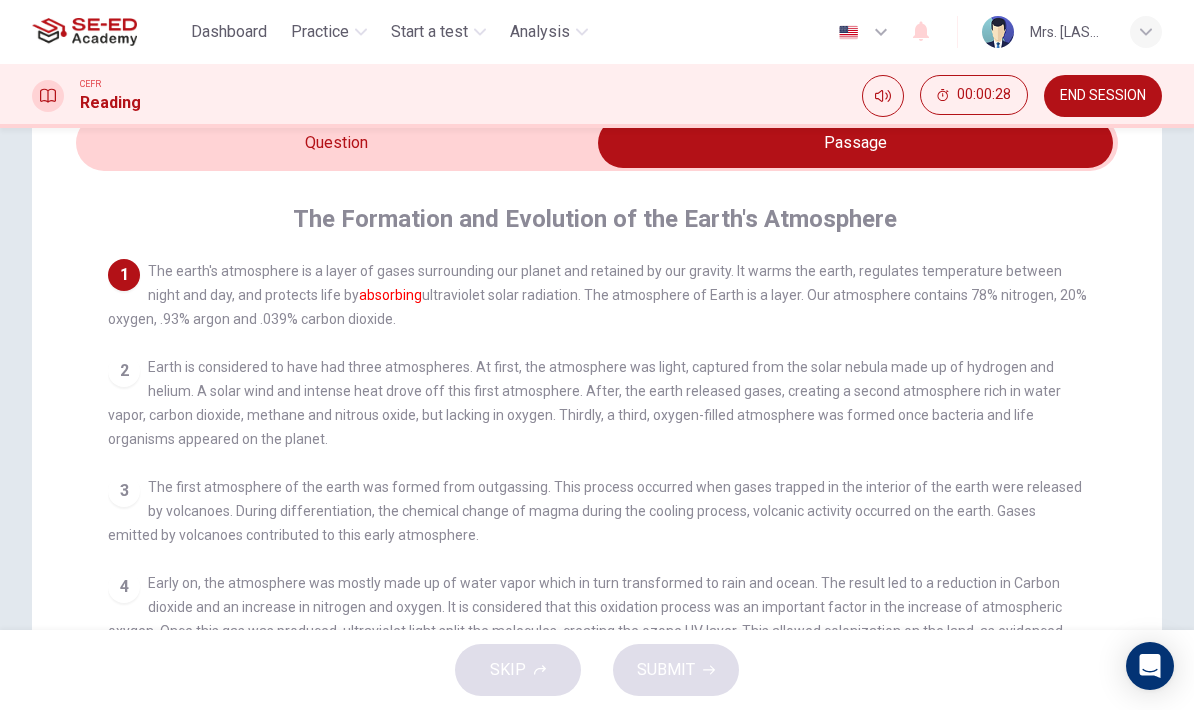 click at bounding box center [855, 143] 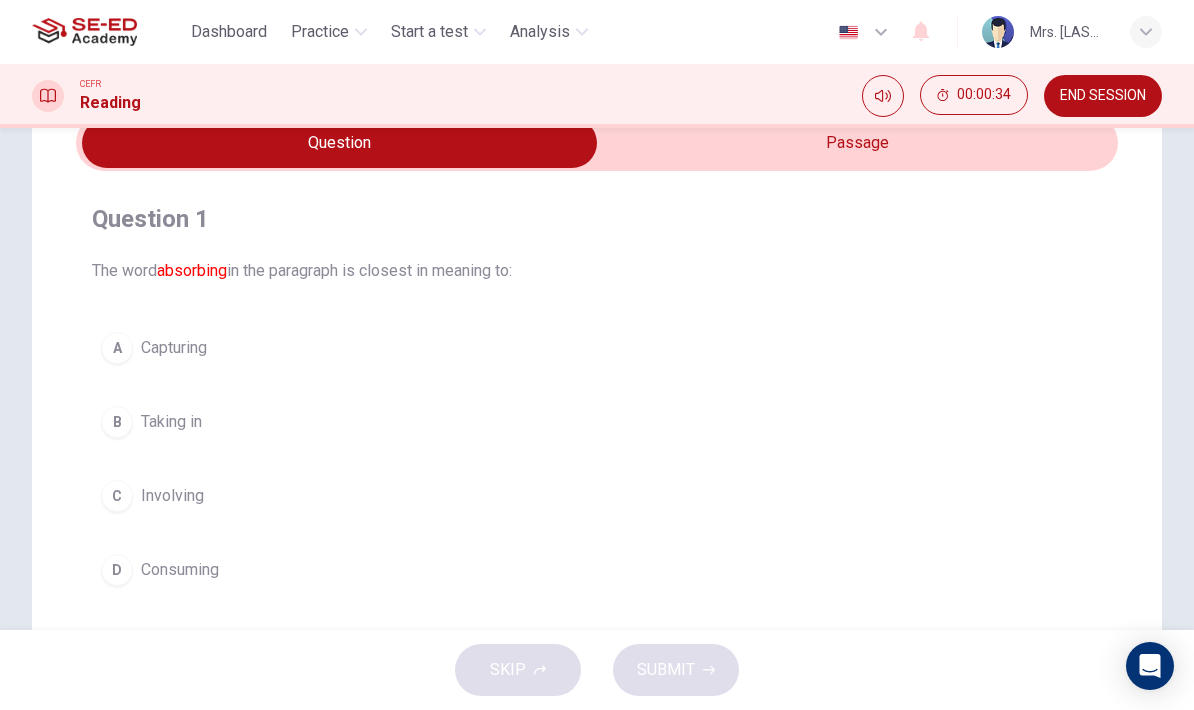 click 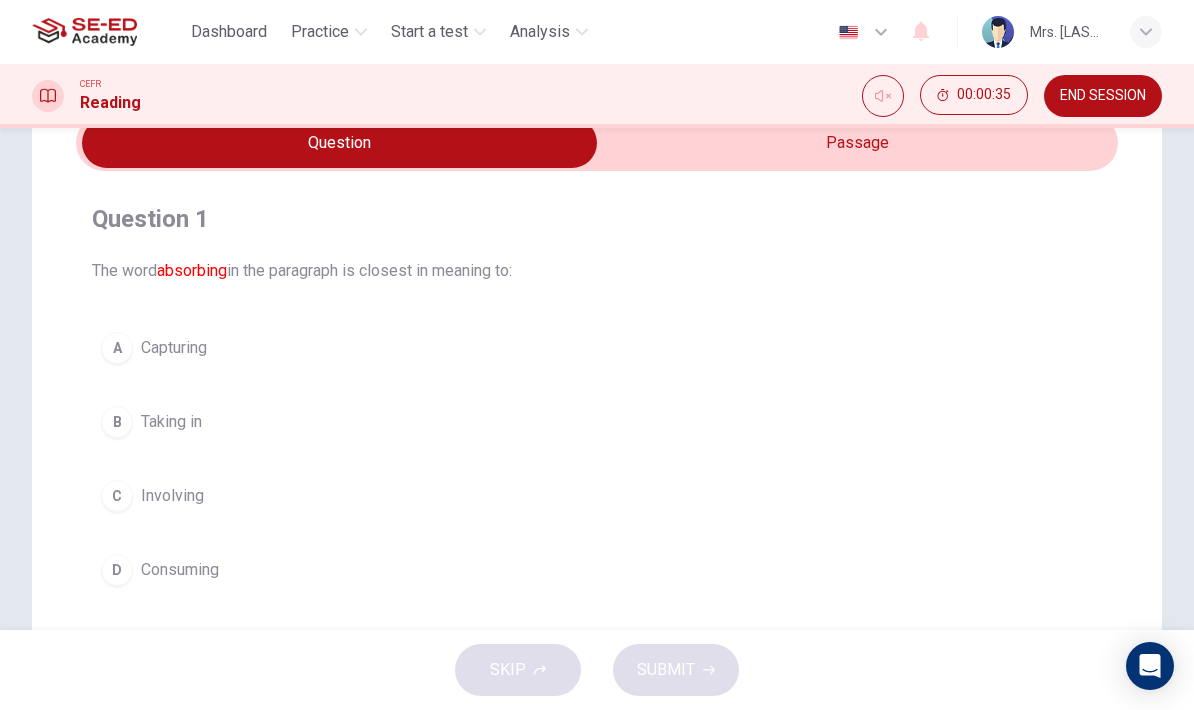 click 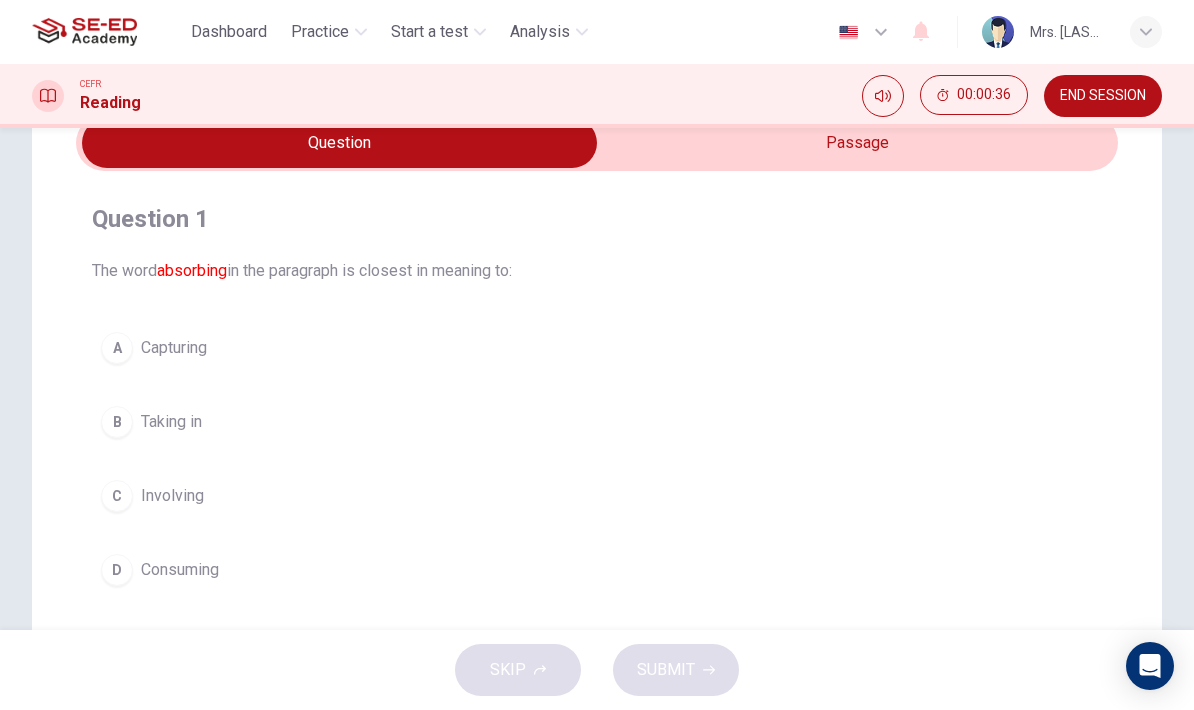 click at bounding box center [339, 143] 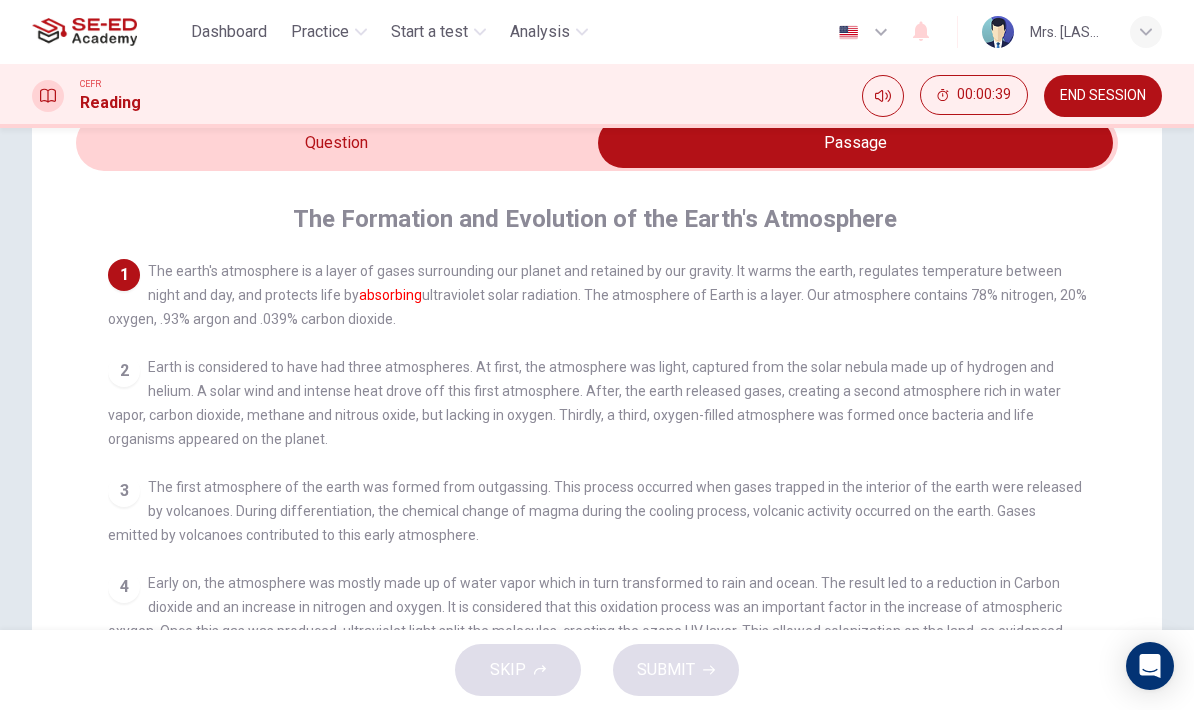 click at bounding box center (855, 143) 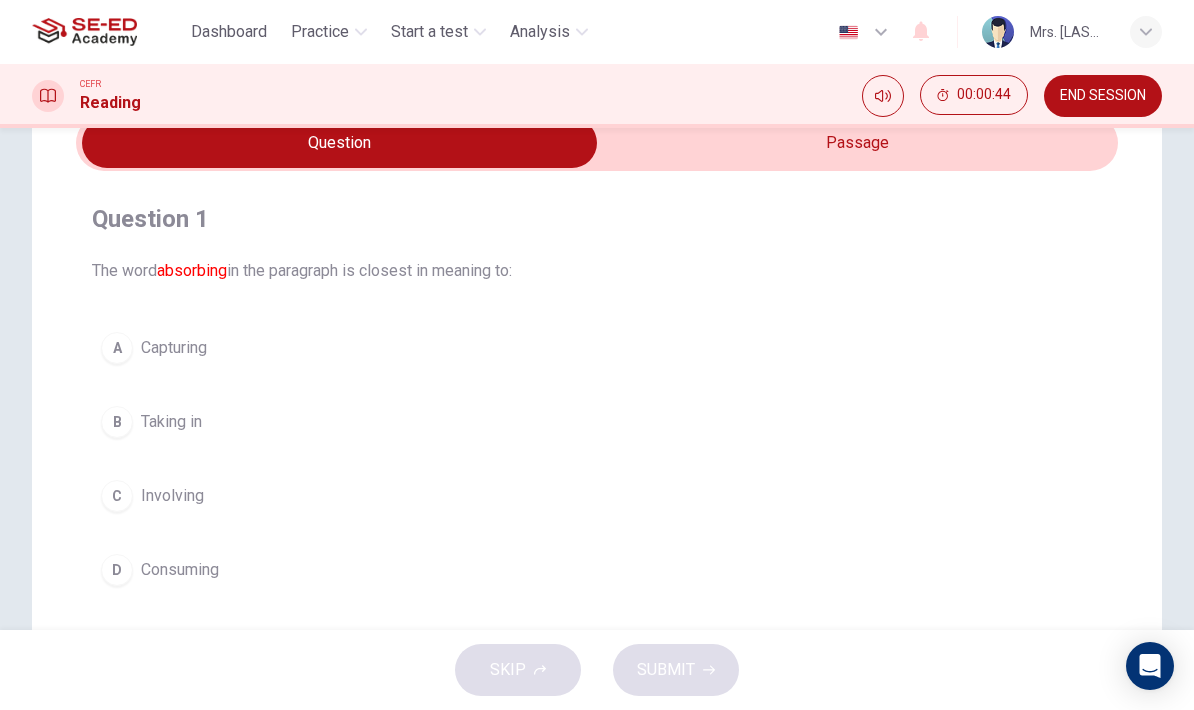 click on "C Involving" at bounding box center (597, 496) 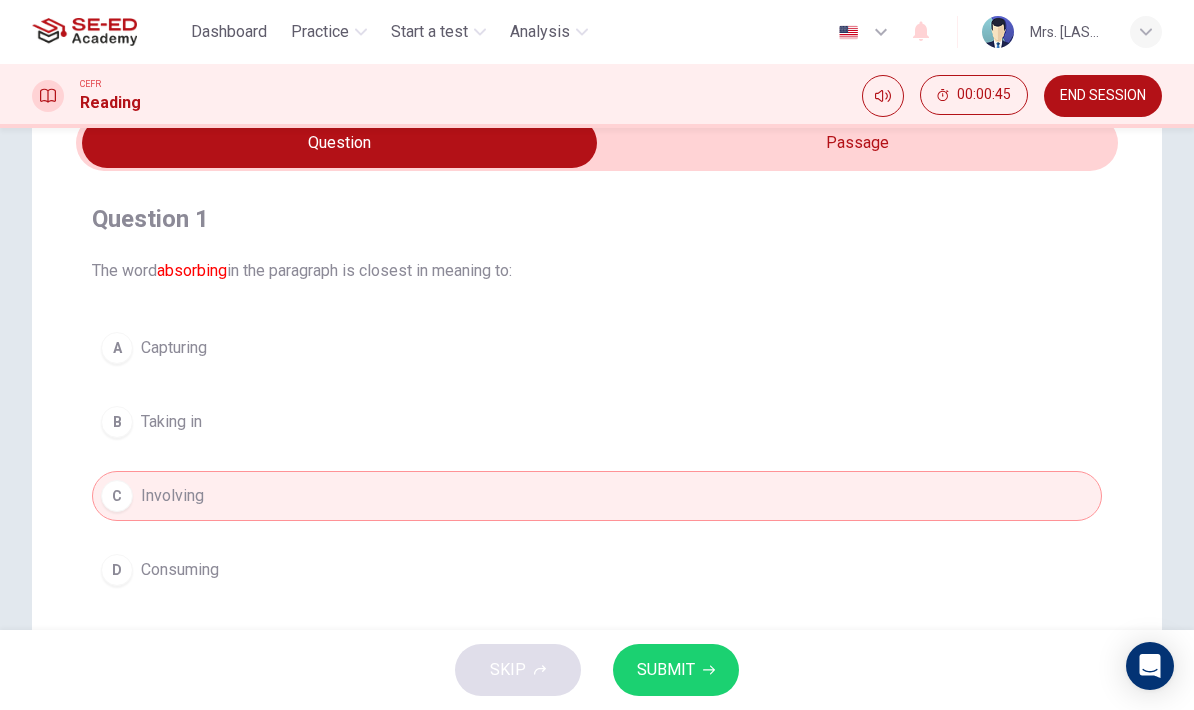 click 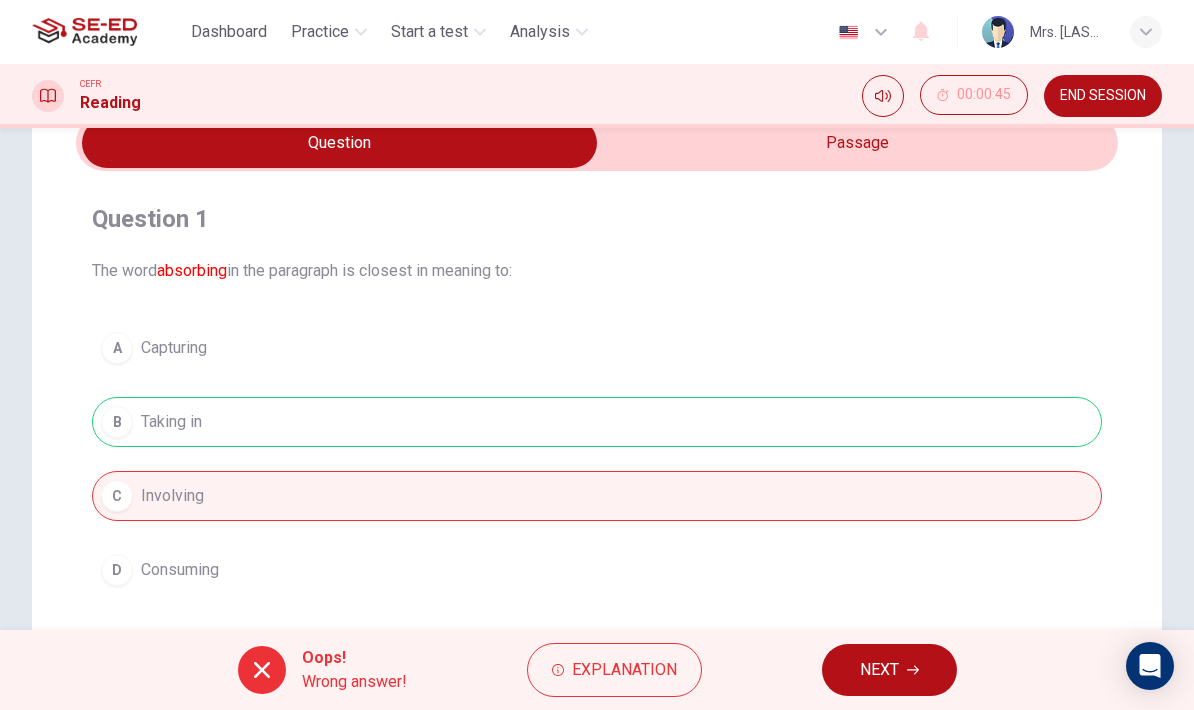 click on "NEXT" at bounding box center (889, 670) 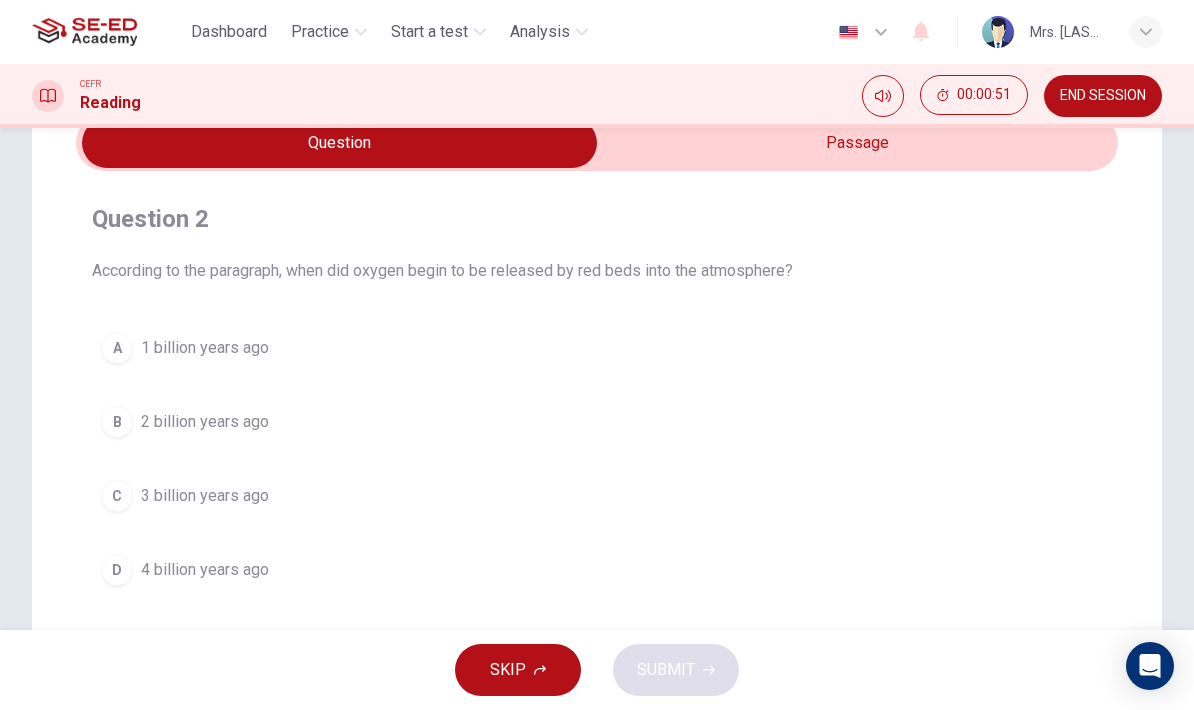 click at bounding box center (339, 143) 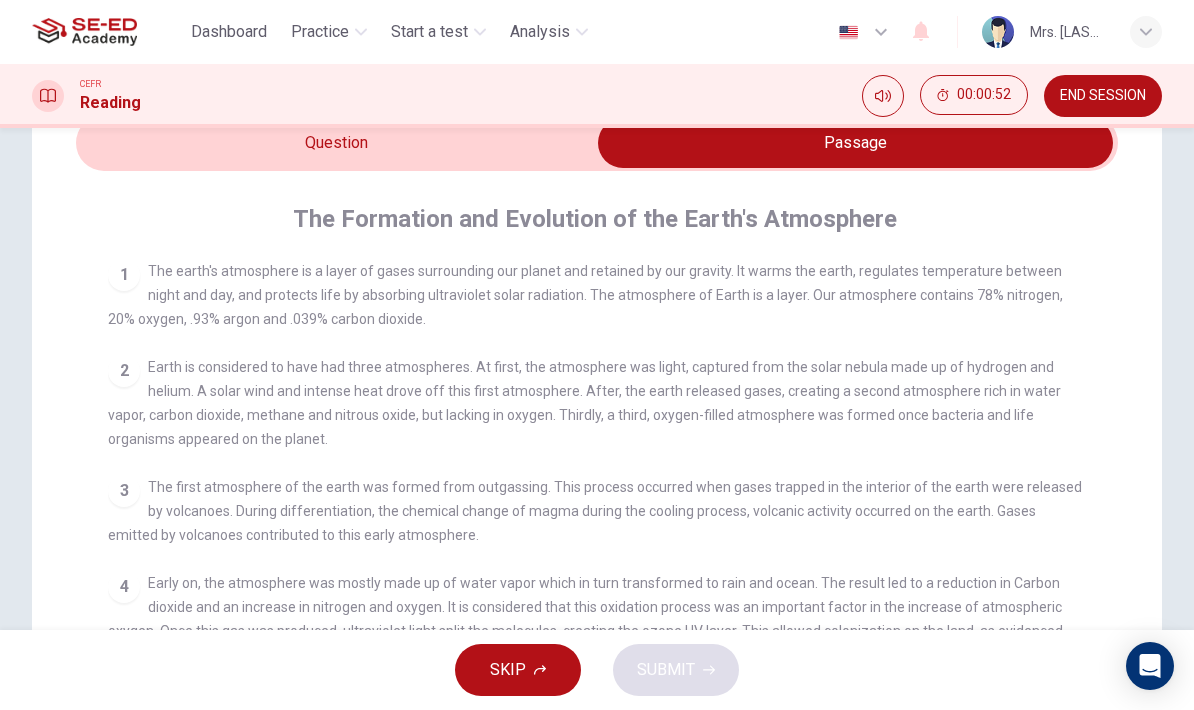 click at bounding box center [855, 143] 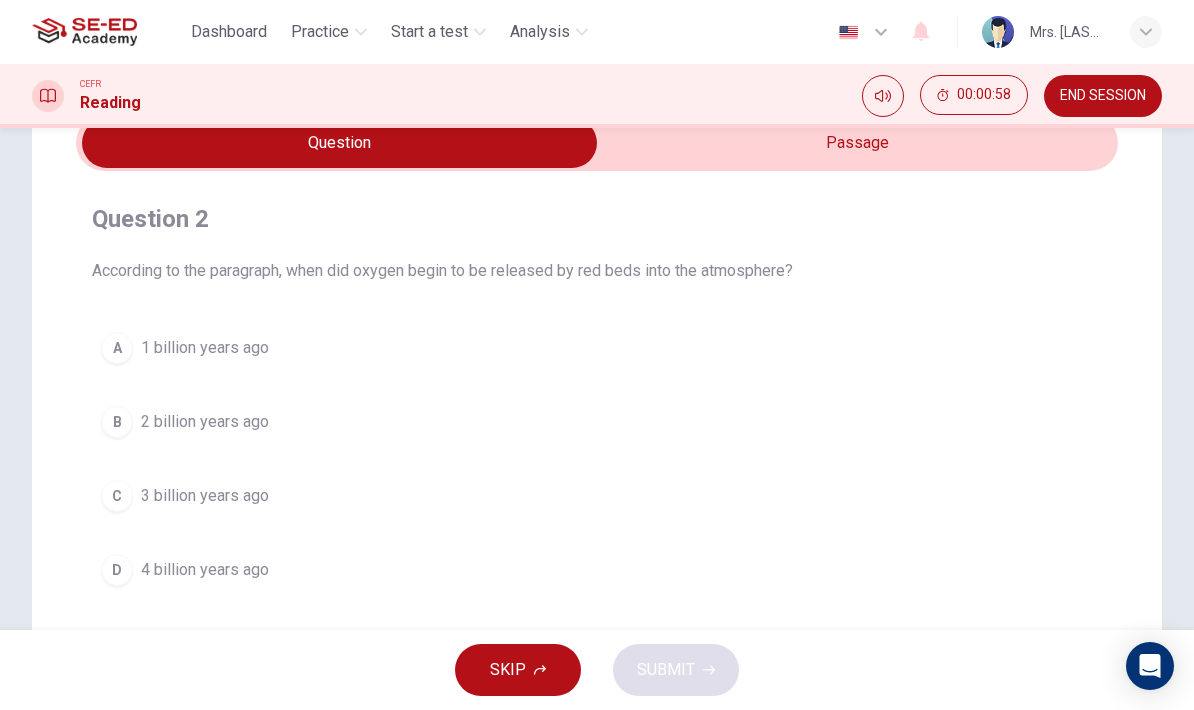 click at bounding box center (339, 143) 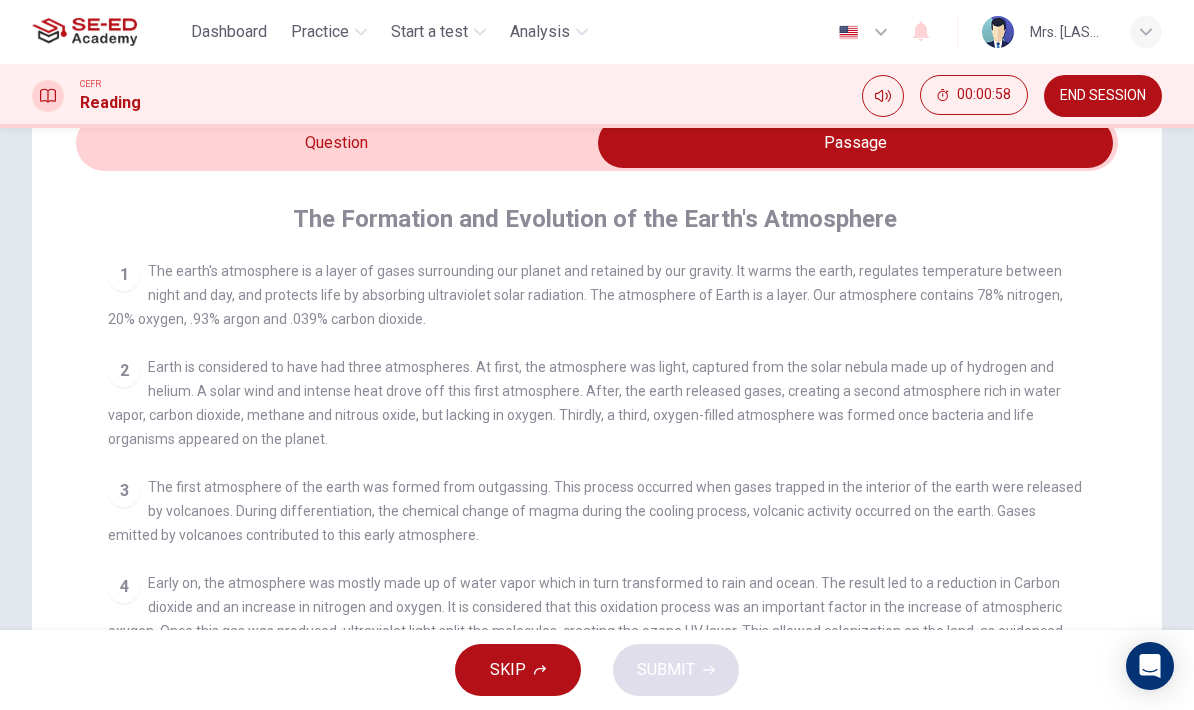 click on "Question 2 According to the paragraph, when did oxygen begin to be released by red beds into the atmosphere? A 1 billion years ago B 2 billion years ago C 3 billion years ago D 4 billion years ago The Formation and Evolution of the Earth's Atmosphere 1 The earth's atmosphere is a layer of gases surrounding our planet and retained by our gravity. It warms the earth, regulates temperature between night and day, and protects life by absorbing ultraviolet solar radiation. The atmosphere of Earth is a layer. Our atmosphere contains 78% nitrogen, 20% oxygen, .93% argon and .039% carbon dioxide. 2 3 The first atmosphere of the earth was formed from outgassing. This process occurred when gases trapped in the interior of the earth were released by volcanoes. During differentiation, the chemical change of magma during the cooling process, volcanic activity occurred on the earth. Gases emitted by volcanoes contributed to this early atmosphere. 4 5 6 7" at bounding box center (597, 545) 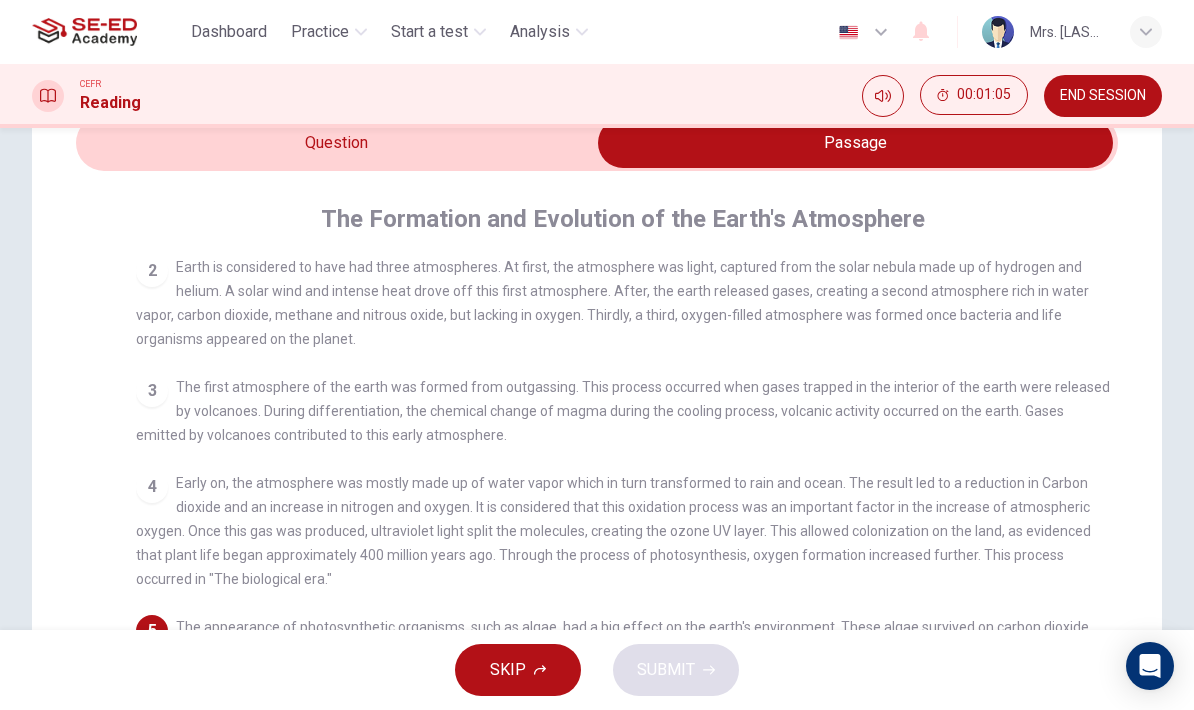 scroll, scrollTop: 127, scrollLeft: 0, axis: vertical 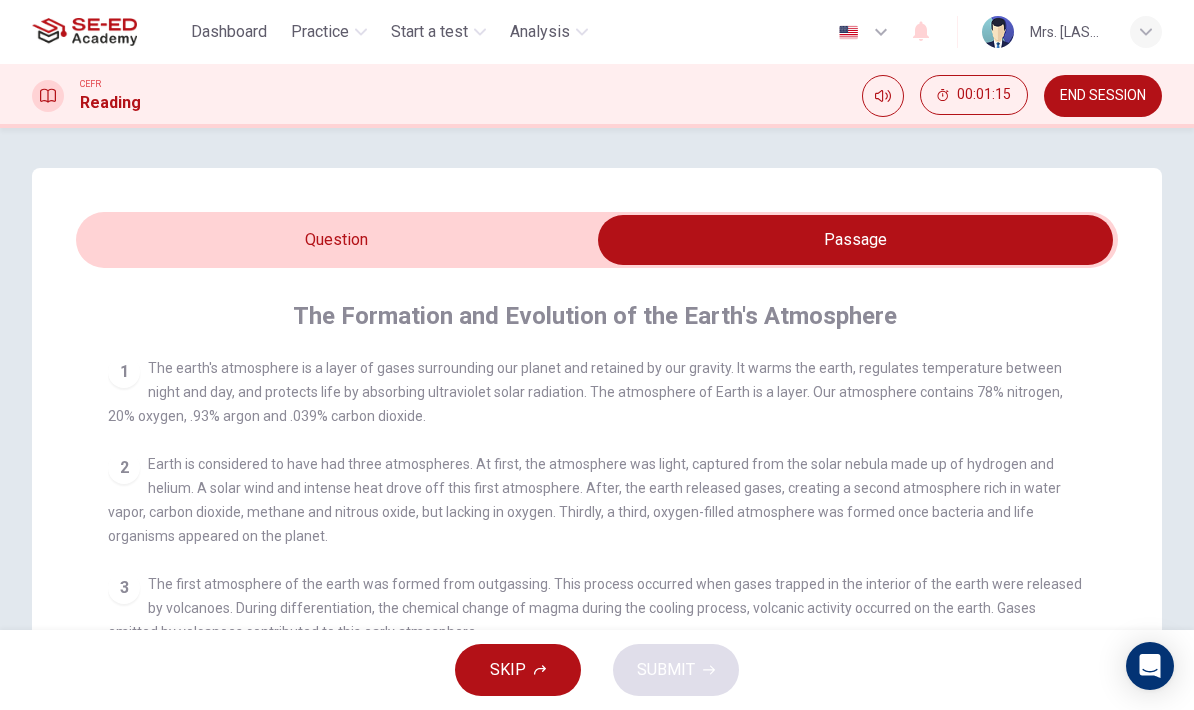 click at bounding box center [855, 240] 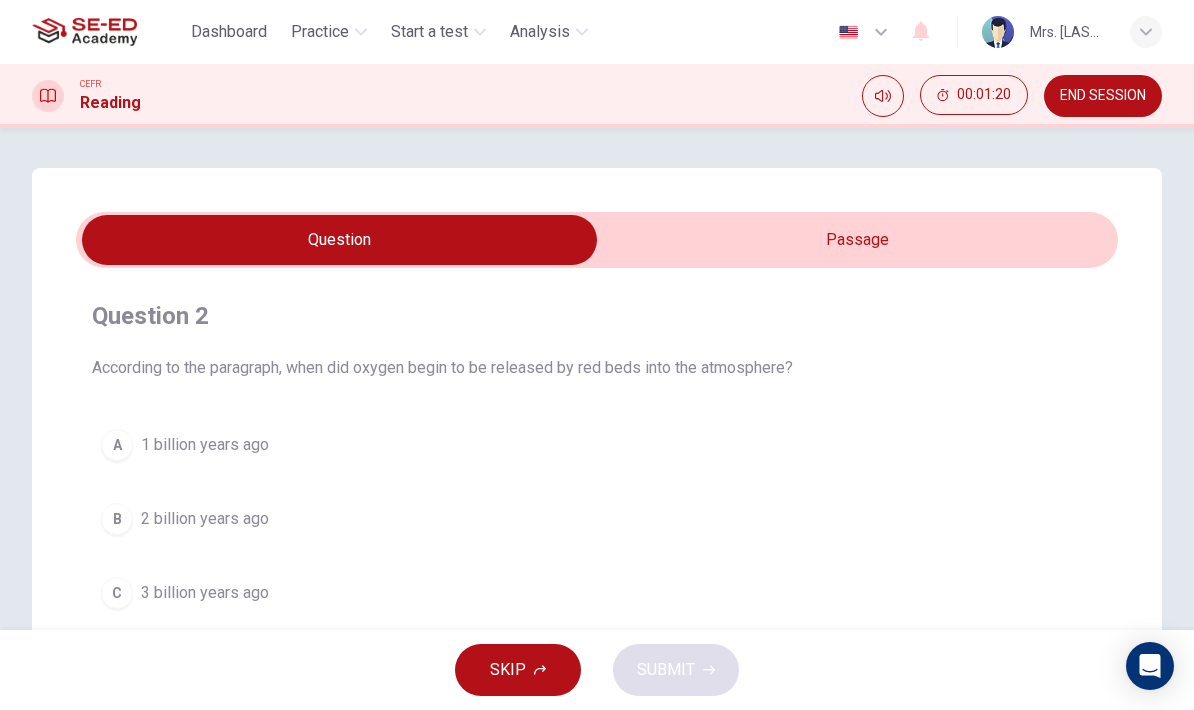 click at bounding box center [339, 240] 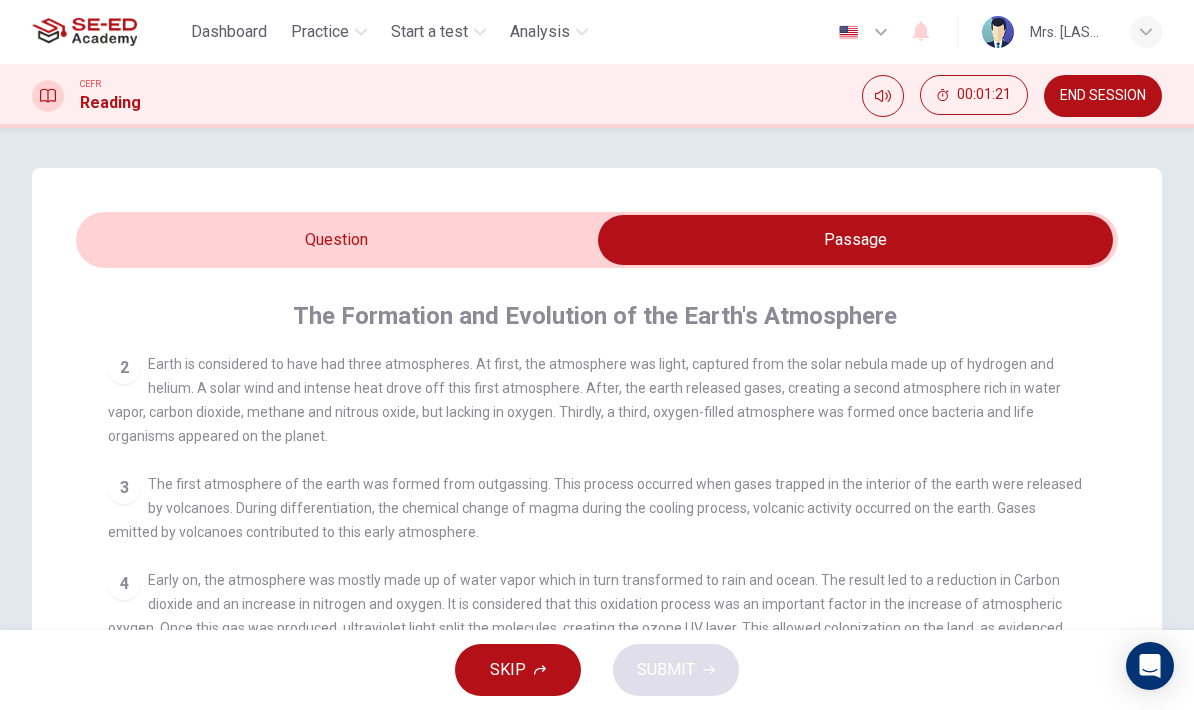 scroll, scrollTop: 134, scrollLeft: 0, axis: vertical 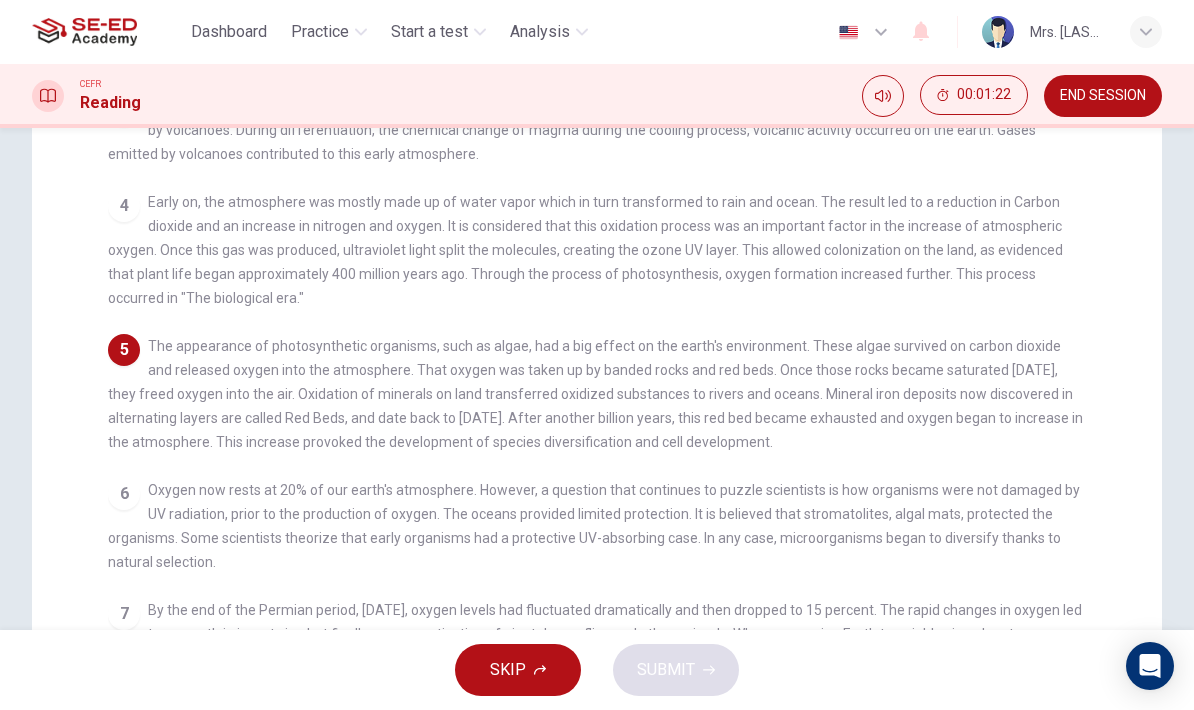 click on "1 The earth's atmosphere is a layer of gases surrounding our planet and retained by our gravity. It warms the earth, regulates temperature between night and day, and protects life by absorbing ultraviolet solar radiation. The atmosphere of Earth is a layer. Our atmosphere contains 78% nitrogen, 20% oxygen, .93% argon and .039% carbon dioxide. 2 Earth is considered to have had three atmospheres. At first, the atmosphere was light, captured from the solar nebula made up of hydrogen and helium. A solar wind and intense heat drove off this first atmosphere. After, the earth released gases, creating a second atmosphere rich in water vapor, carbon dioxide, methane and nitrous oxide, but lacking in oxygen. Thirdly, a third, oxygen-filled atmosphere was formed once bacteria and life organisms appeared on the planet. 3 4 5 6 7" at bounding box center [610, 336] 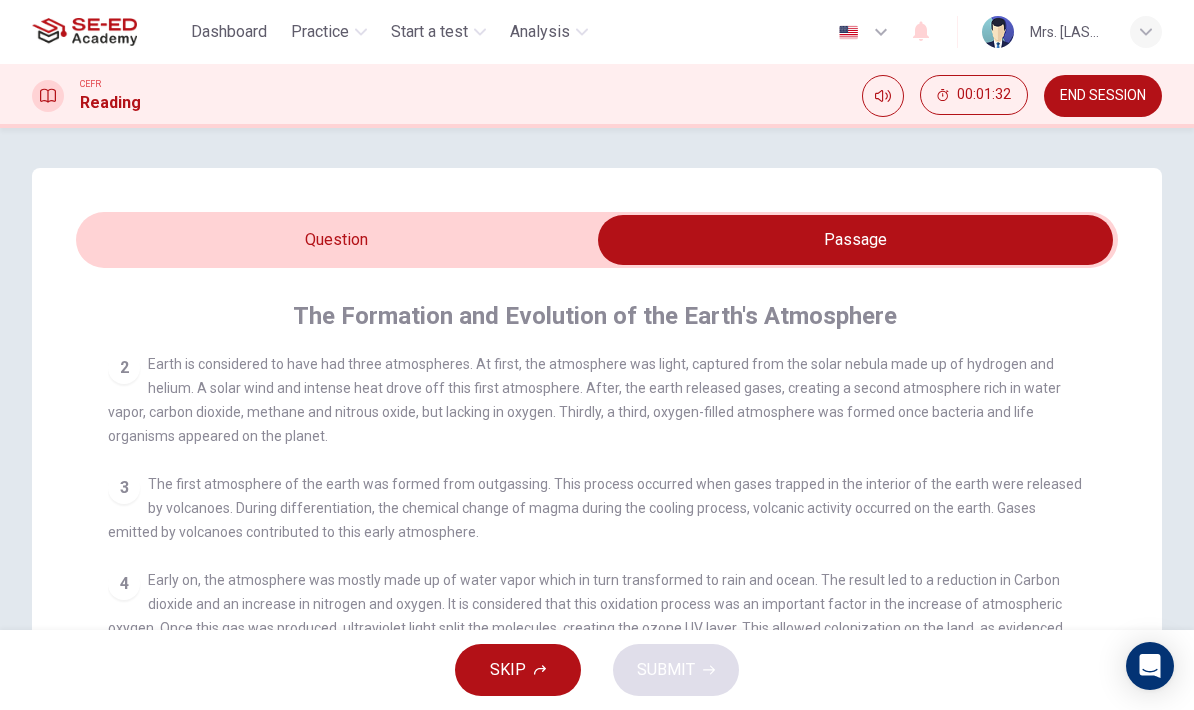 scroll, scrollTop: 0, scrollLeft: 0, axis: both 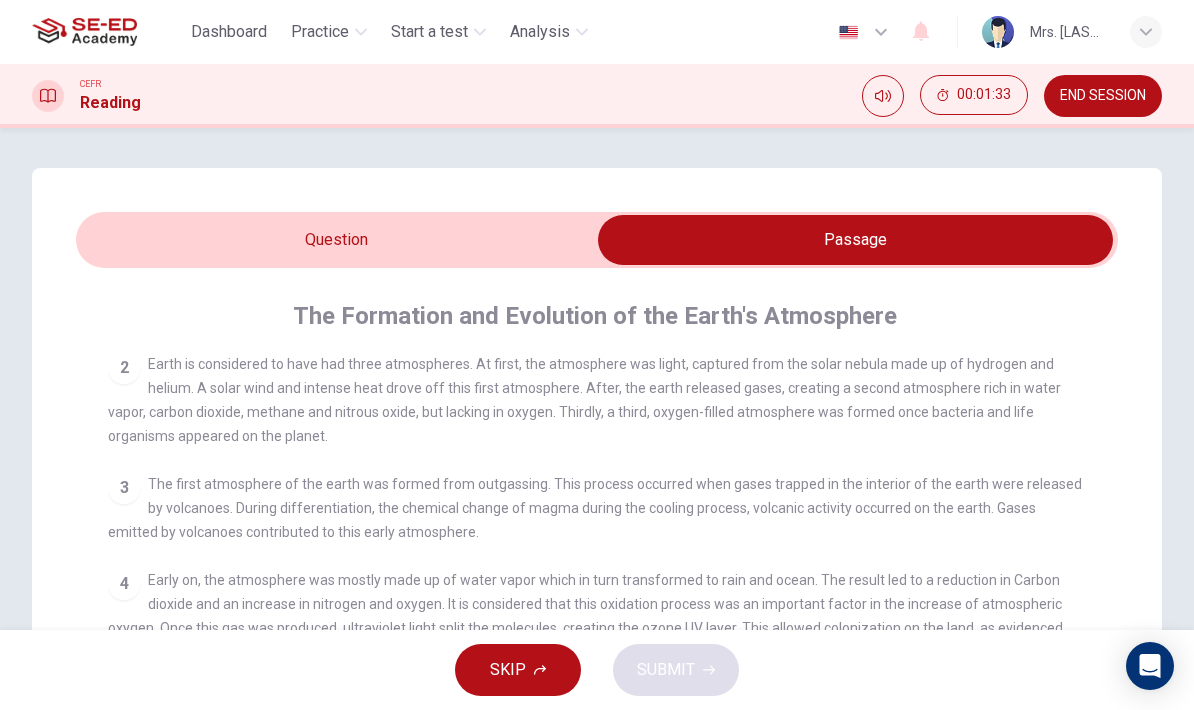 click at bounding box center [855, 240] 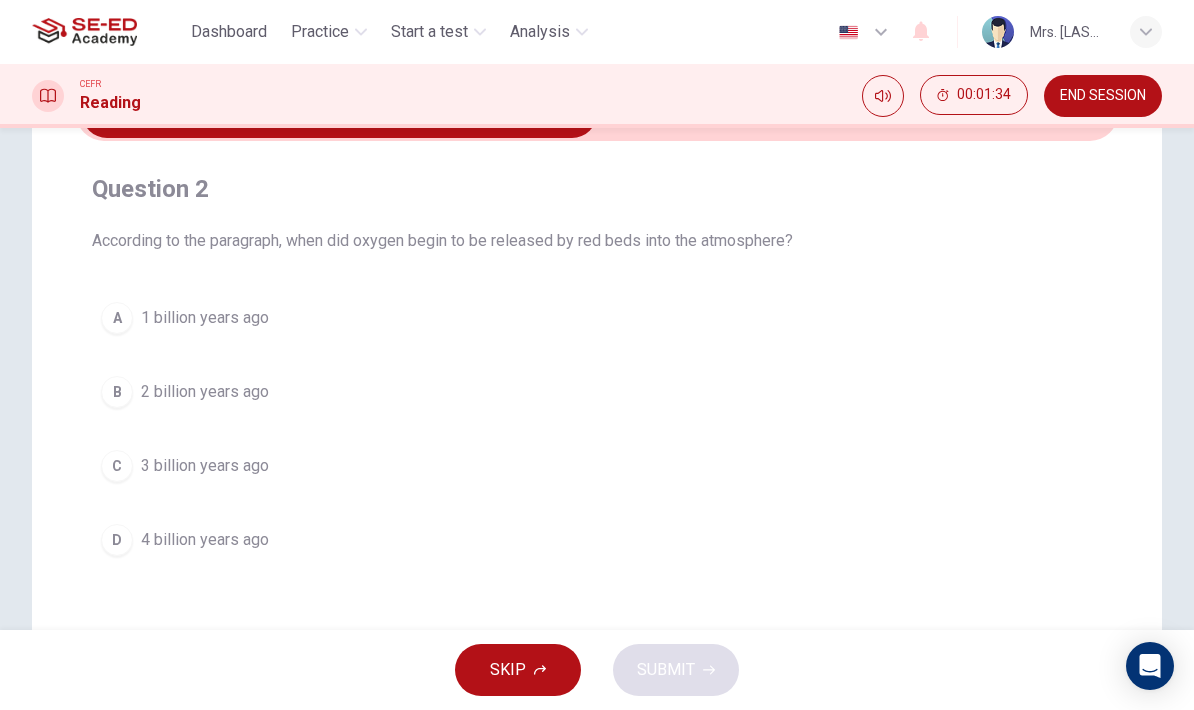 scroll, scrollTop: 128, scrollLeft: 0, axis: vertical 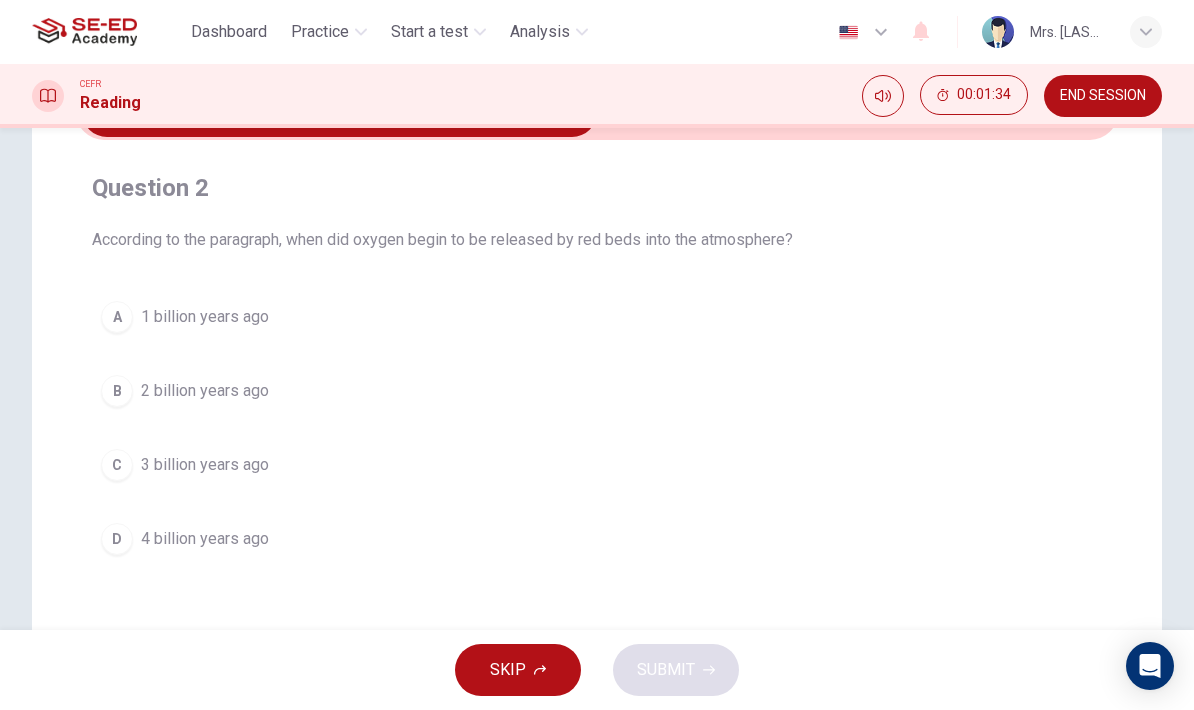 click on "1 billion years ago" at bounding box center [205, 317] 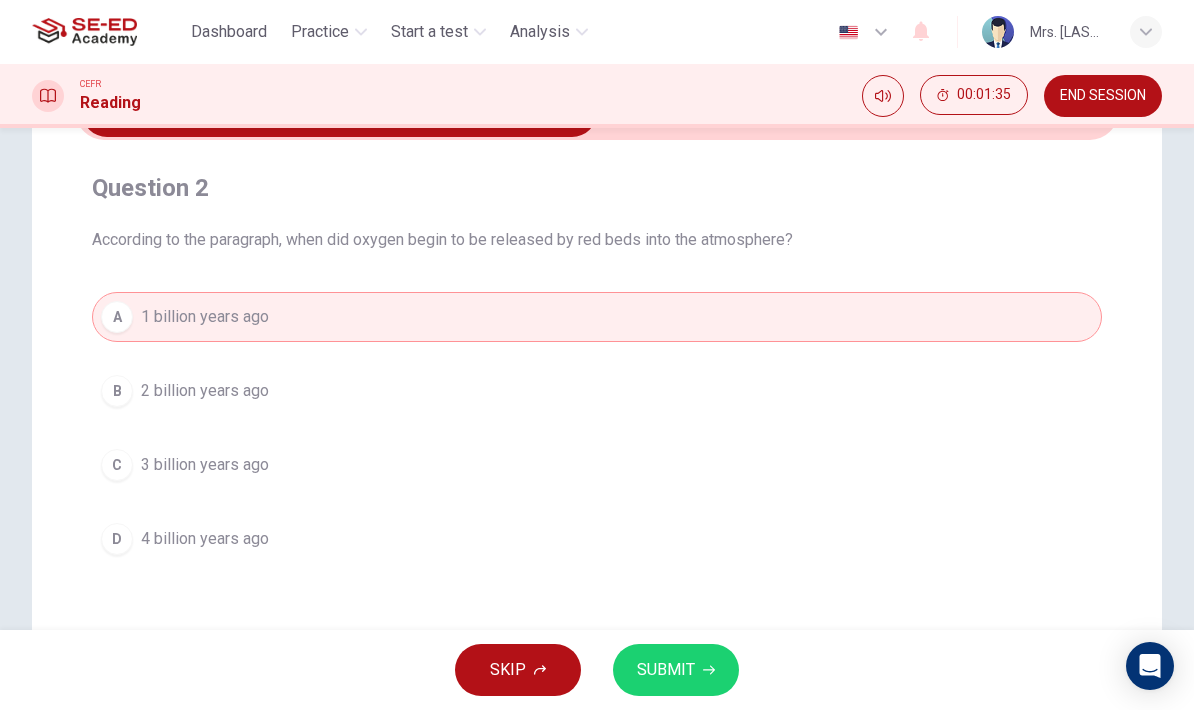 click on "SUBMIT" at bounding box center [676, 670] 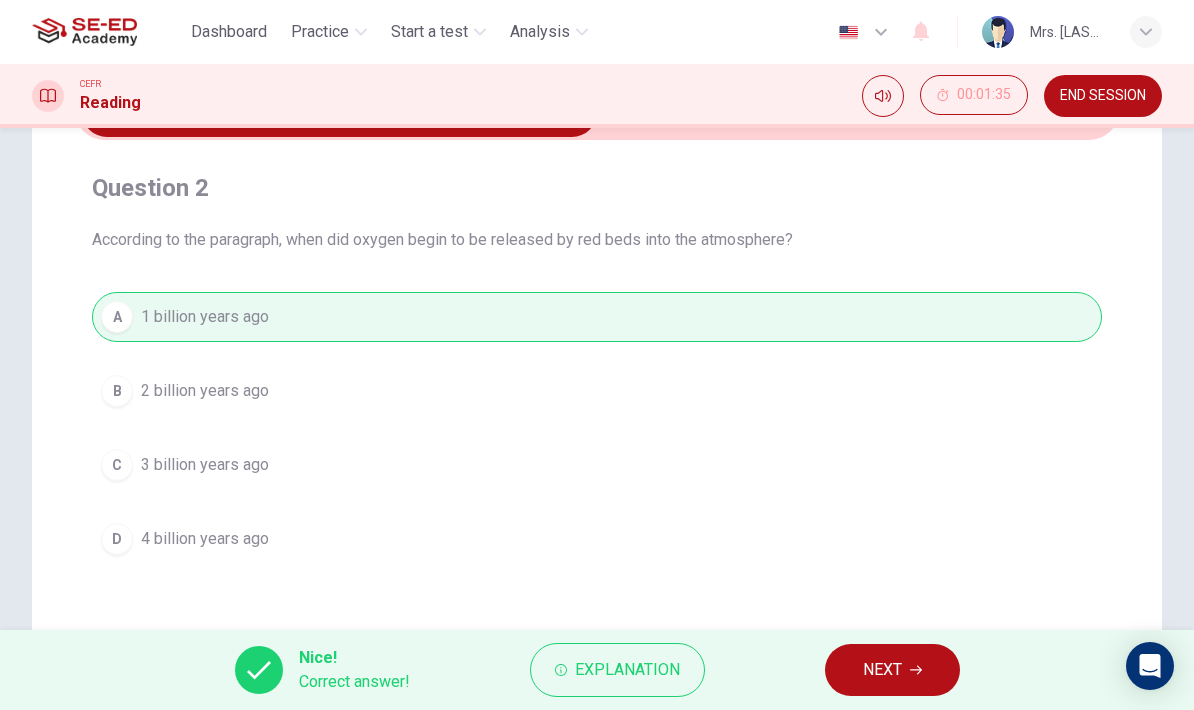 click on "NEXT" at bounding box center (892, 670) 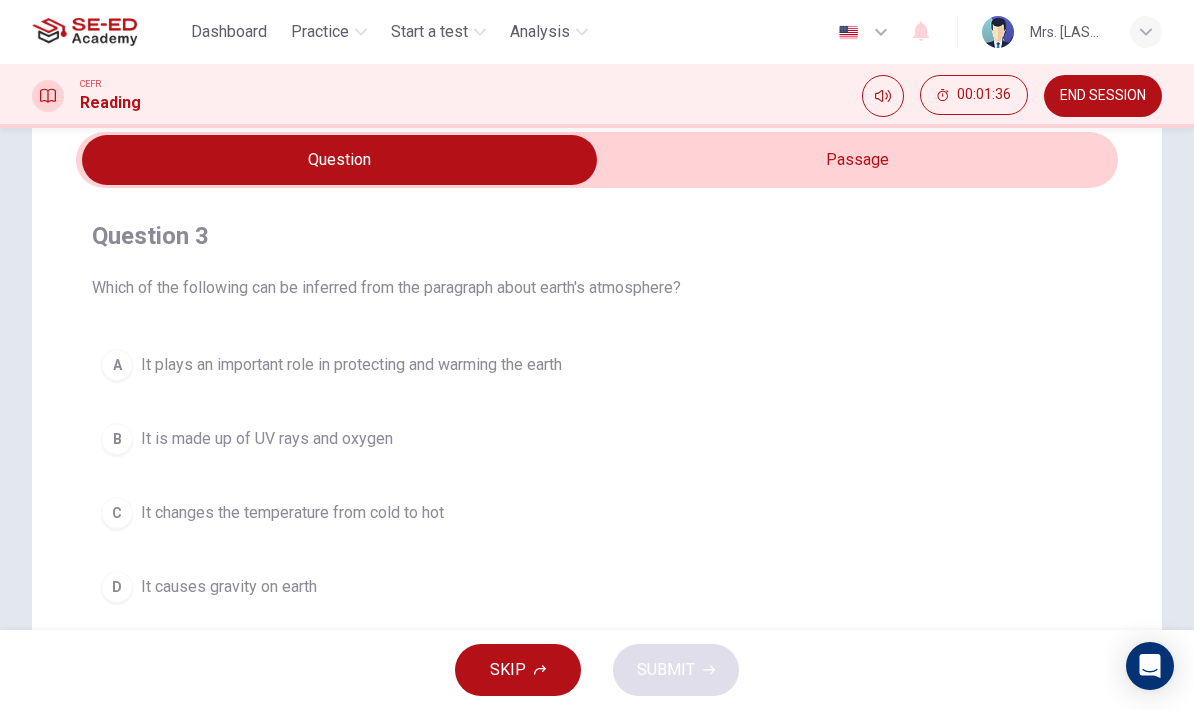scroll, scrollTop: 79, scrollLeft: 0, axis: vertical 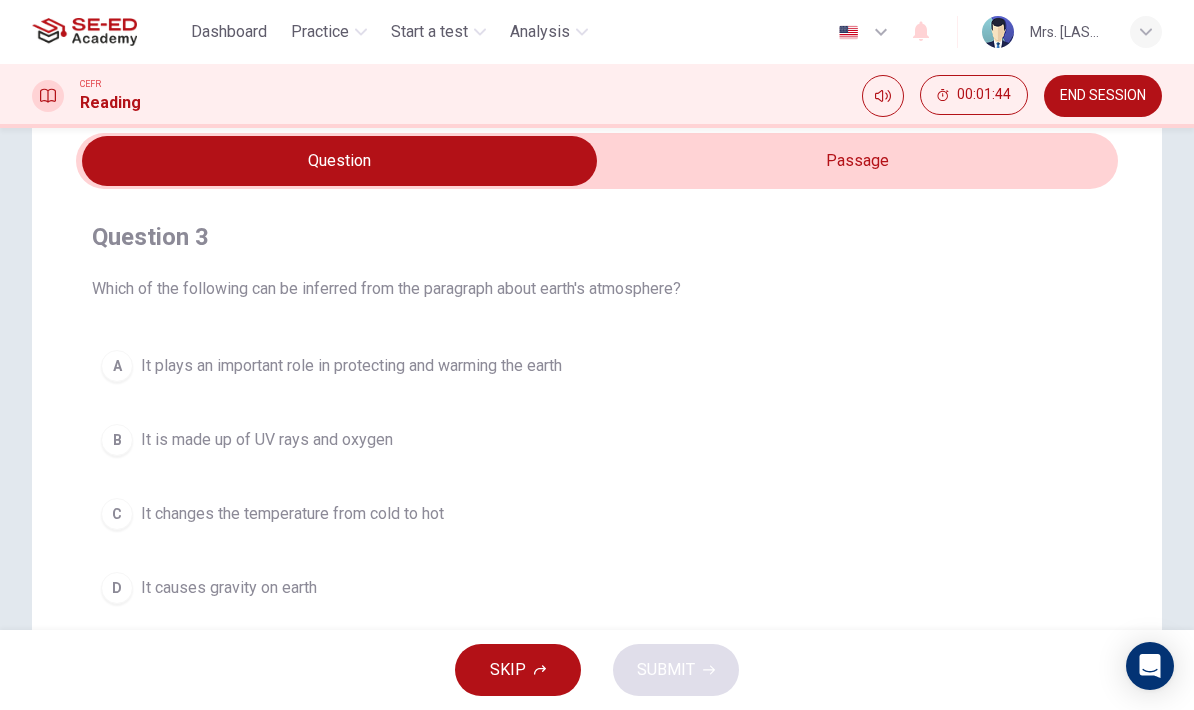 click at bounding box center [339, 161] 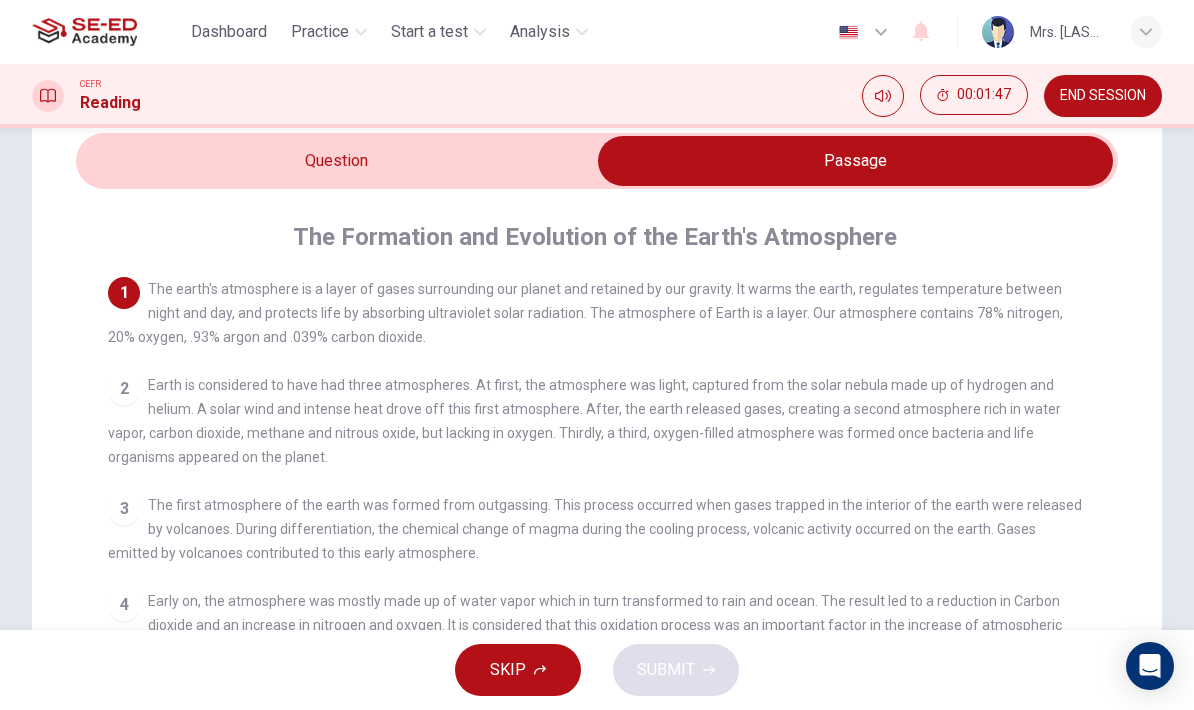 scroll, scrollTop: 0, scrollLeft: 0, axis: both 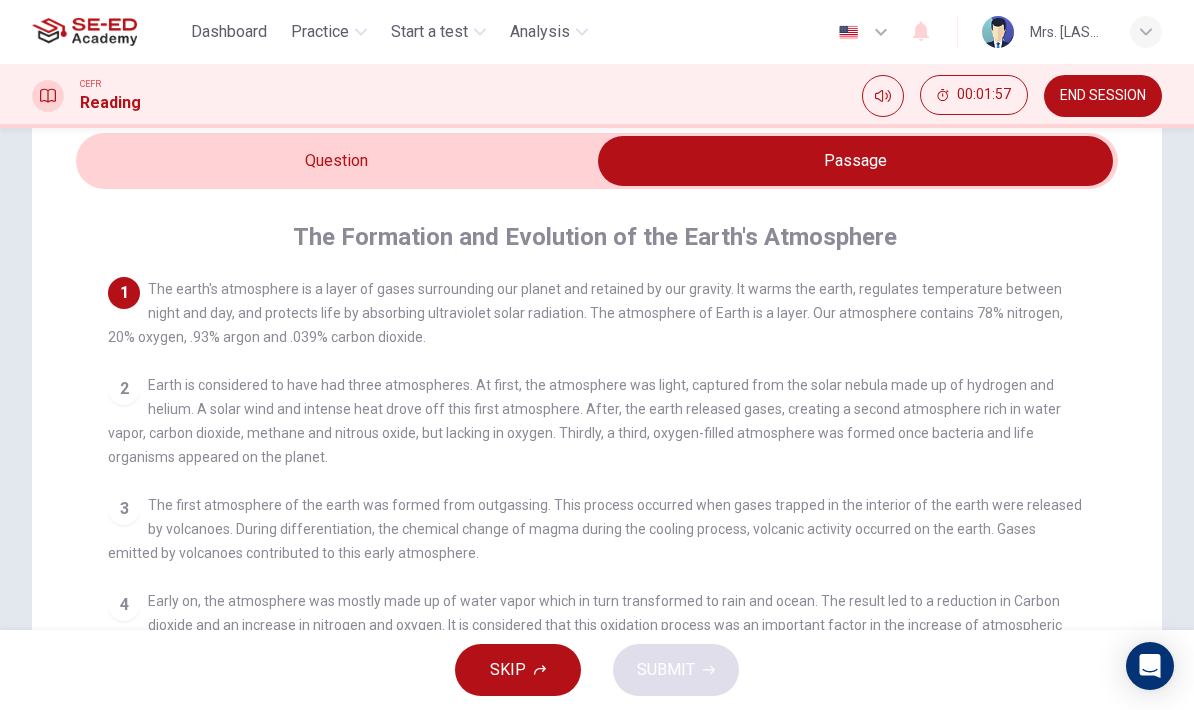click at bounding box center [855, 161] 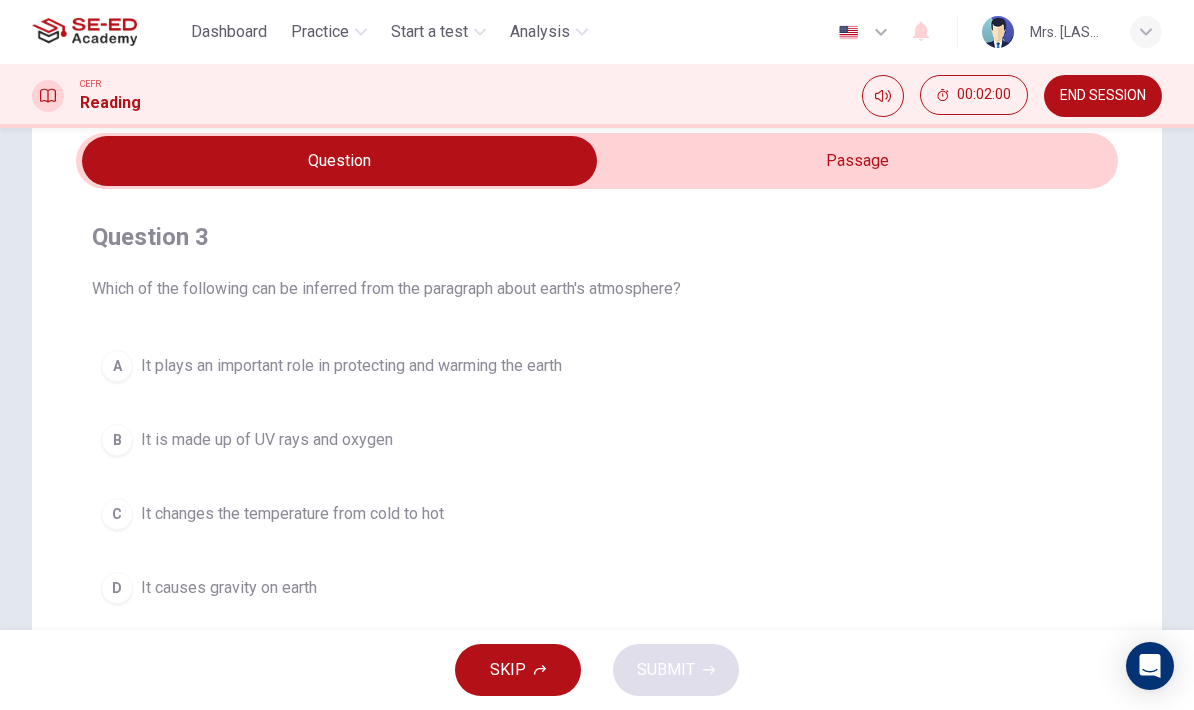 click on "A It plays an important role in protecting and warming the earth" at bounding box center (597, 366) 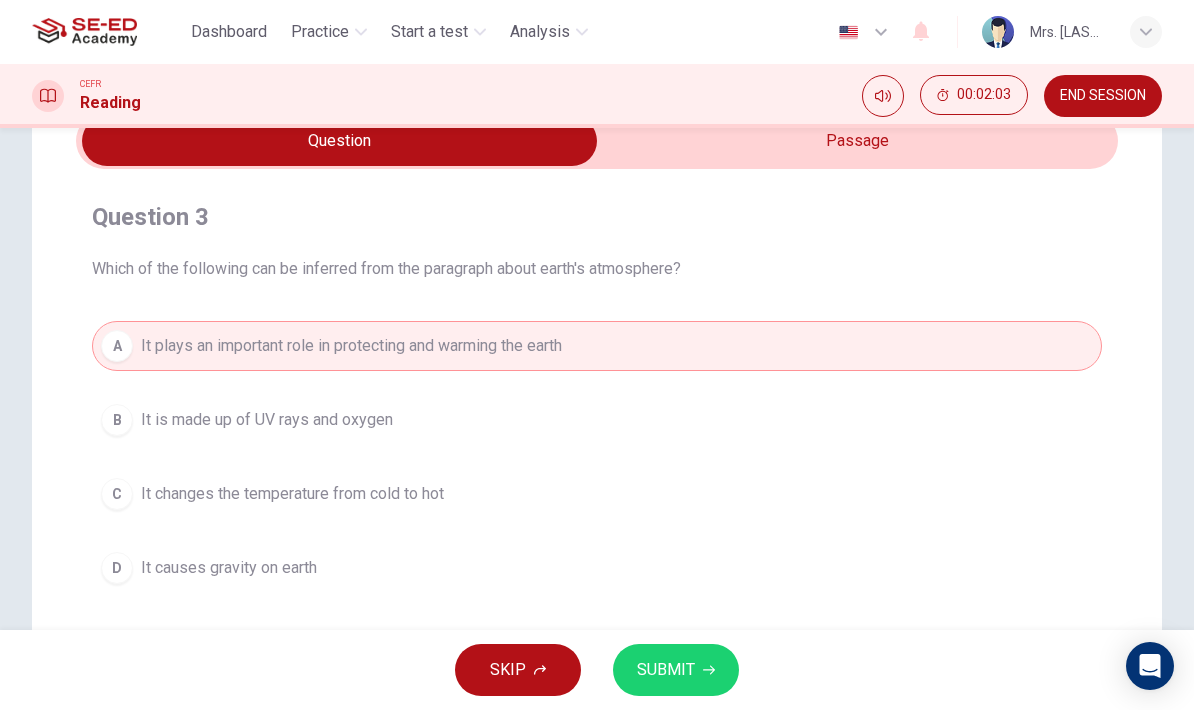 scroll, scrollTop: 98, scrollLeft: 0, axis: vertical 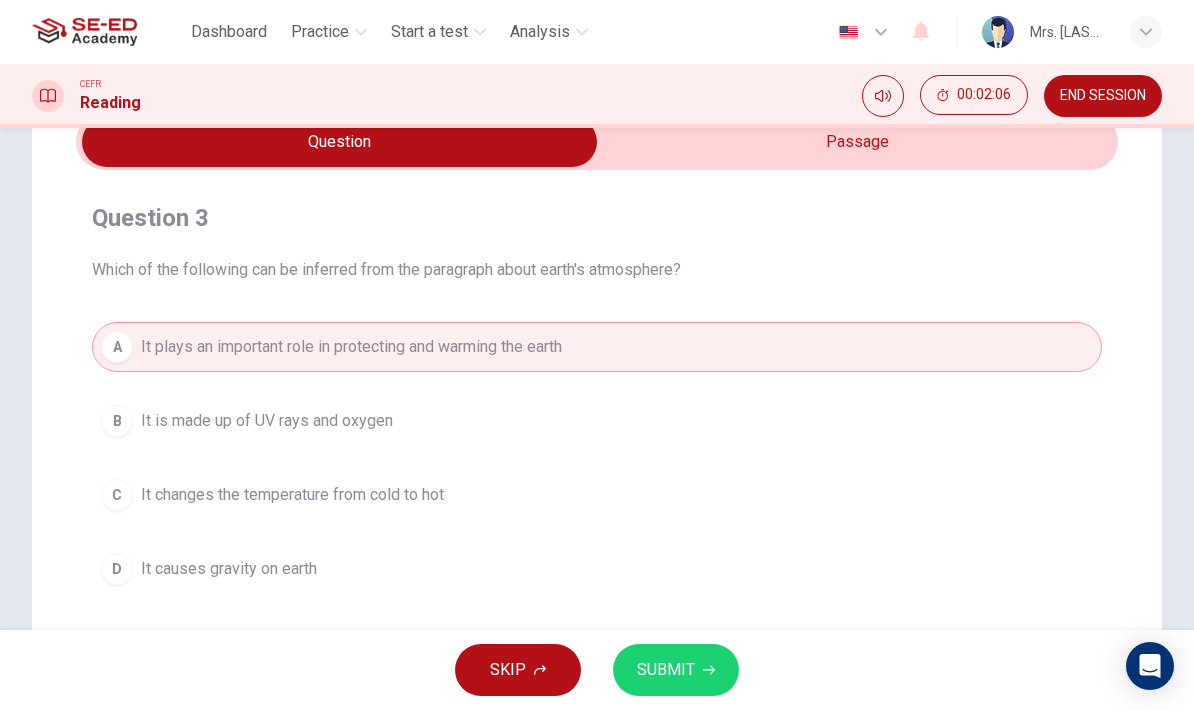 click on "SUBMIT" at bounding box center (676, 670) 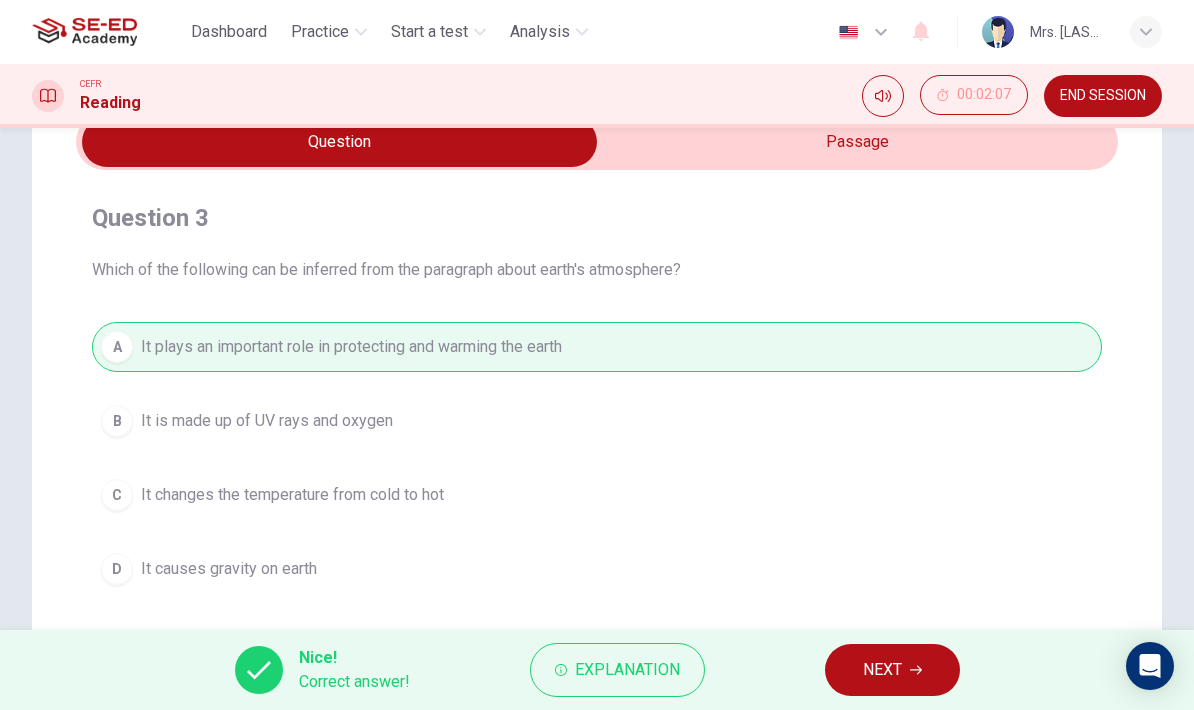 click on "NEXT" at bounding box center [892, 670] 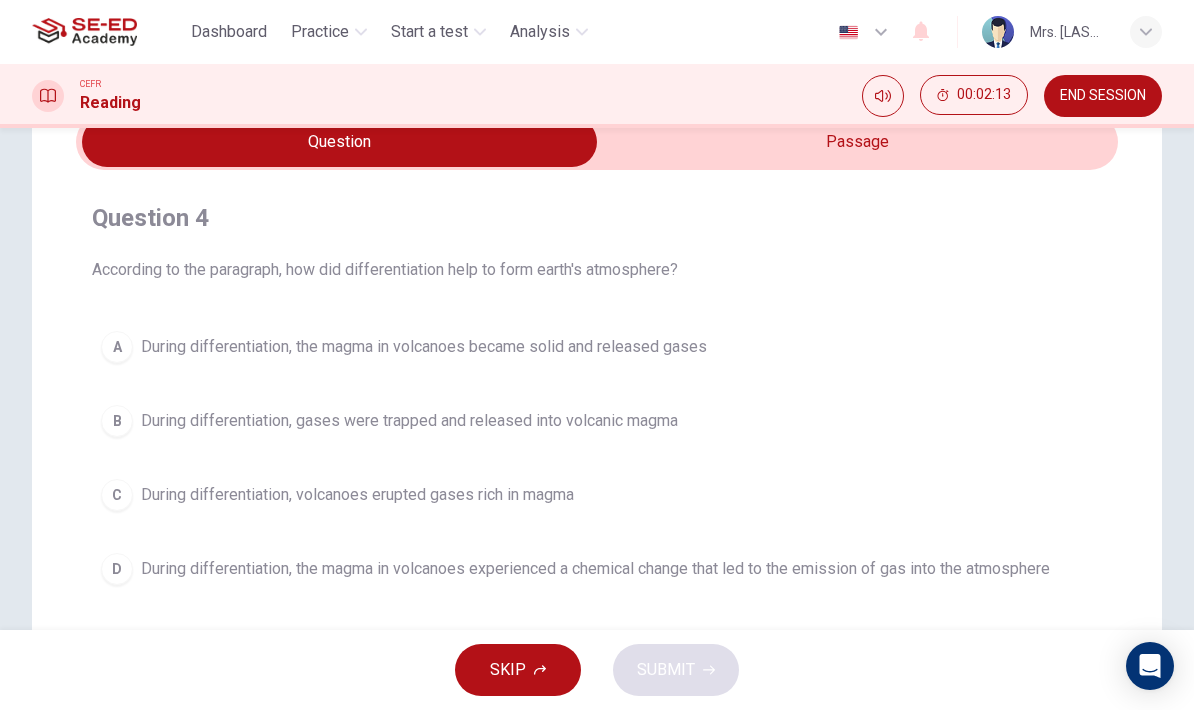 click at bounding box center [339, 142] 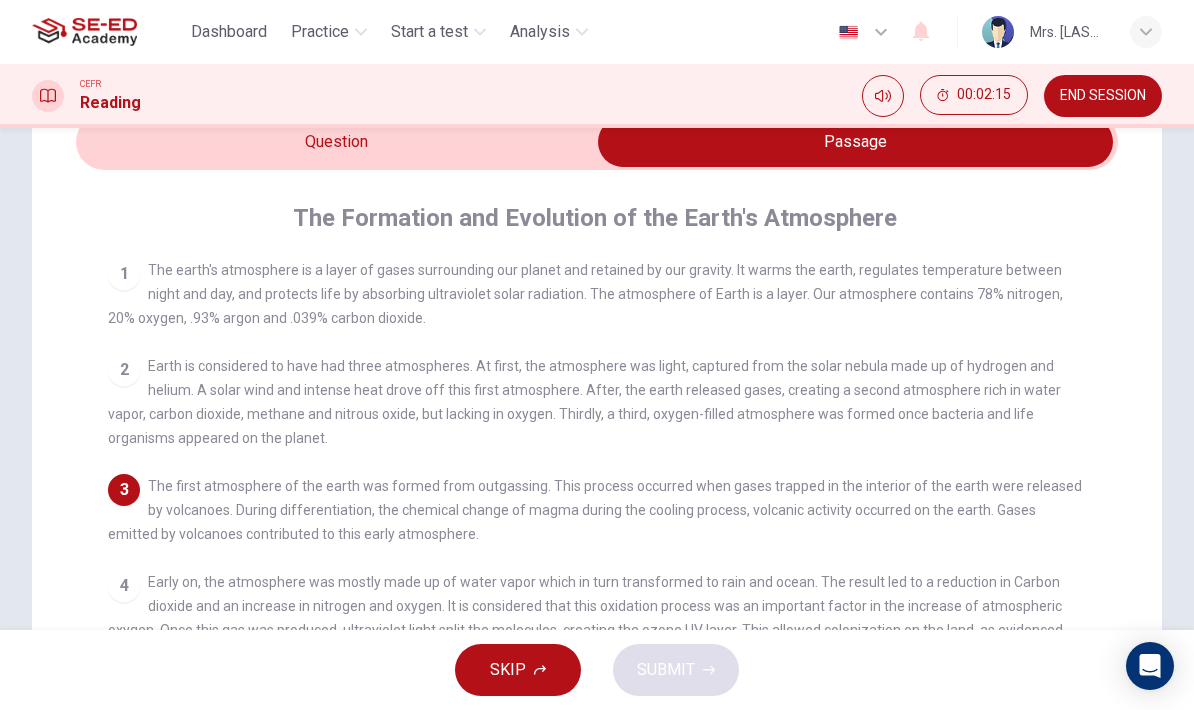 click at bounding box center (855, 142) 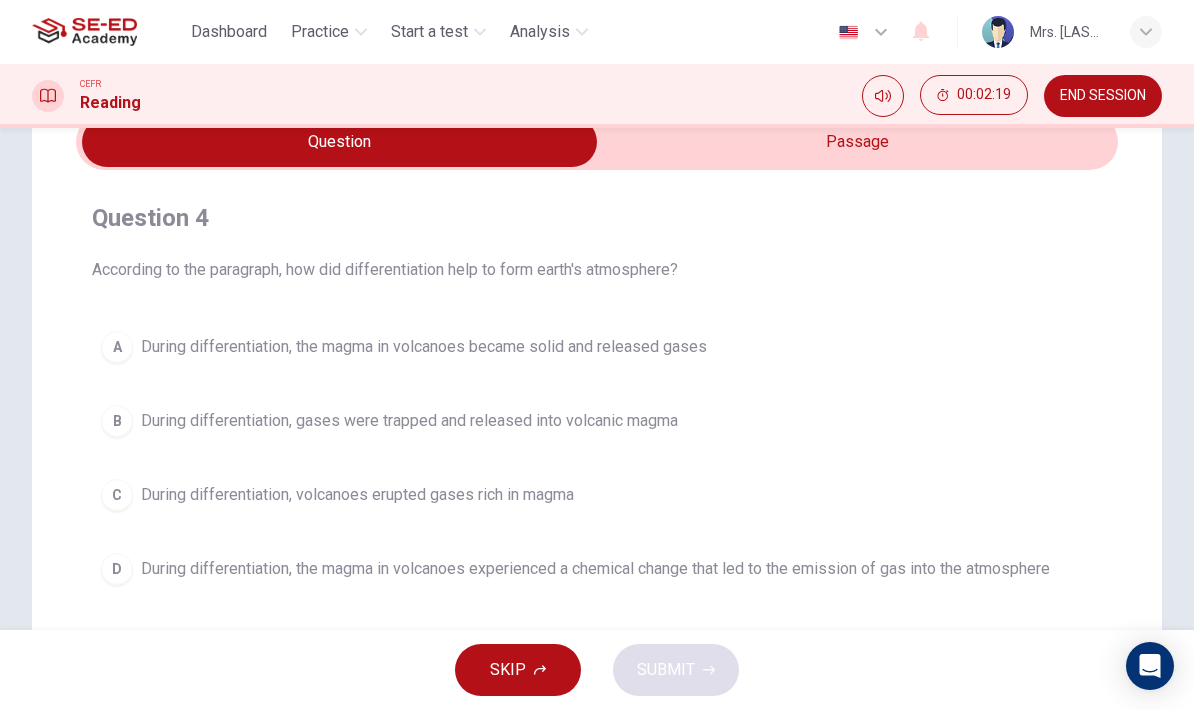 click at bounding box center [339, 142] 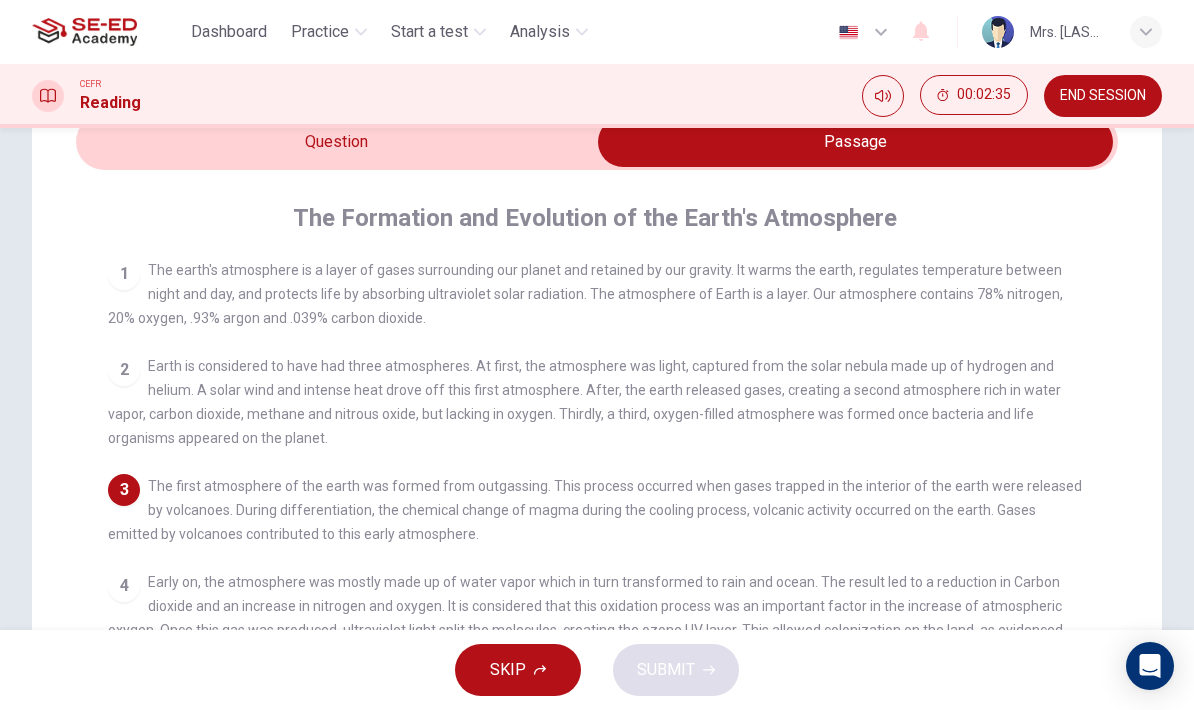 click at bounding box center (855, 142) 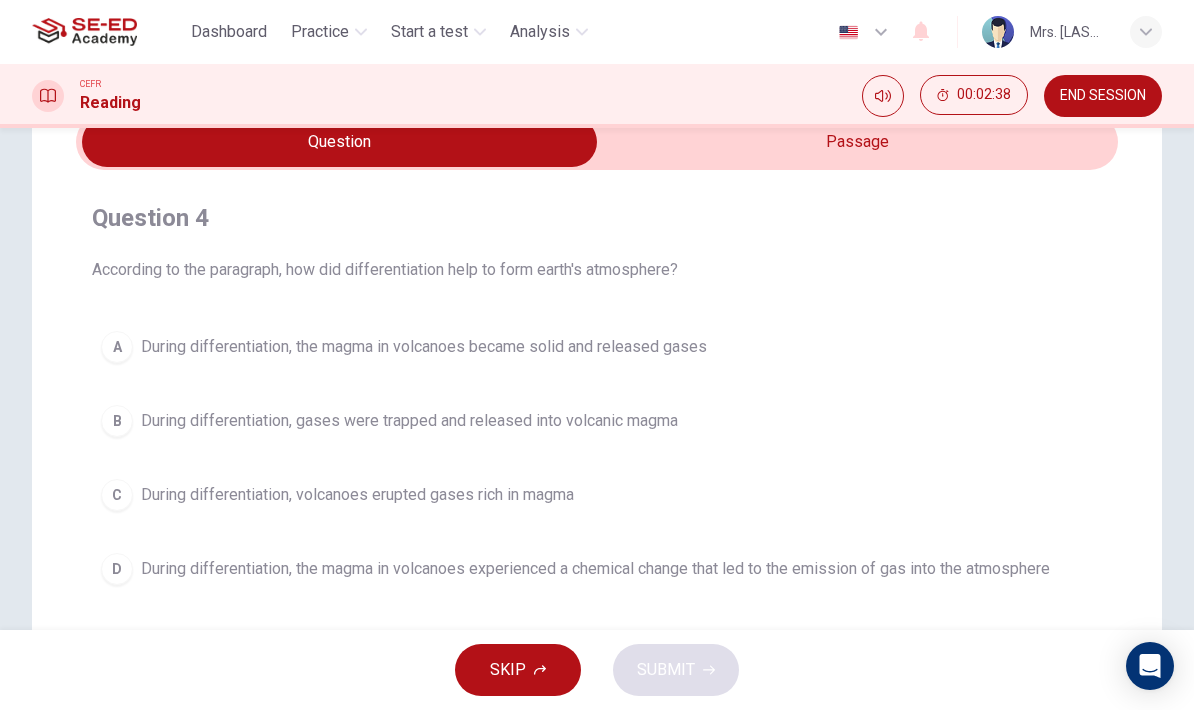 click at bounding box center (339, 142) 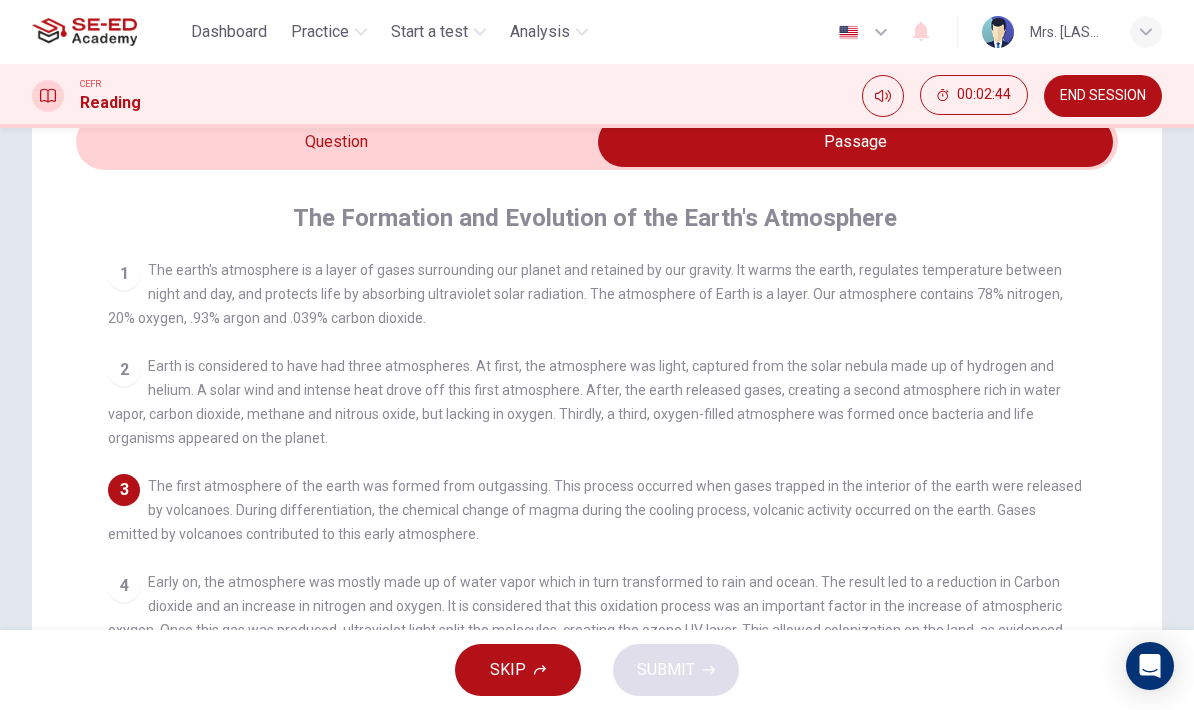 click at bounding box center (855, 142) 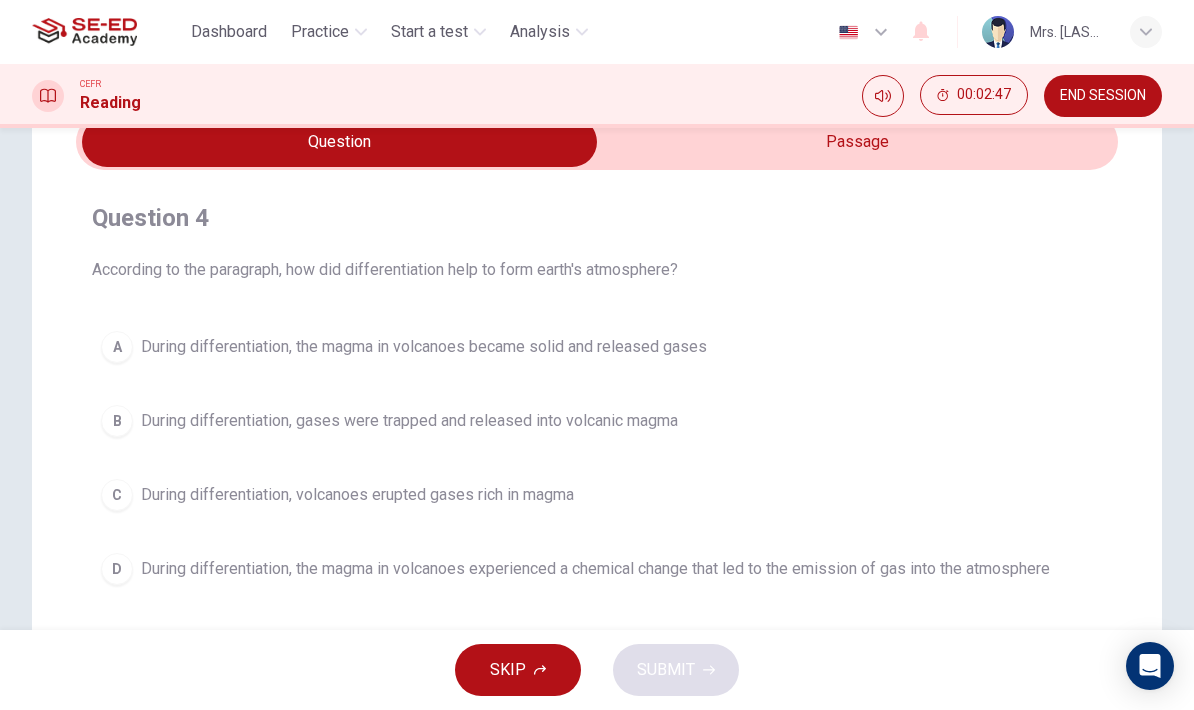 click on "During differentiation, volcanoes erupted gases rich in magma" at bounding box center (357, 495) 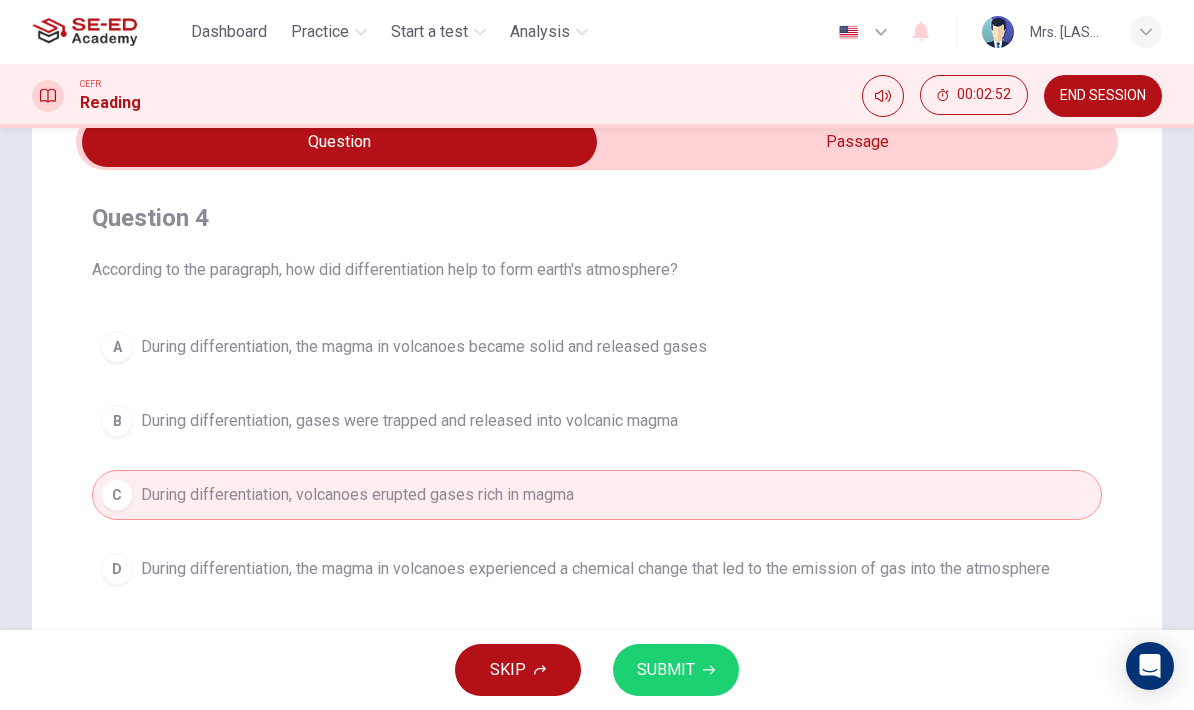 click on "During differentiation, the magma in volcanoes experienced a chemical change that led to the emission of gas into the atmosphere" at bounding box center [595, 569] 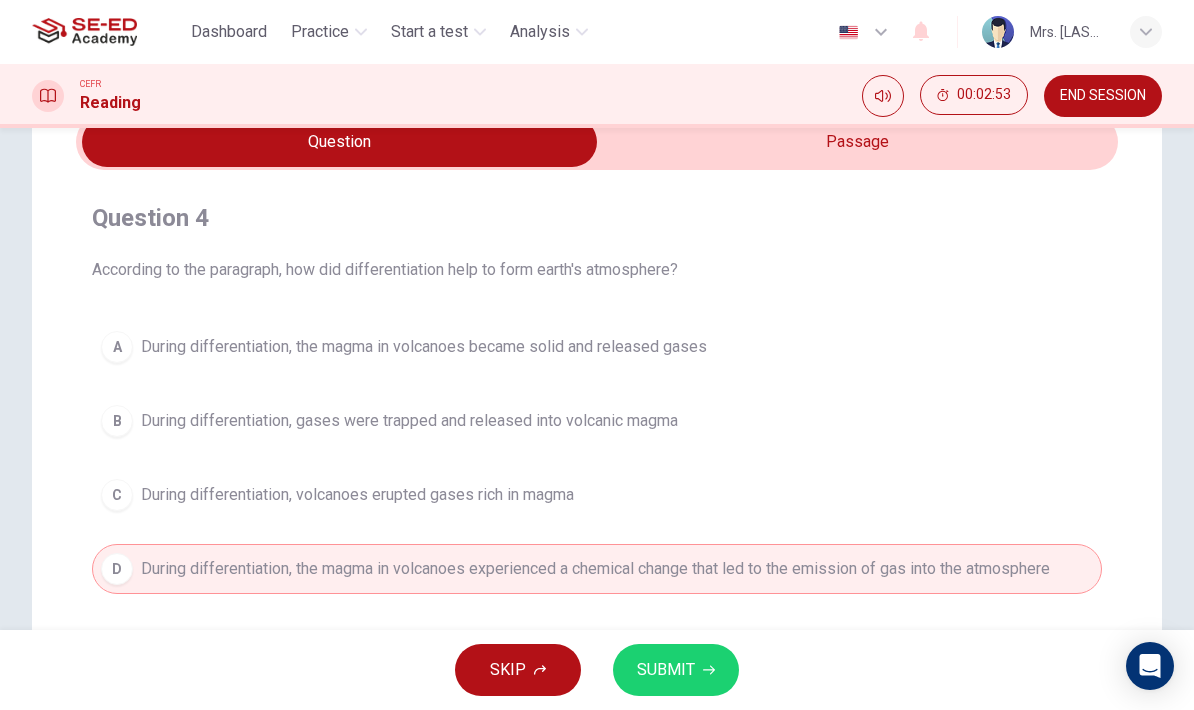 click at bounding box center [339, 142] 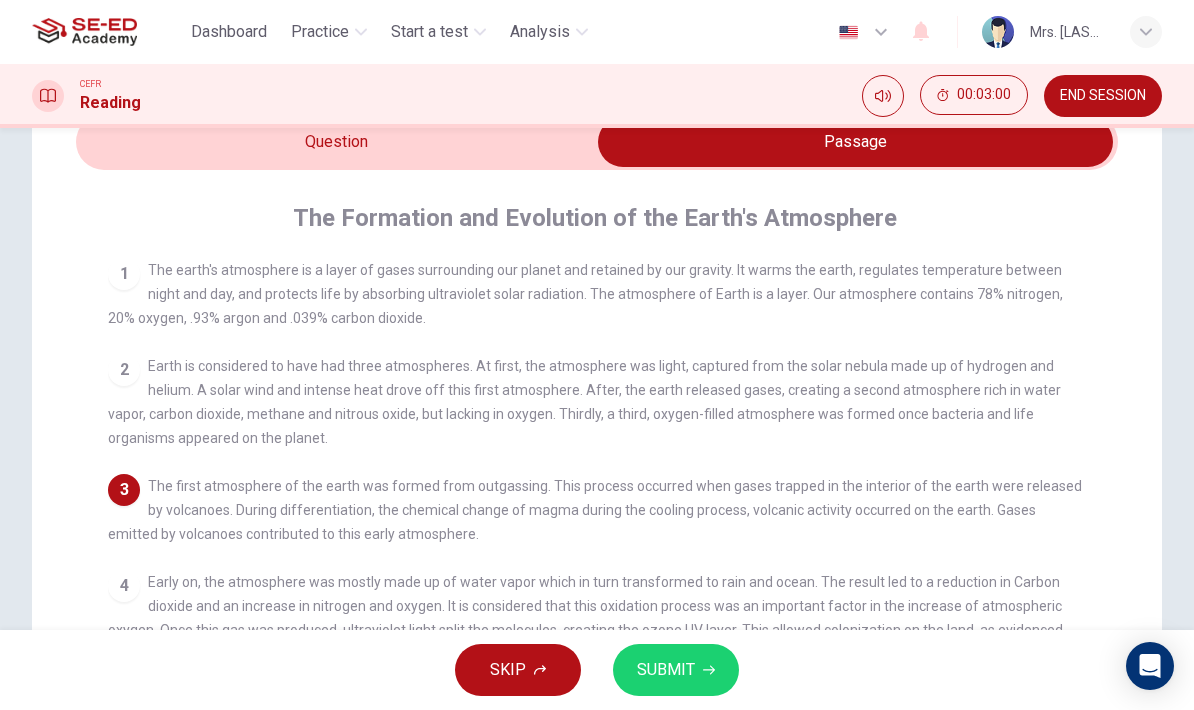 click at bounding box center [855, 142] 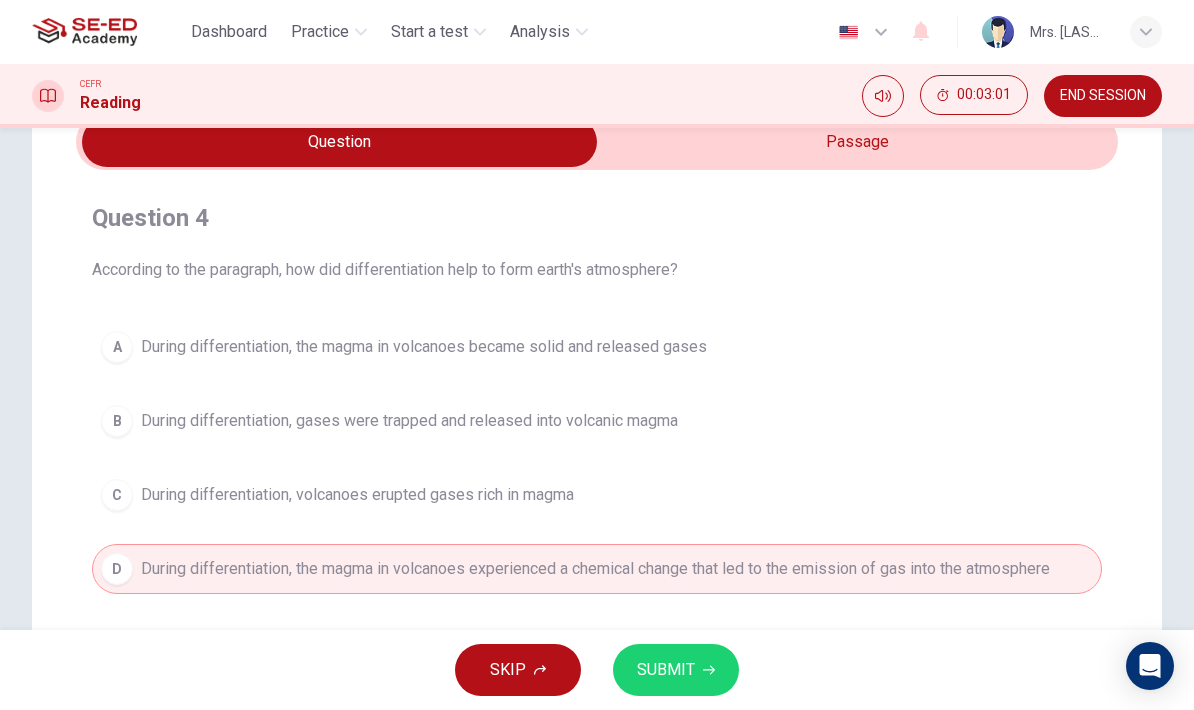 click 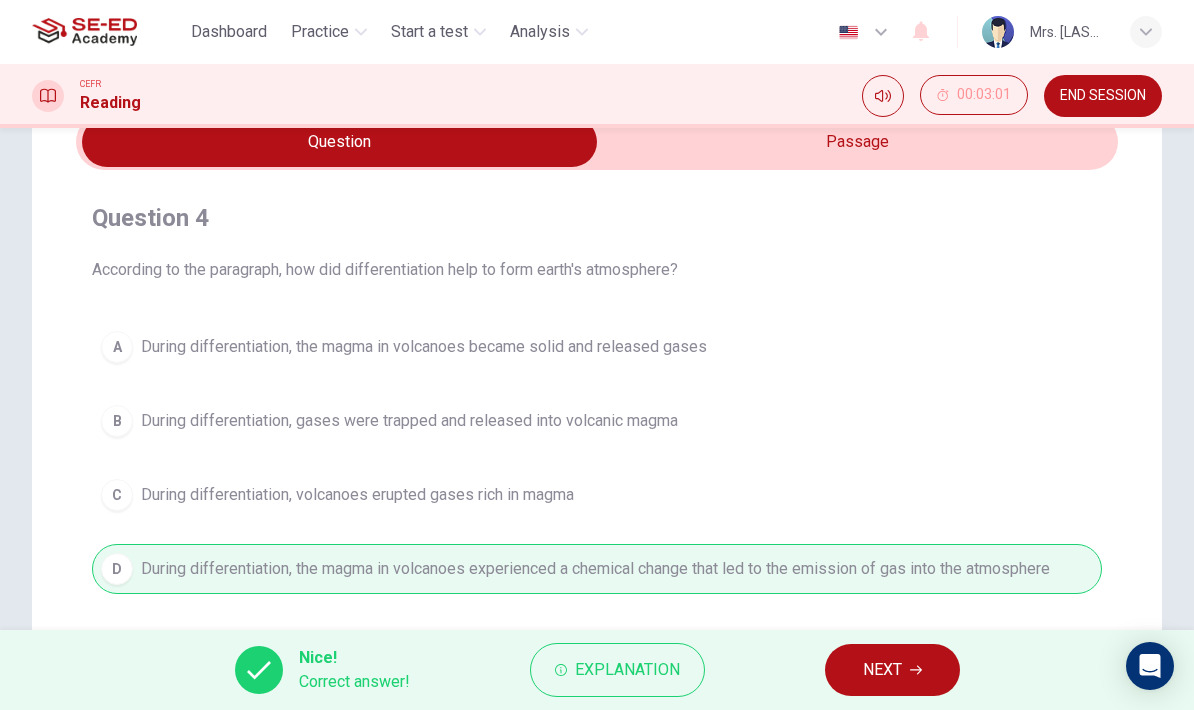 click on "NEXT" at bounding box center (892, 670) 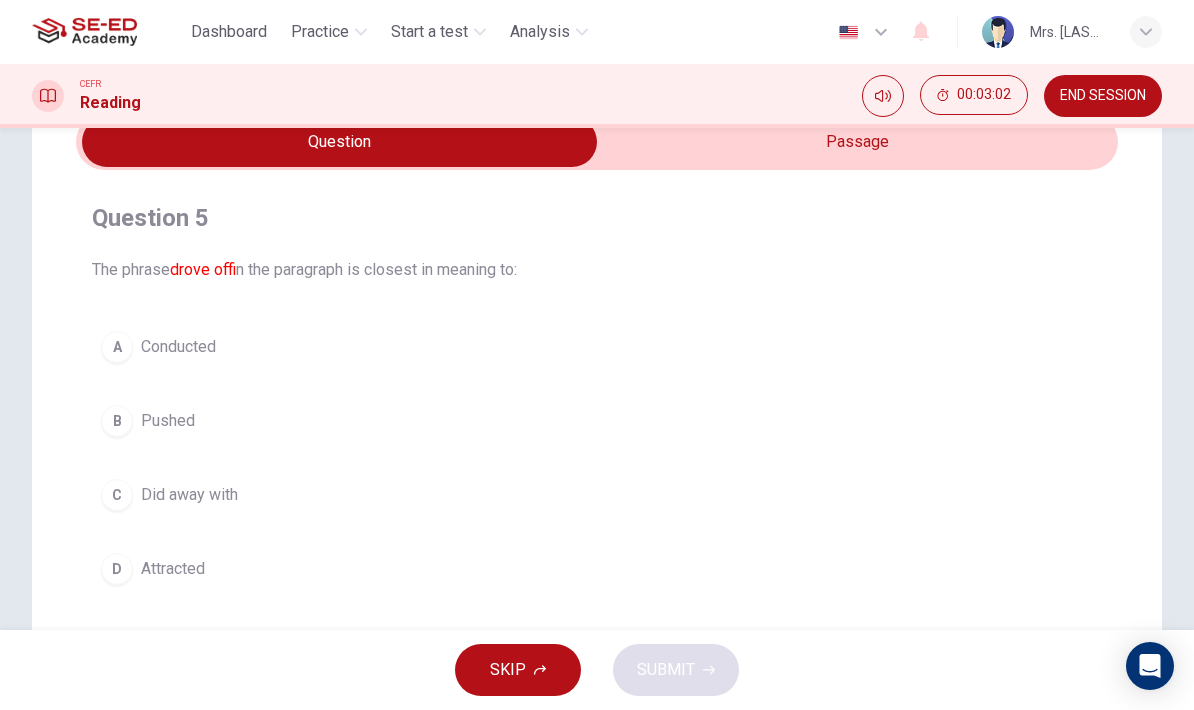 click at bounding box center (339, 142) 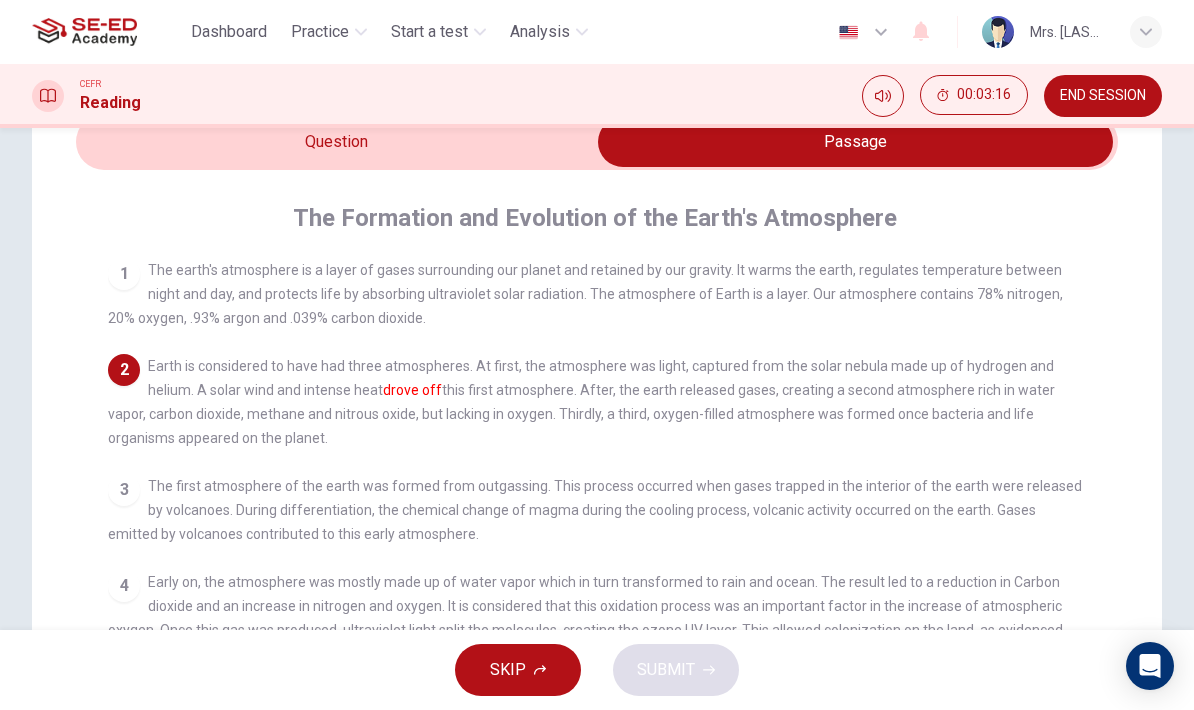 click at bounding box center [855, 142] 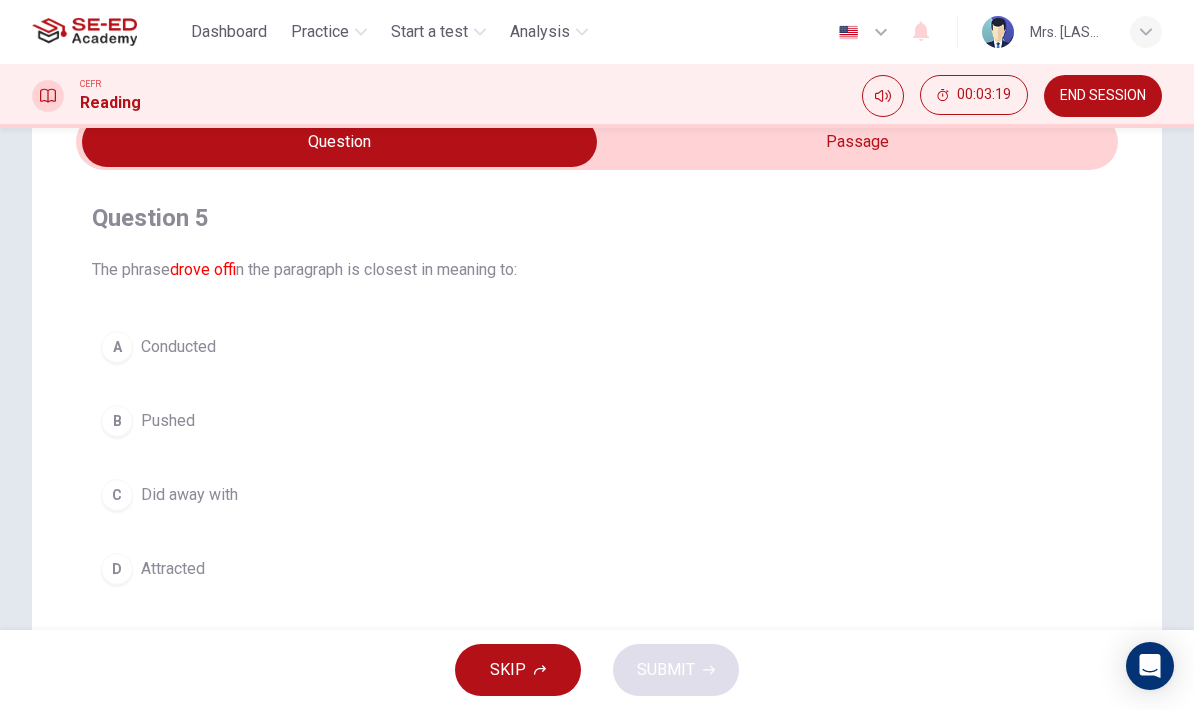 click on "C Did away with" at bounding box center (597, 495) 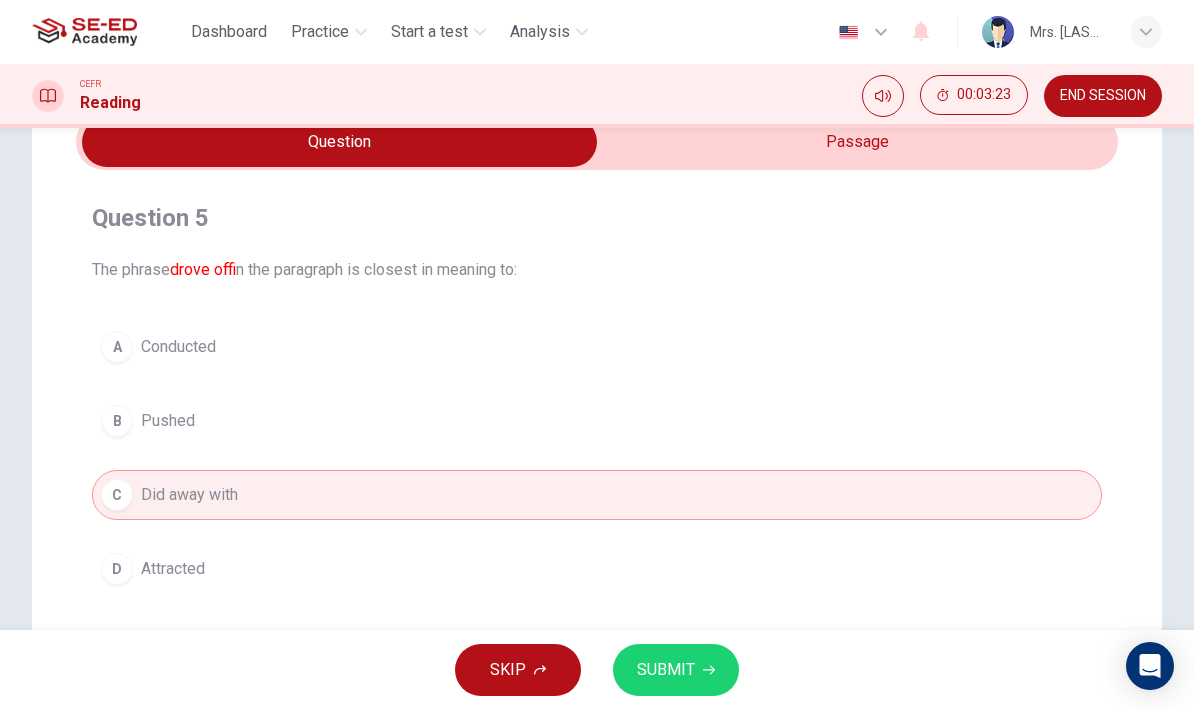 click at bounding box center (339, 142) 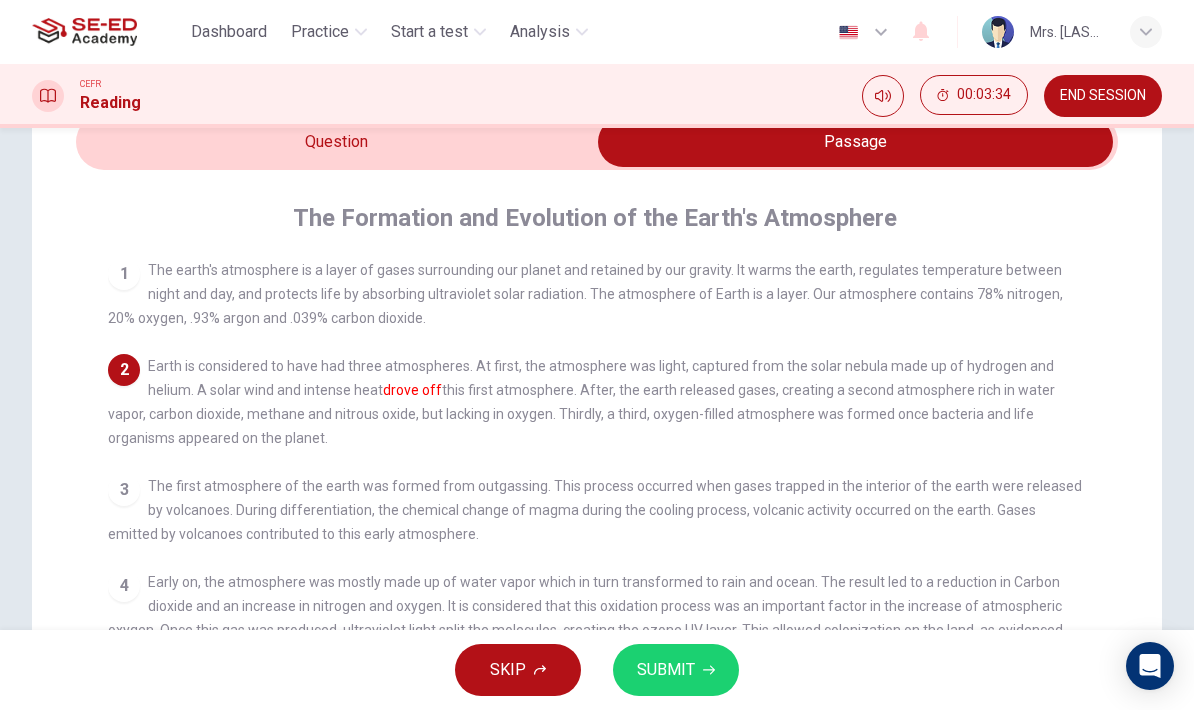 click at bounding box center (855, 142) 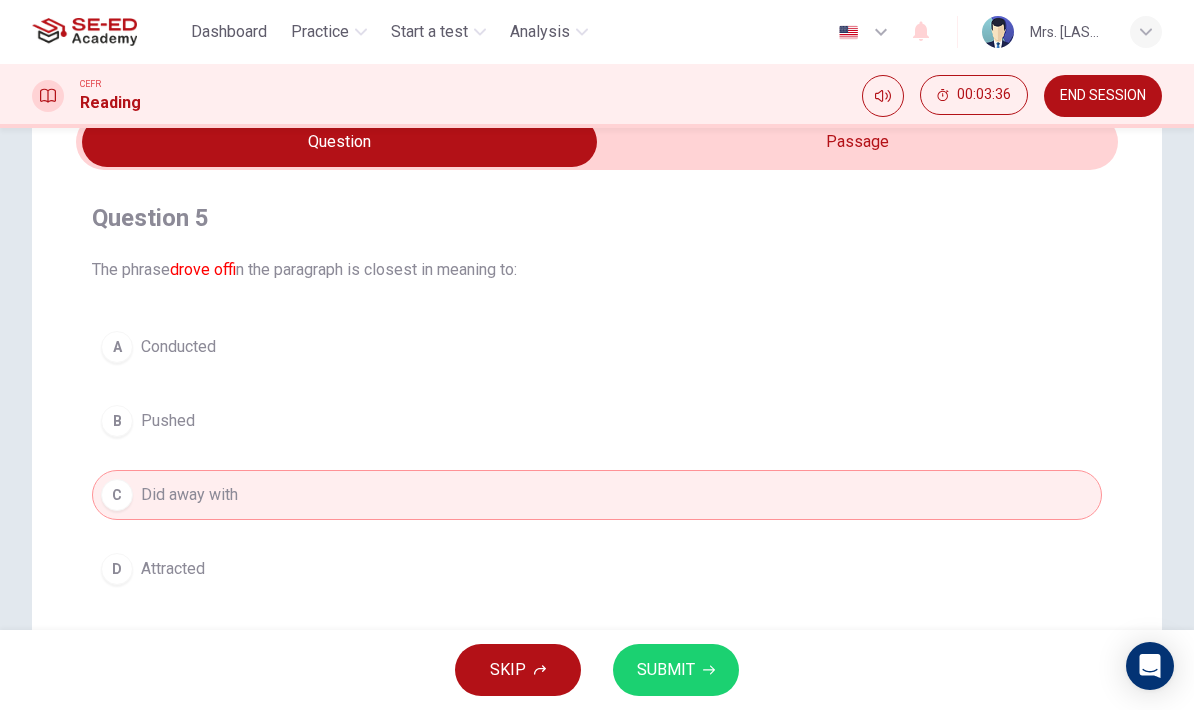 click on "SUBMIT" at bounding box center [676, 670] 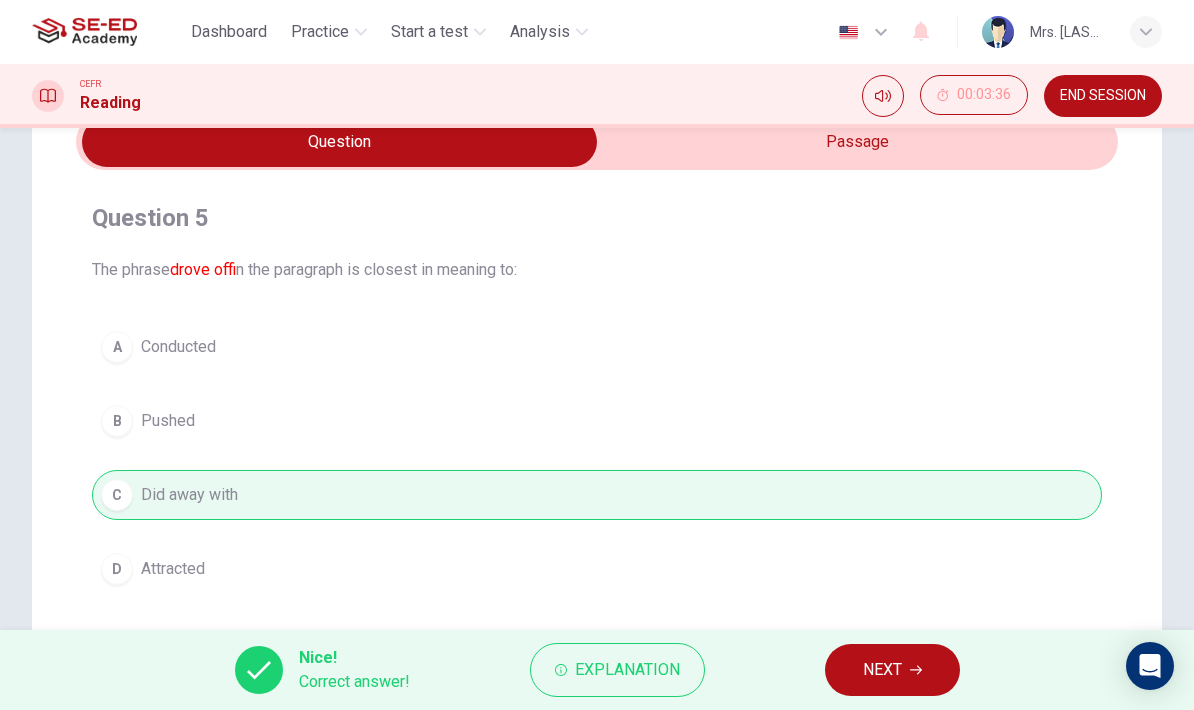 click on "NEXT" at bounding box center (892, 670) 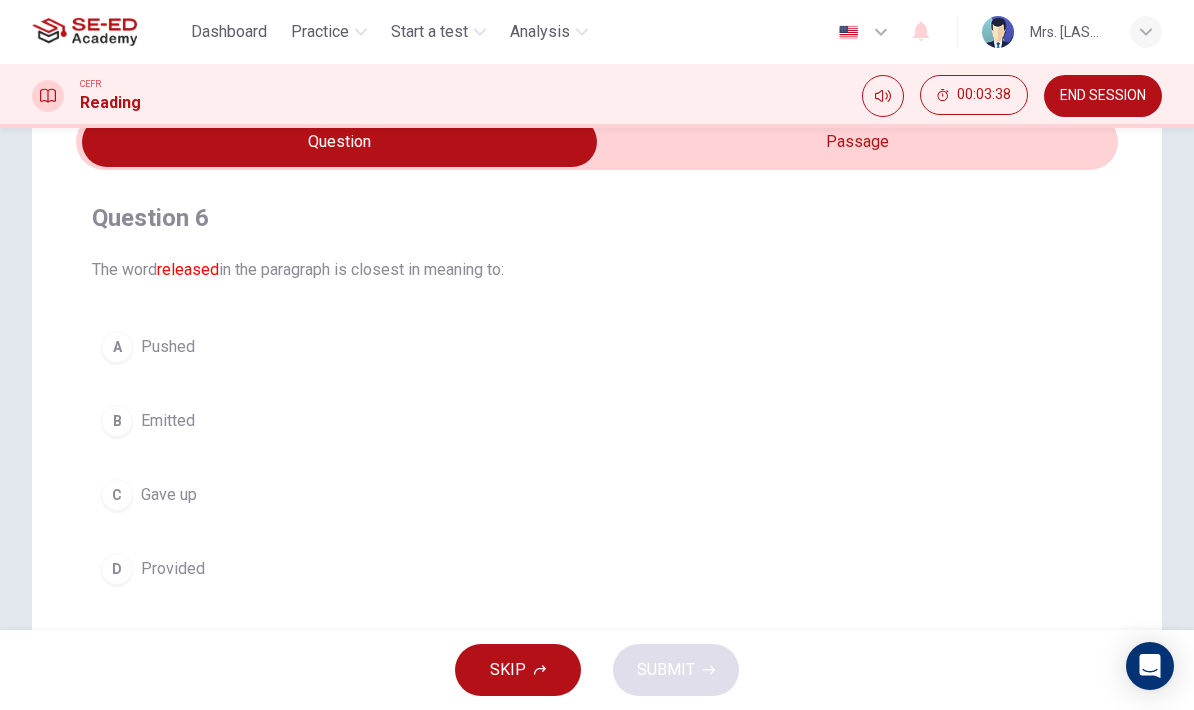 click on "B Emitted" at bounding box center [597, 421] 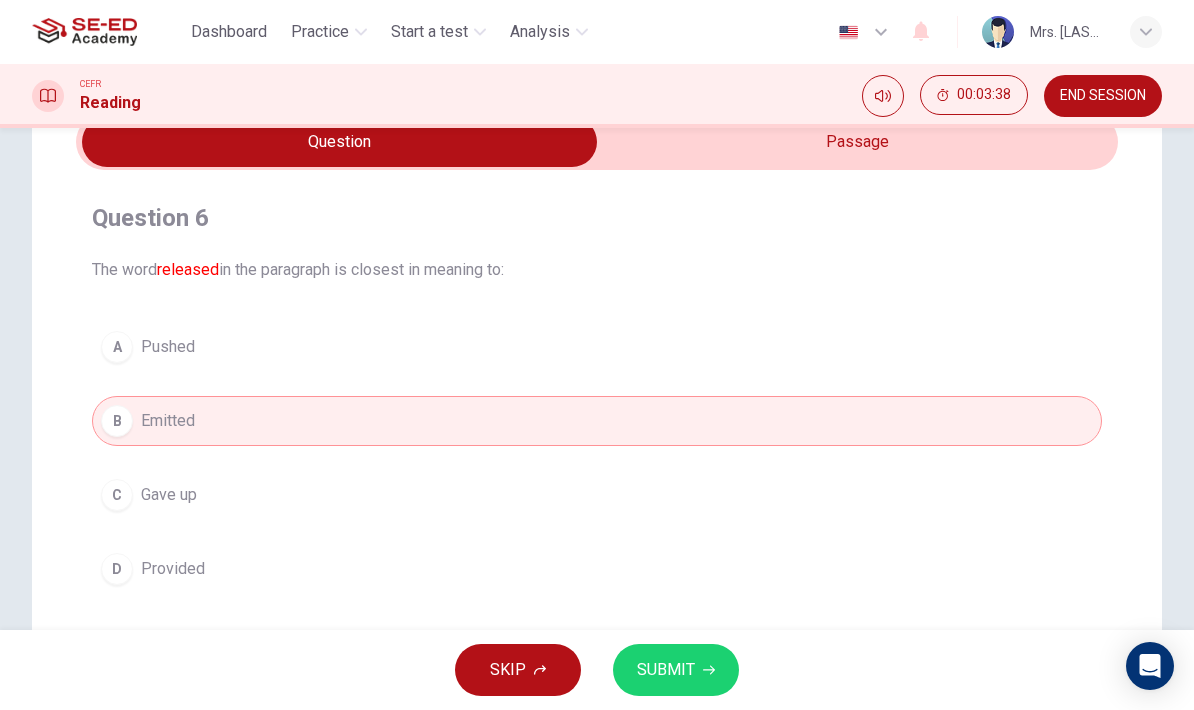 click 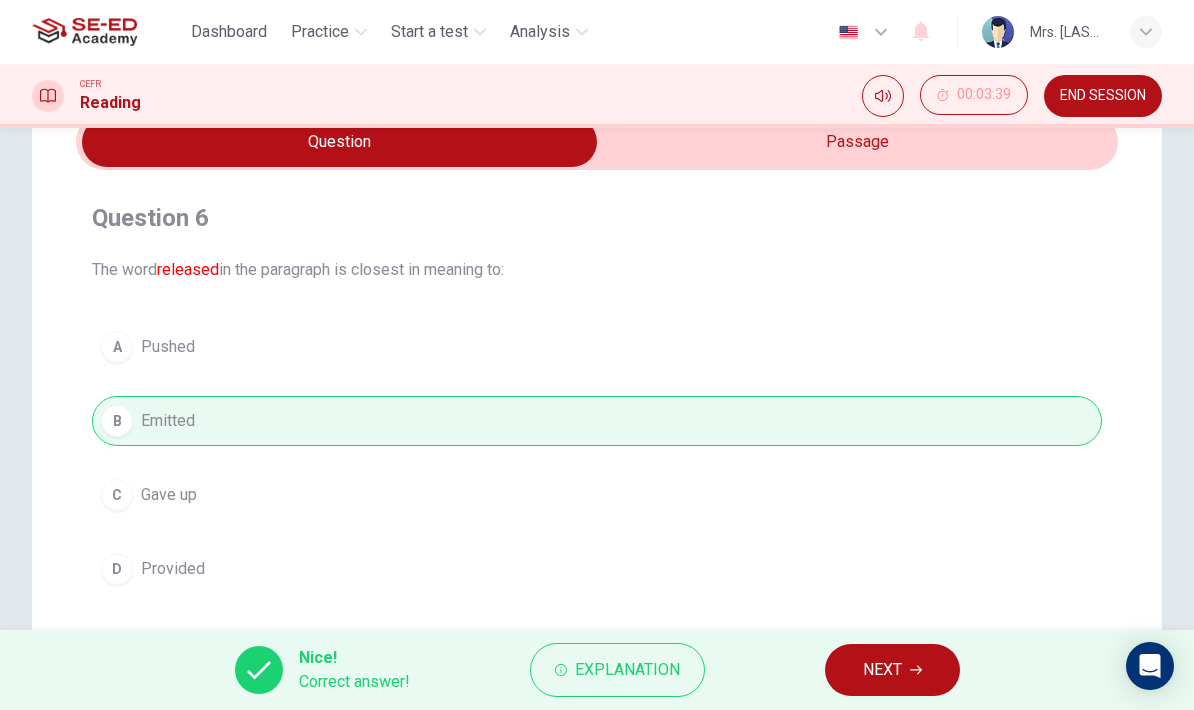 click on "NEXT" at bounding box center (892, 670) 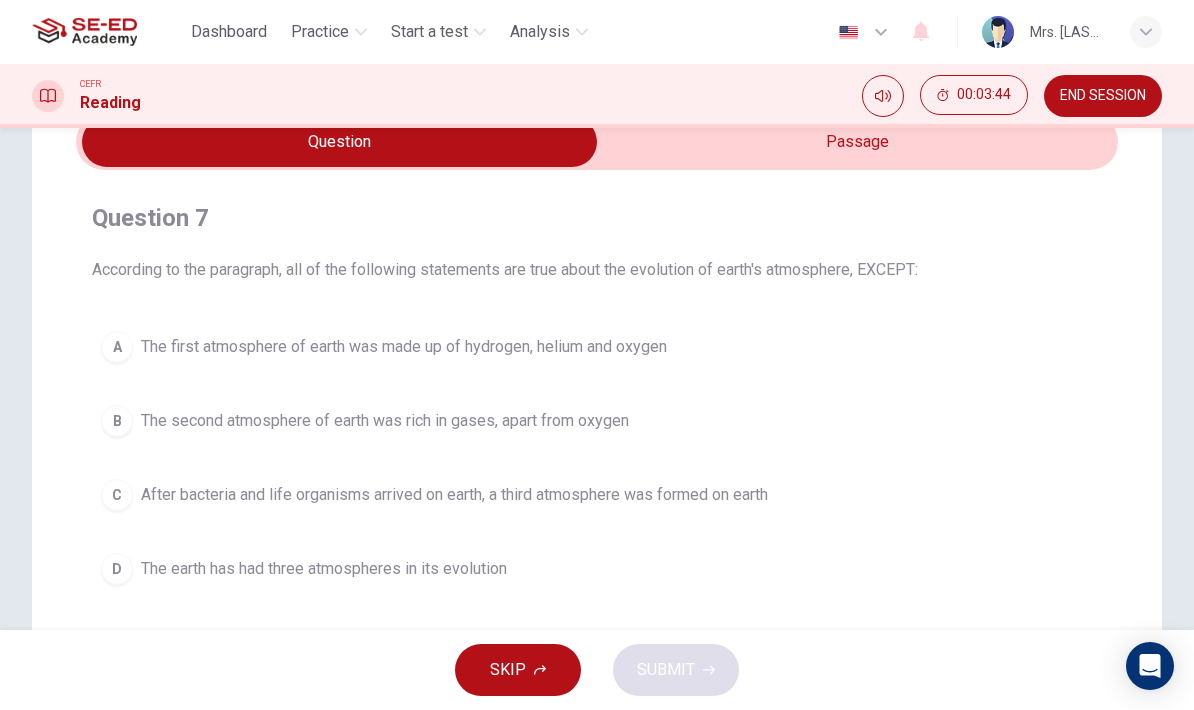 click at bounding box center (339, 142) 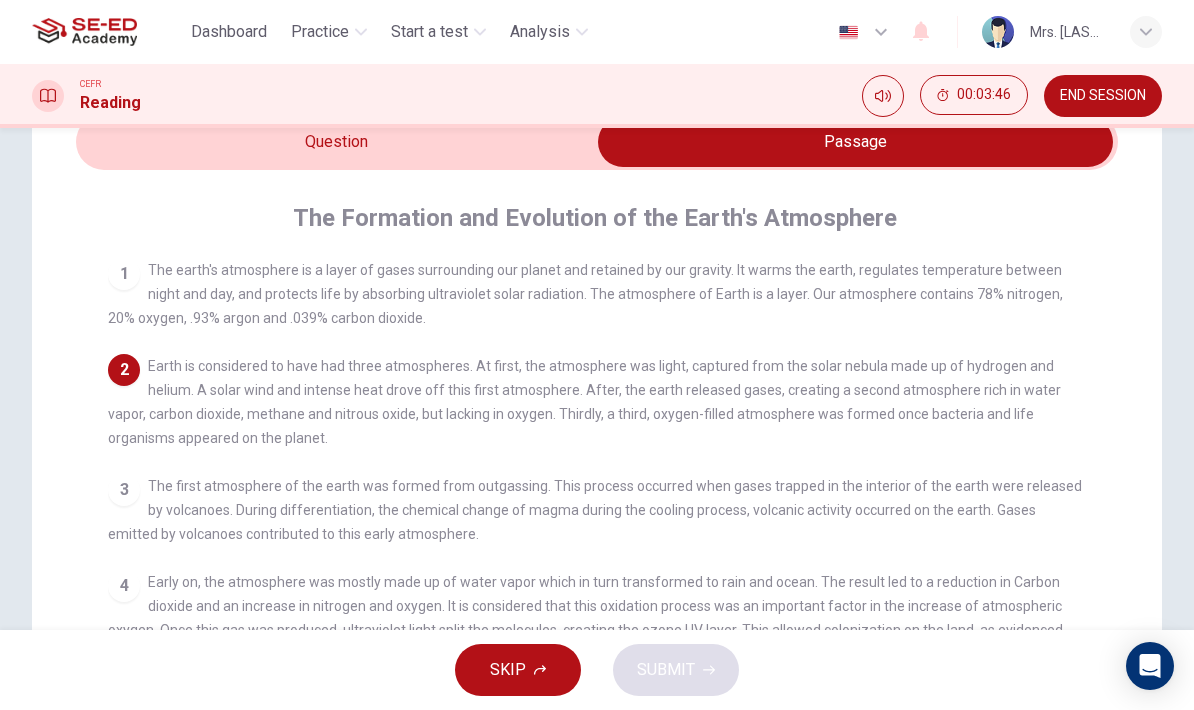 click at bounding box center [855, 142] 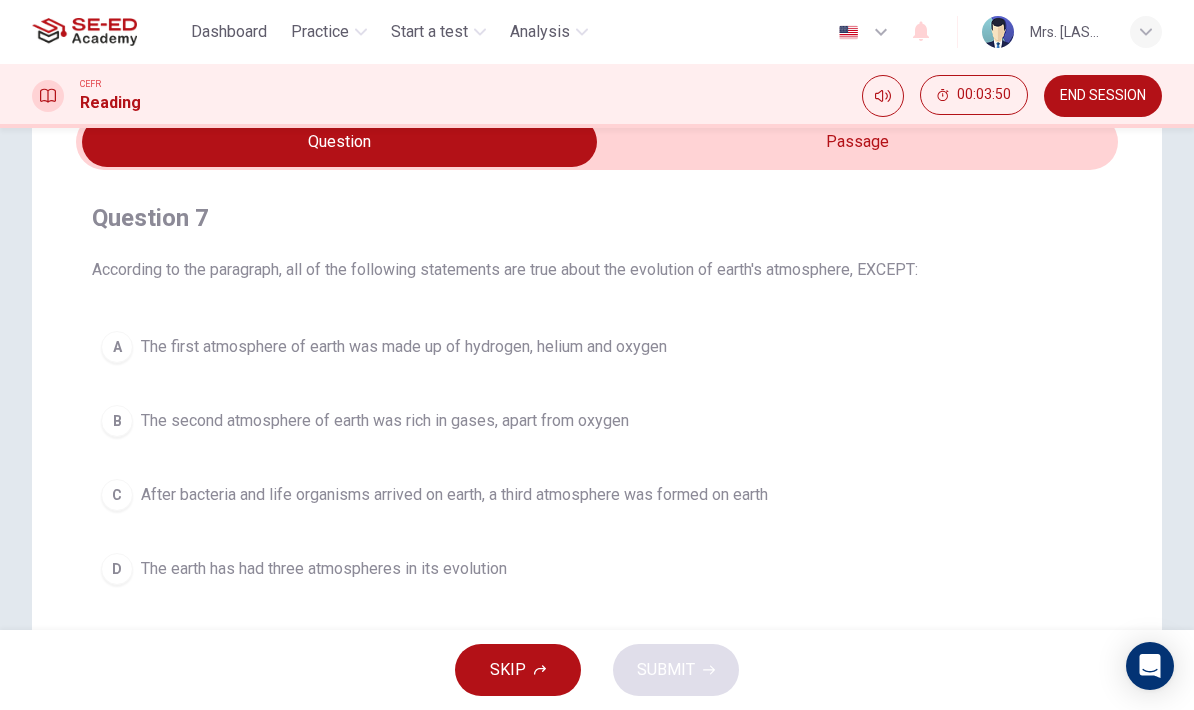 click at bounding box center (339, 142) 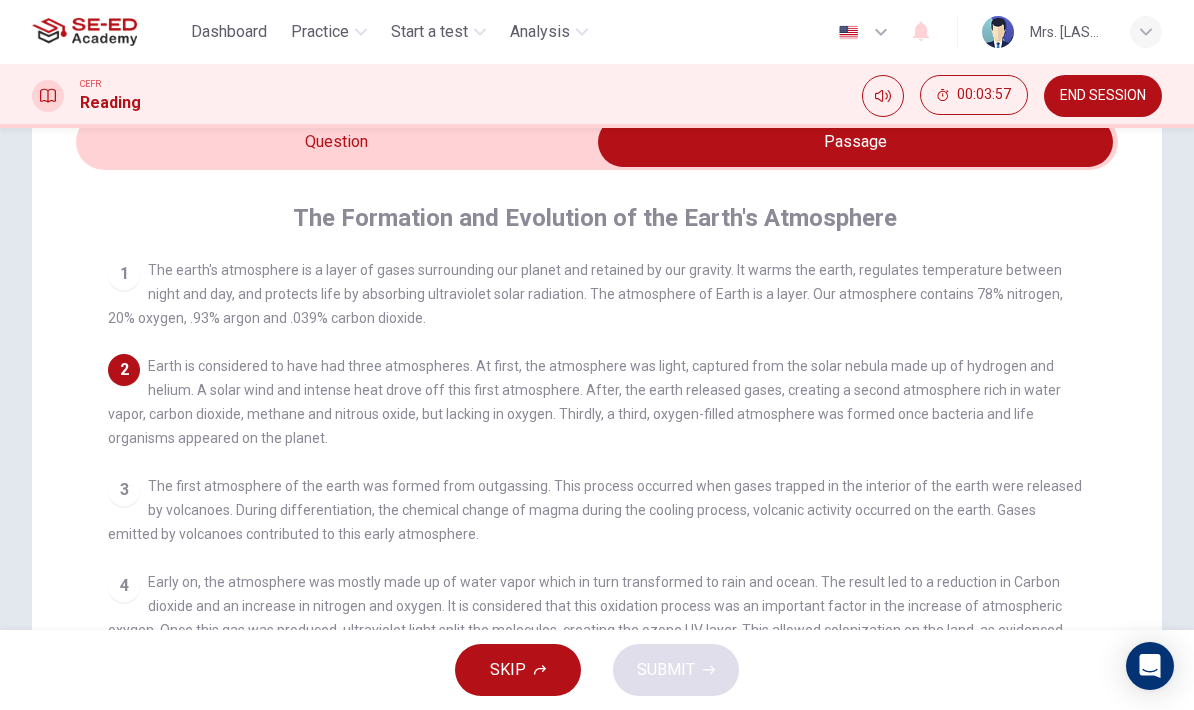 click at bounding box center [855, 142] 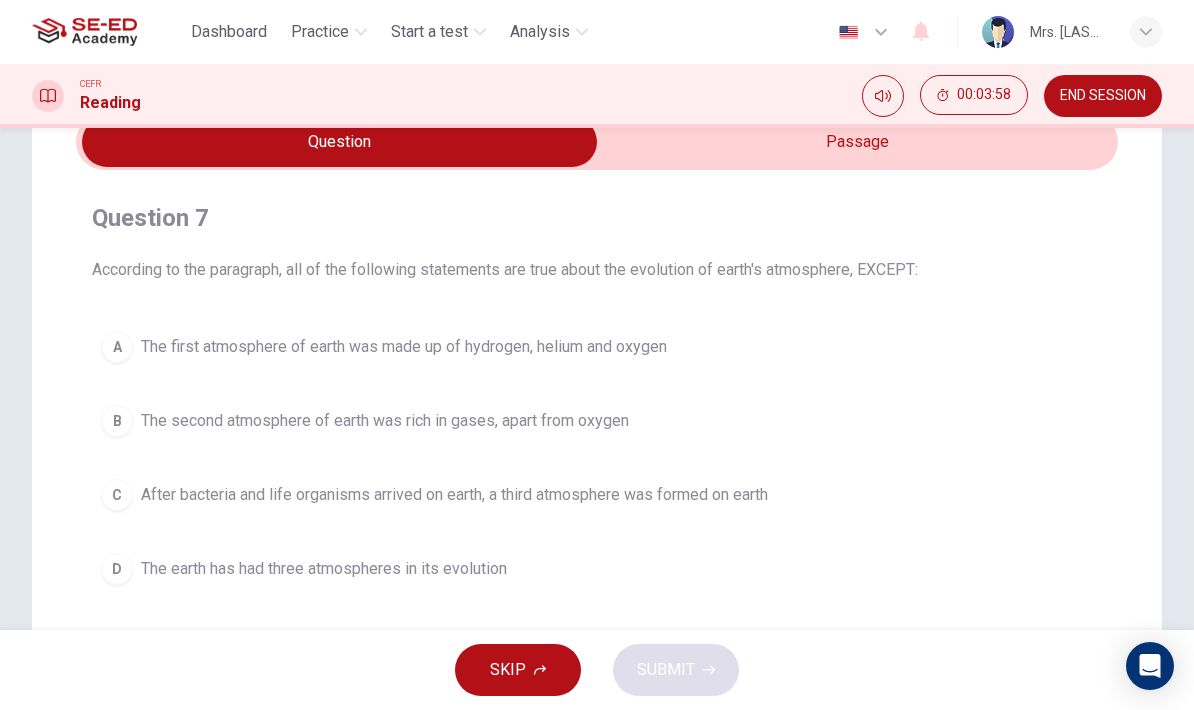 click on "A The first atmosphere of earth was made up of hydrogen, helium and oxygen" at bounding box center [597, 347] 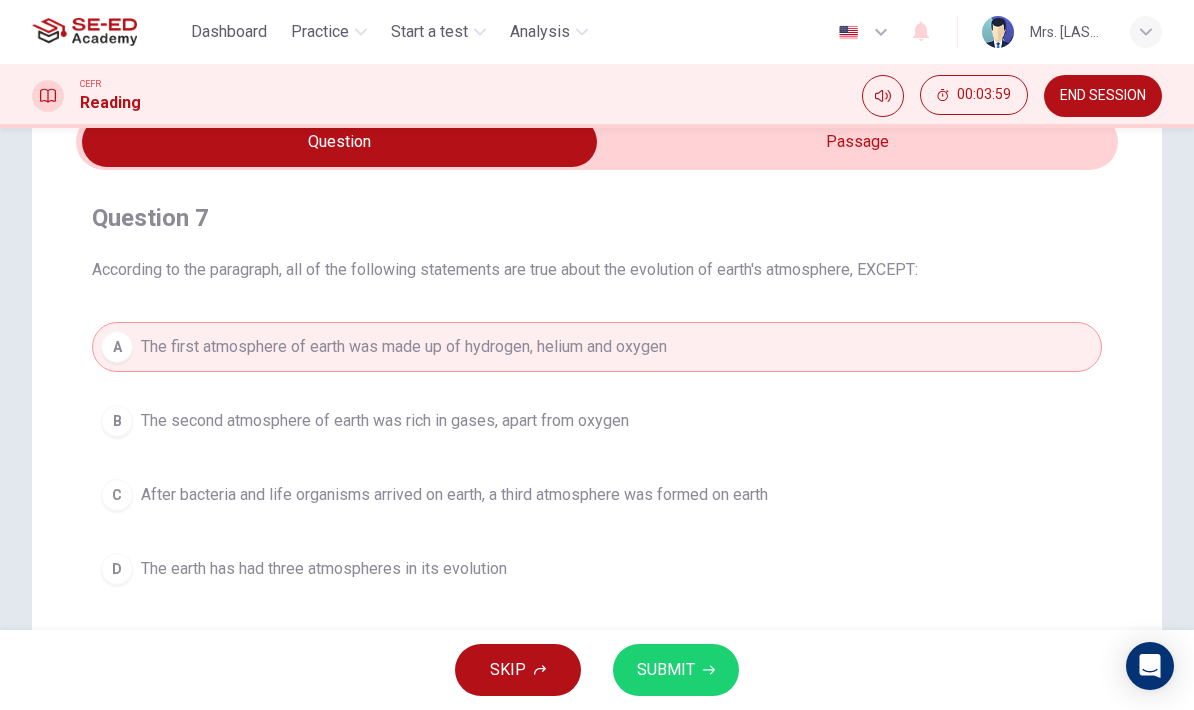 click at bounding box center [339, 142] 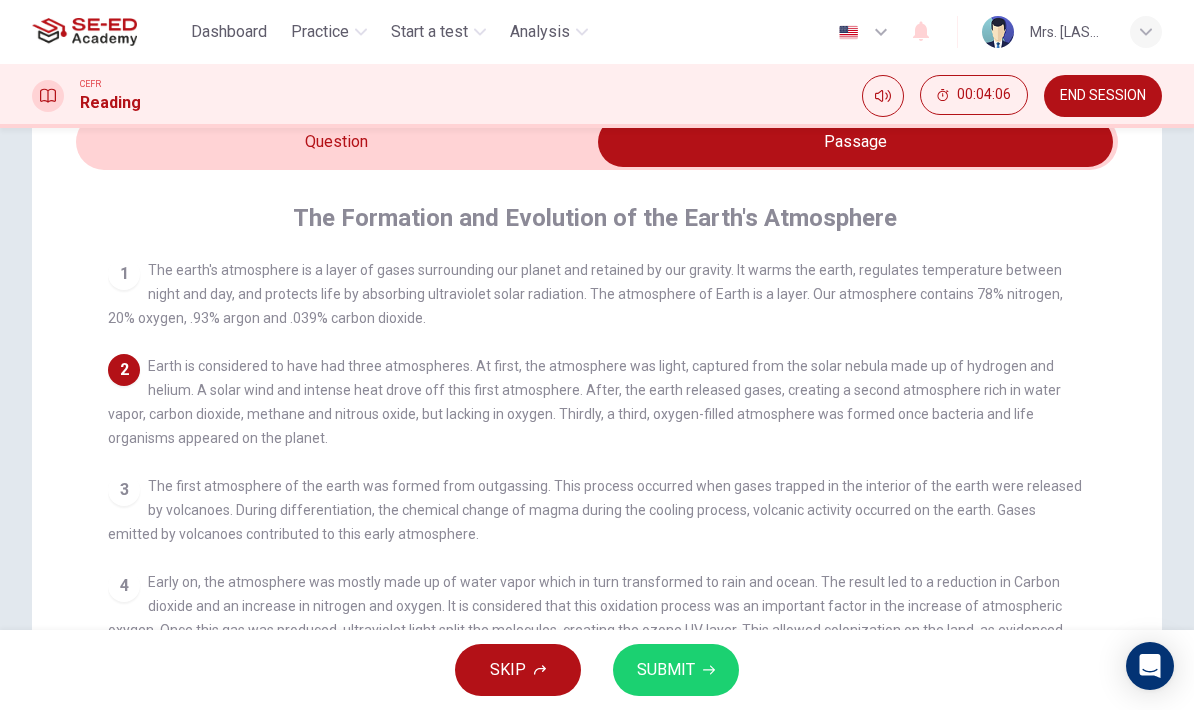 click at bounding box center (855, 142) 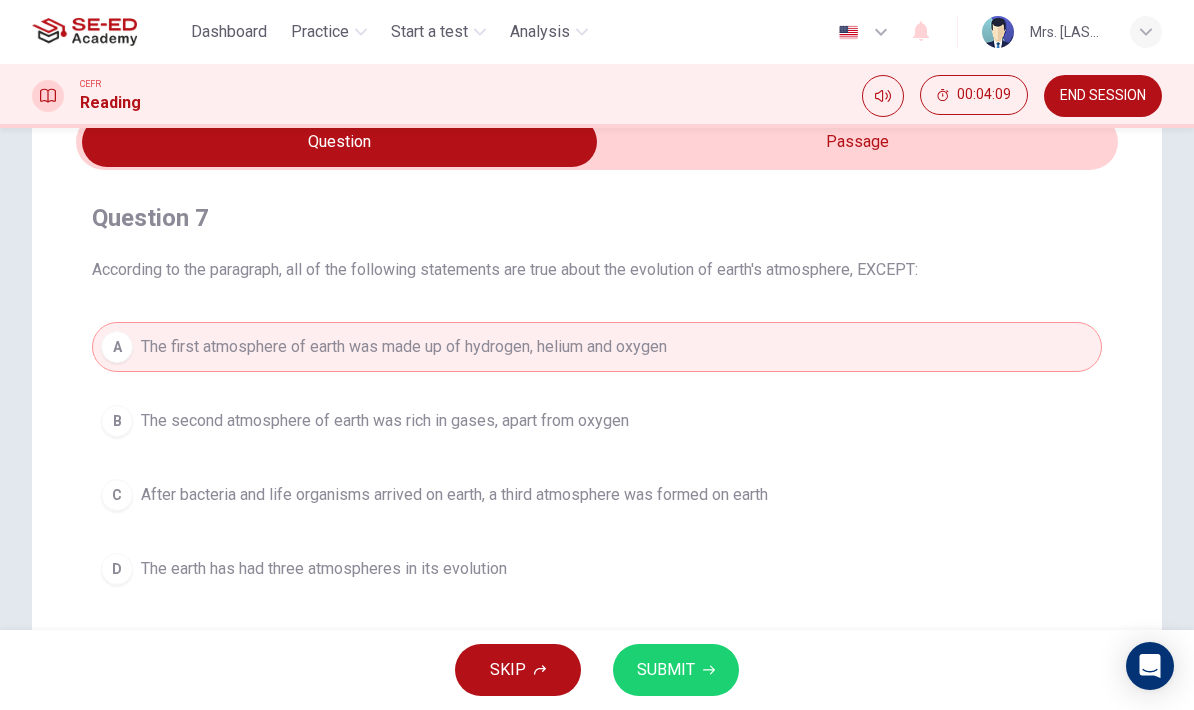 click at bounding box center [339, 142] 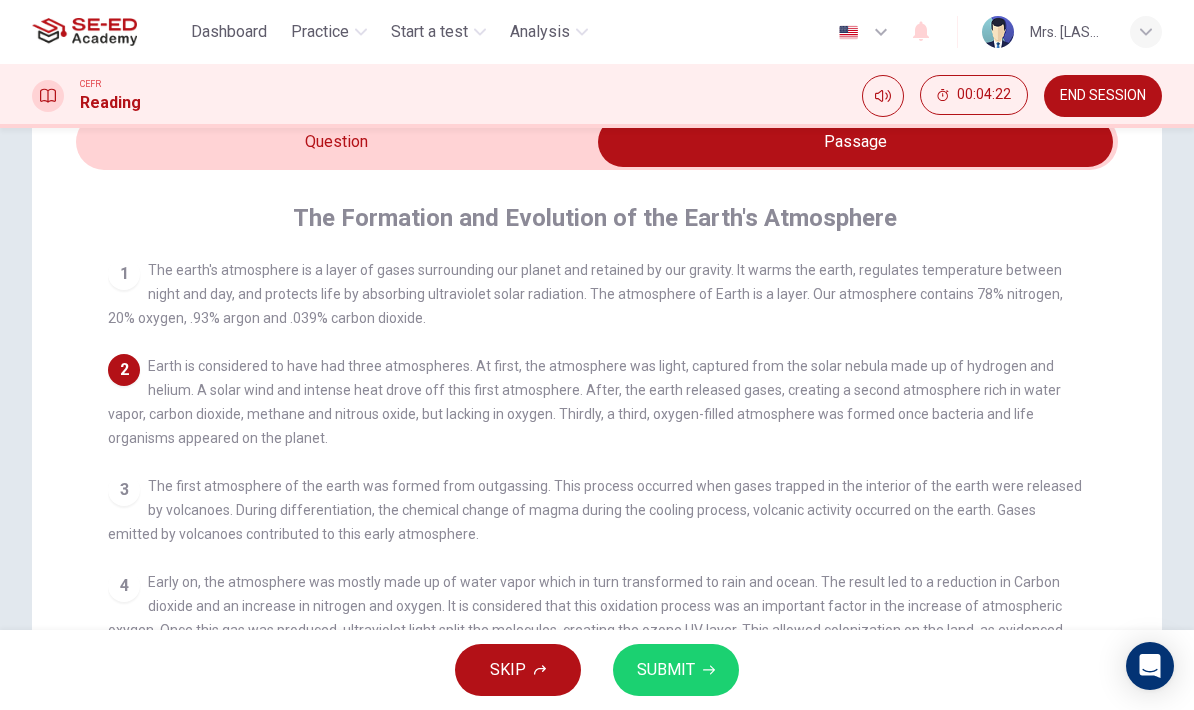 click at bounding box center [855, 142] 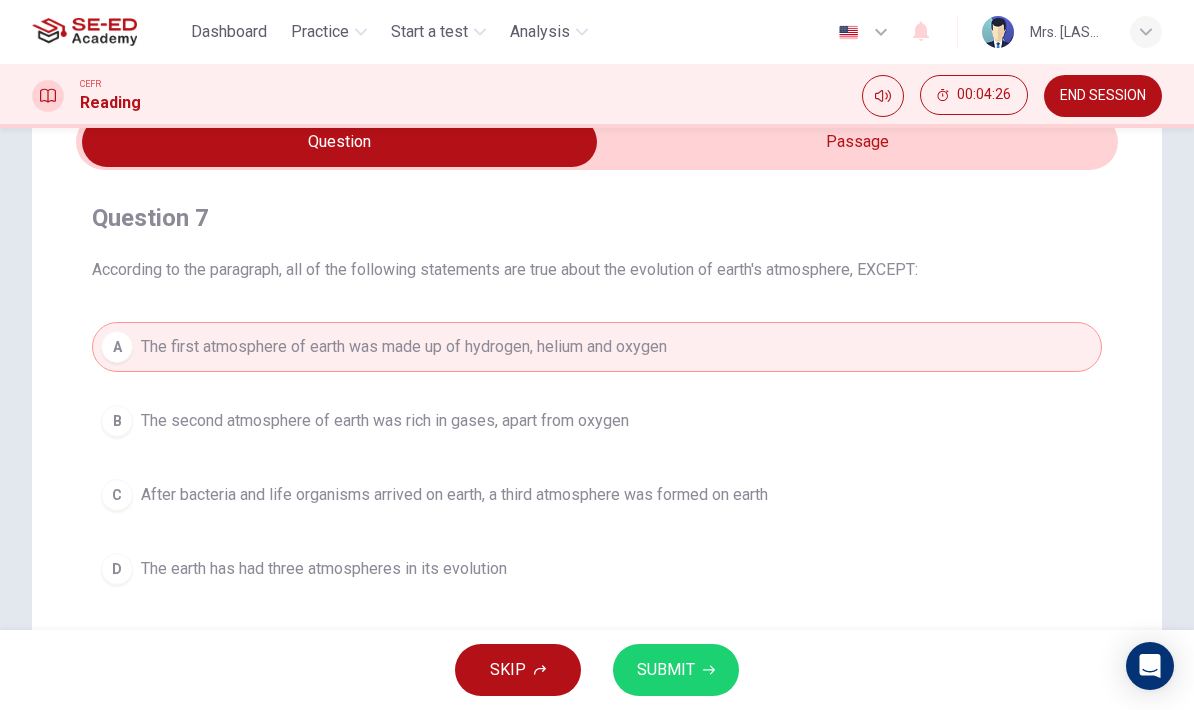click on "SUBMIT" at bounding box center [666, 670] 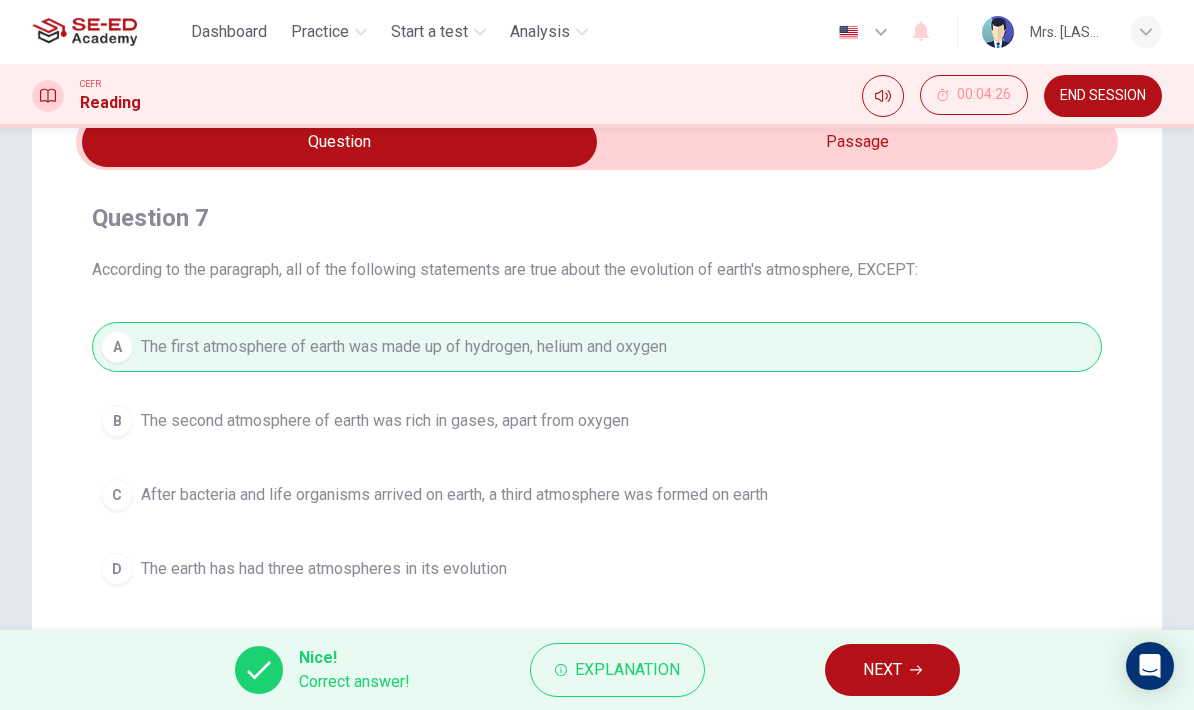 click on "NEXT" at bounding box center (882, 670) 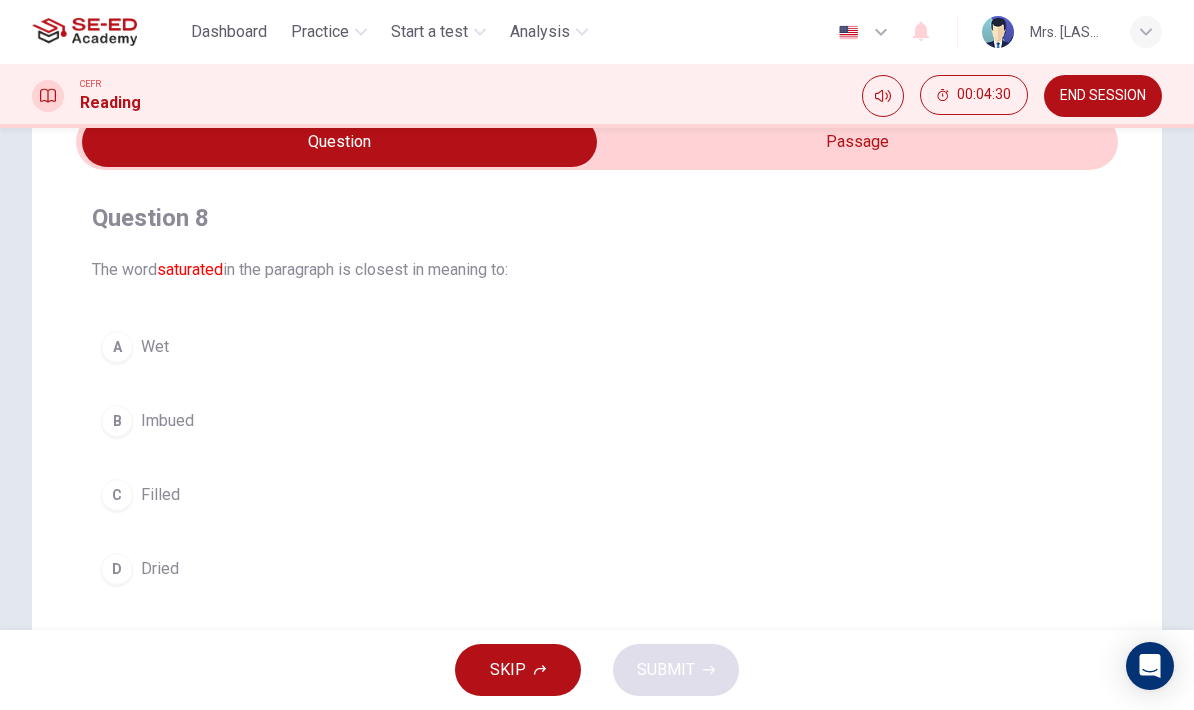 click at bounding box center [339, 142] 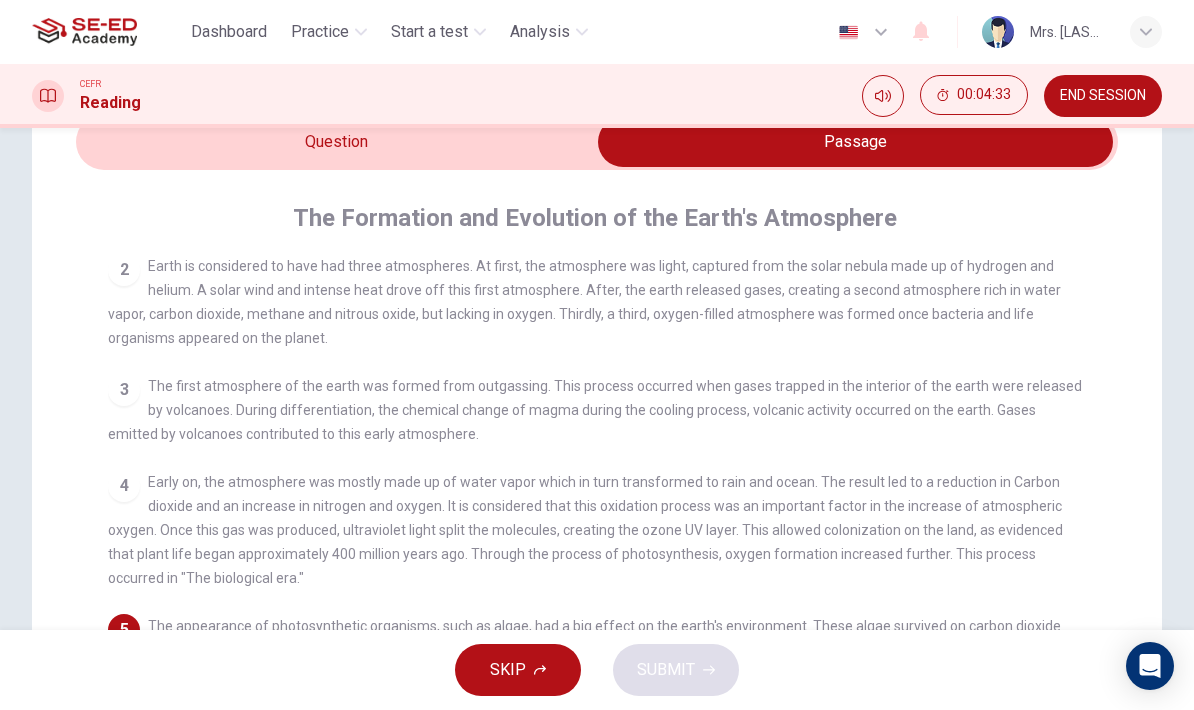 click on "Question 8 The word saturated in the paragraph is closest in meaning to: A Wet B Imbued C Filled D Dried The Formation and Evolution of the Earth's Atmosphere 1 The earth's atmosphere is a layer of gases surrounding our planet and retained by our gravity. It warms the earth, regulates temperature between night and day, and protects life by absorbing ultraviolet solar radiation. The atmosphere of Earth is a layer. Our atmosphere contains 78% nitrogen, 20% oxygen, .93% argon and .039% carbon dioxide. 2 Earth is considered to have had three atmospheres. At first, the atmosphere was light, captured from the solar nebula made up of hydrogen and helium. A solar wind and intense heat drove off this first atmosphere. After, the earth released gases, creating a second atmosphere rich in water vapor, carbon dioxide, methane and nitrous oxide, but lacking in oxygen. Thirdly, a third, oxygen-filled atmosphere was formed once bacteria and life organisms appeared on the planet. 3 4 5 saturated 6 7" at bounding box center [597, 544] 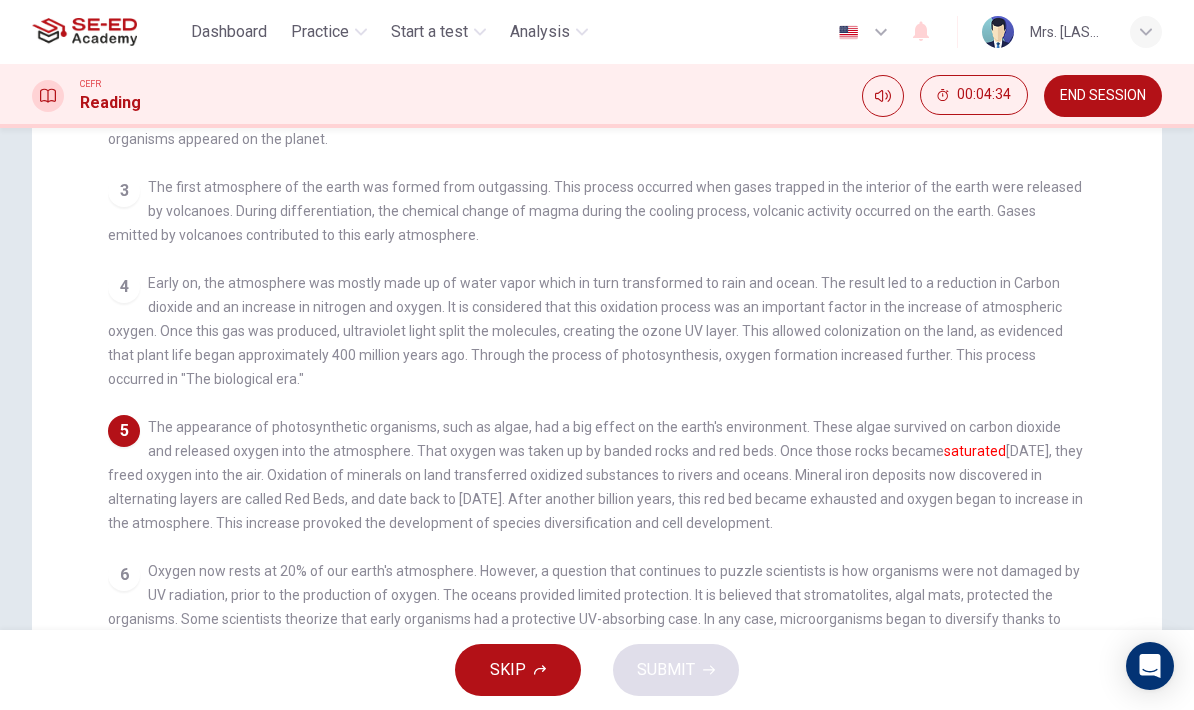 scroll, scrollTop: 294, scrollLeft: 0, axis: vertical 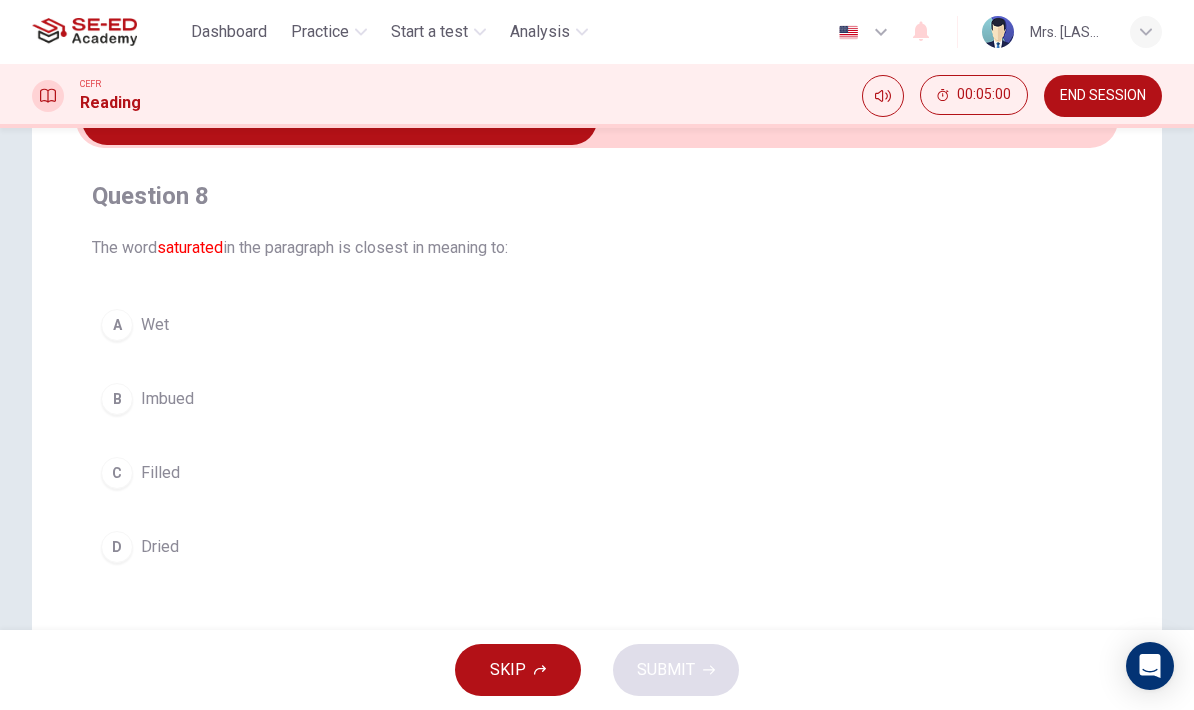click at bounding box center (339, 120) 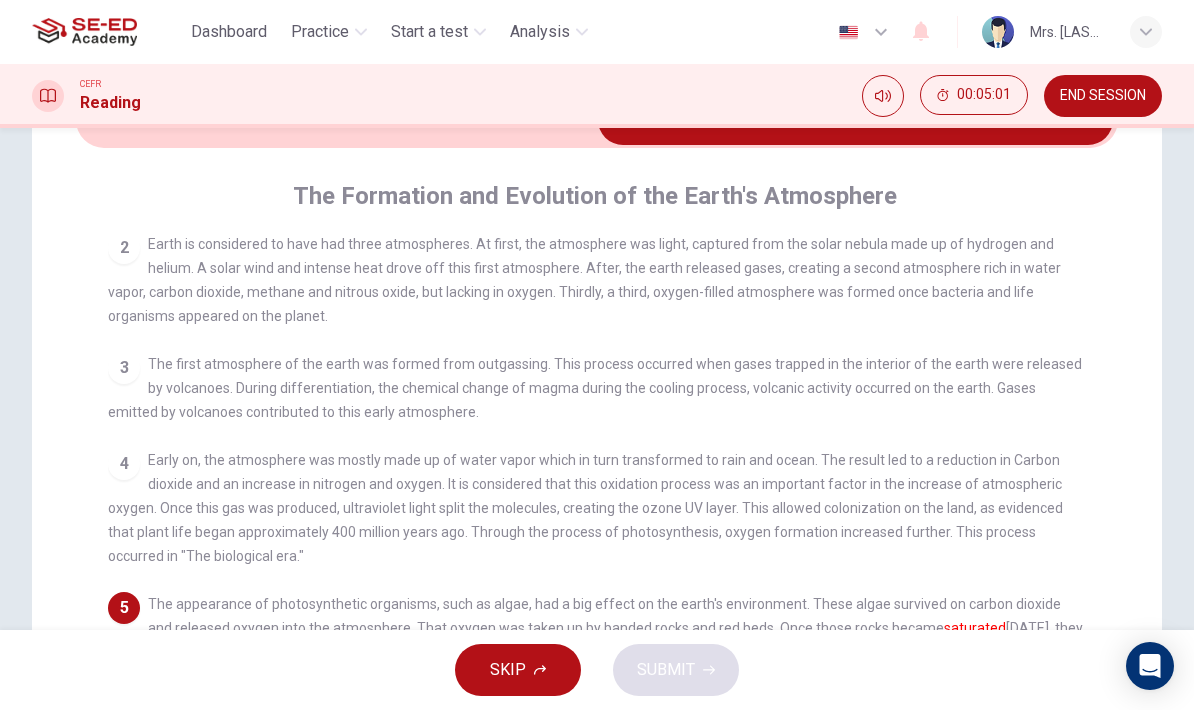scroll, scrollTop: 134, scrollLeft: 0, axis: vertical 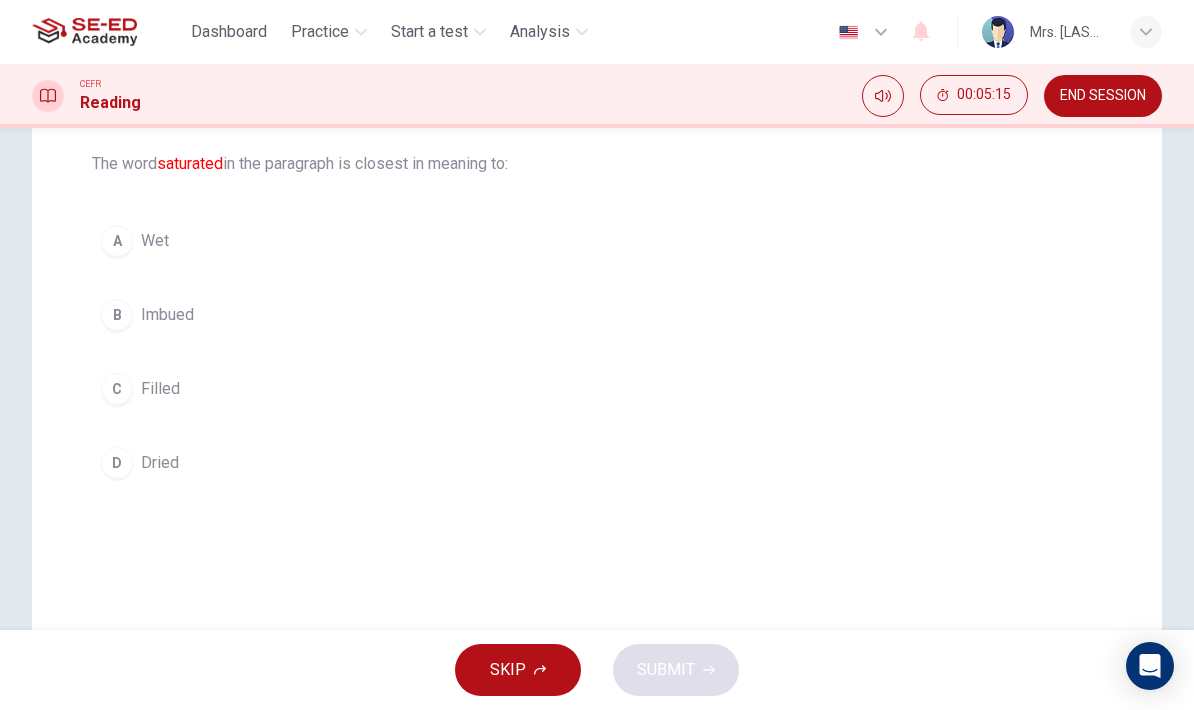 click on "D Dried" at bounding box center [597, 463] 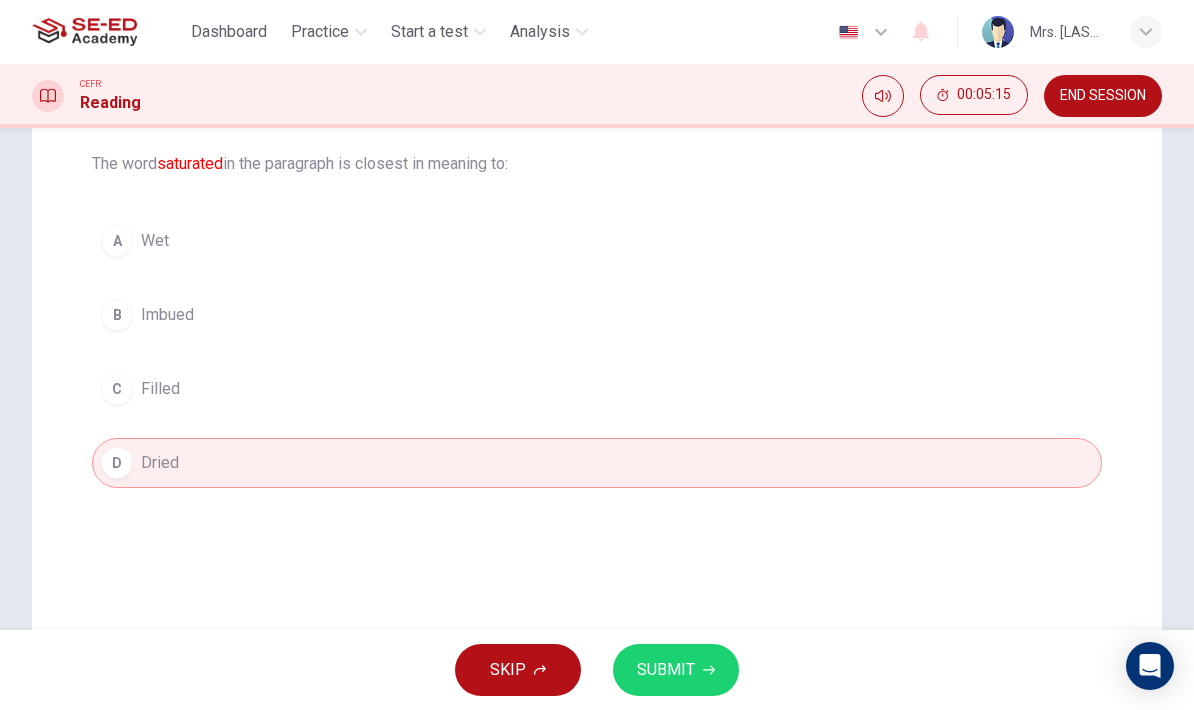 click 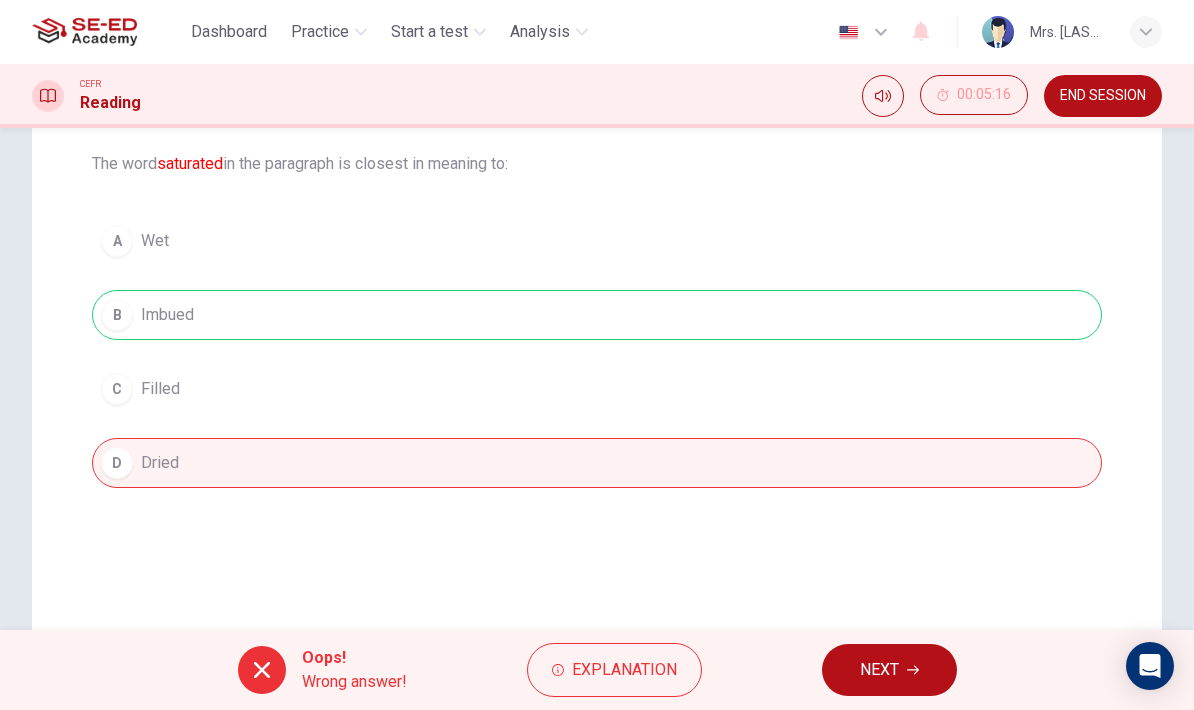 click on "Explanation" at bounding box center [624, 670] 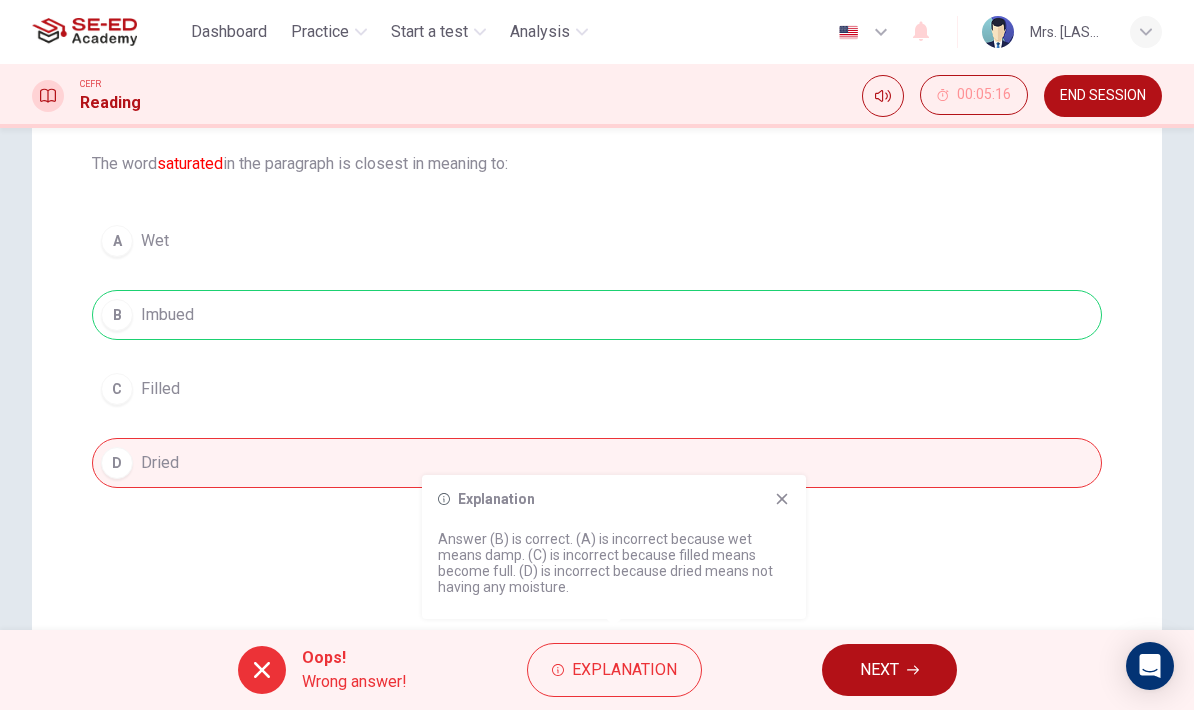 click 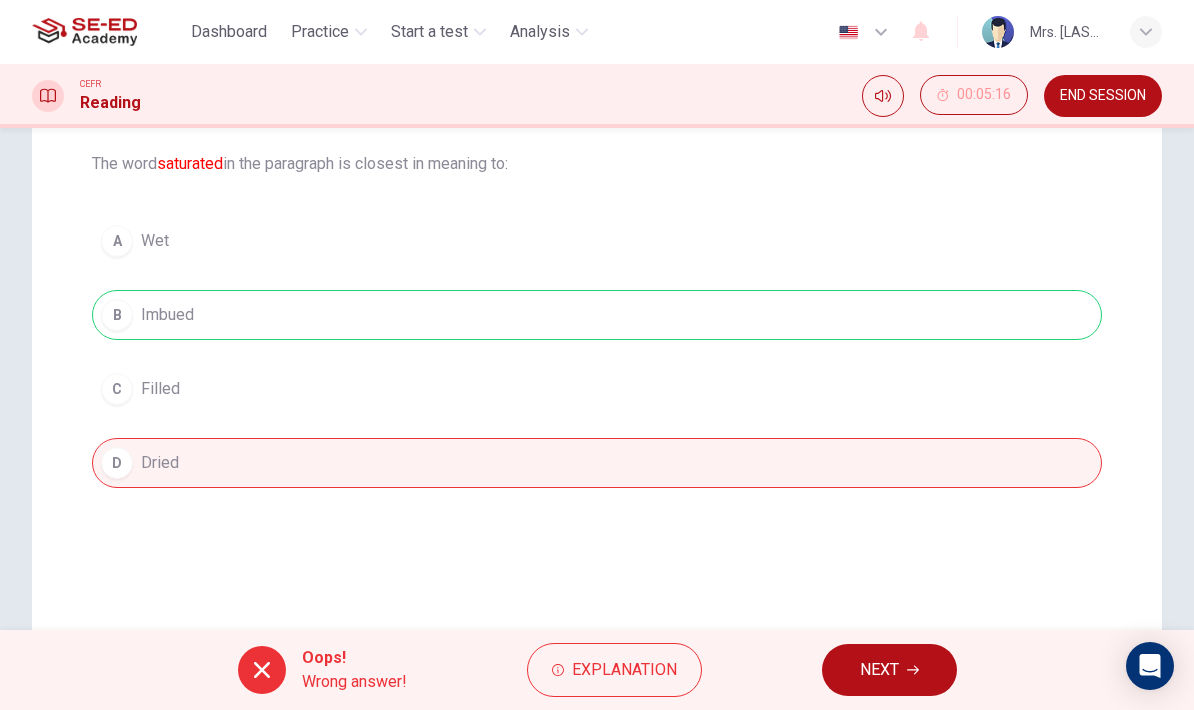 click on "NEXT" at bounding box center [889, 670] 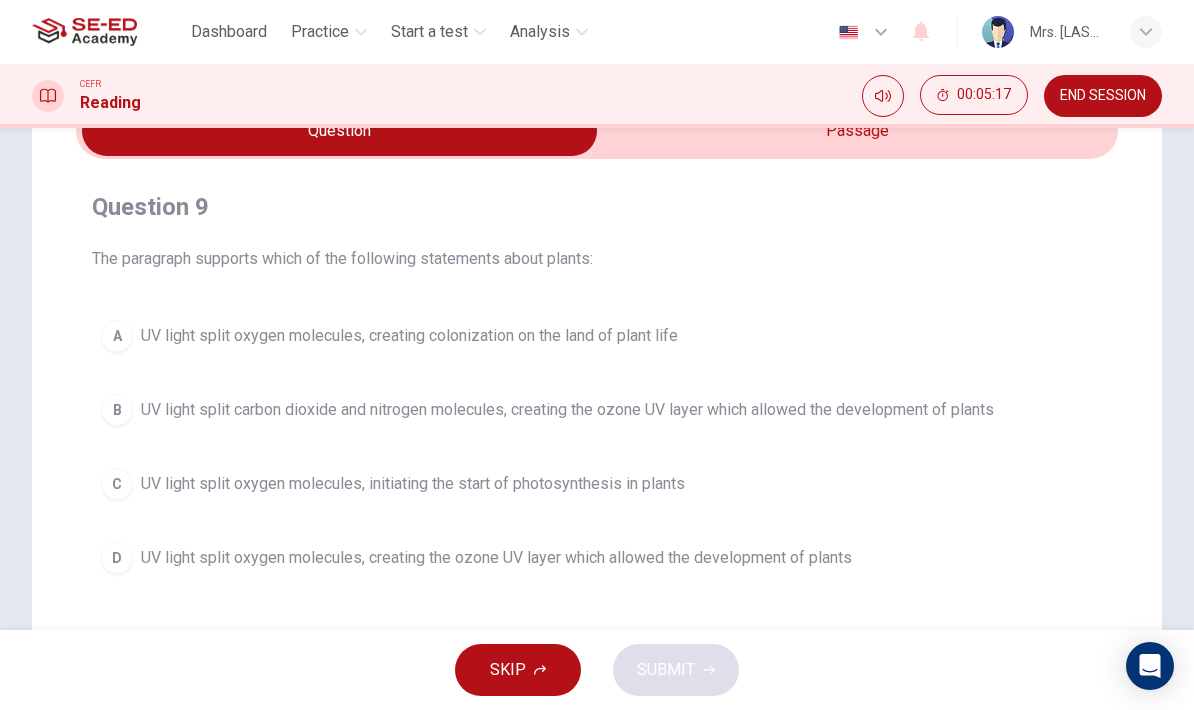 scroll, scrollTop: 88, scrollLeft: 0, axis: vertical 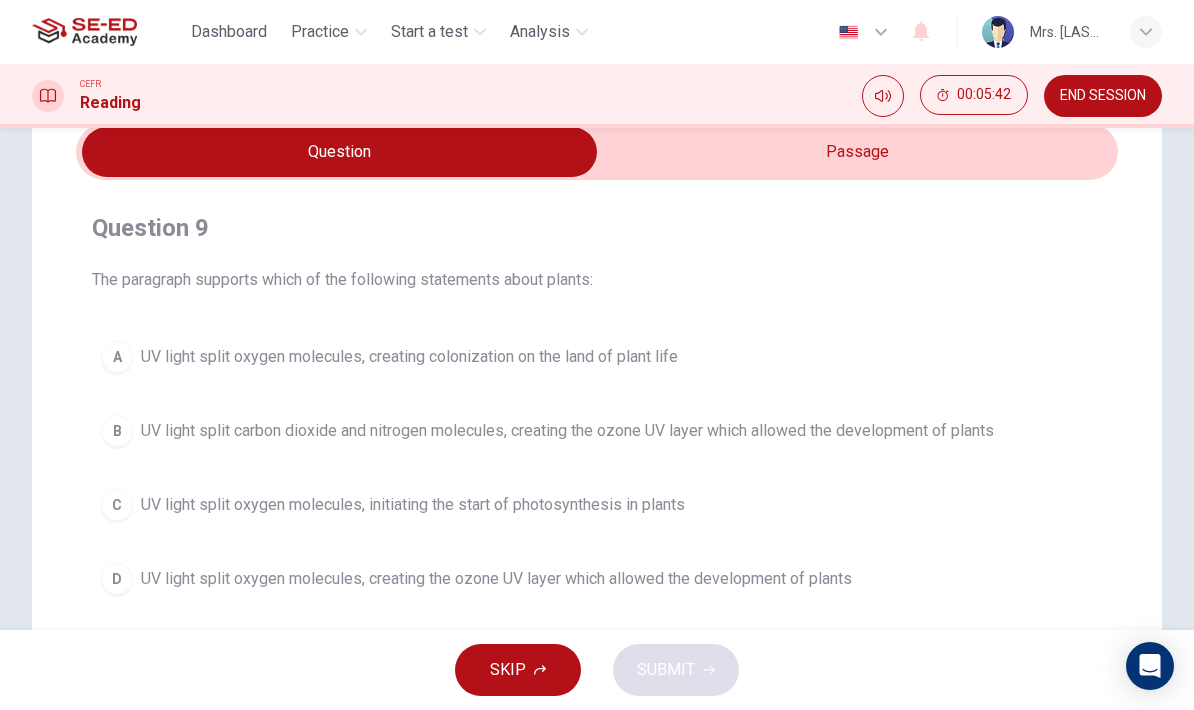 click on "UV light split carbon dioxide and nitrogen molecules, creating the ozone UV layer which allowed the development of plants" at bounding box center (567, 431) 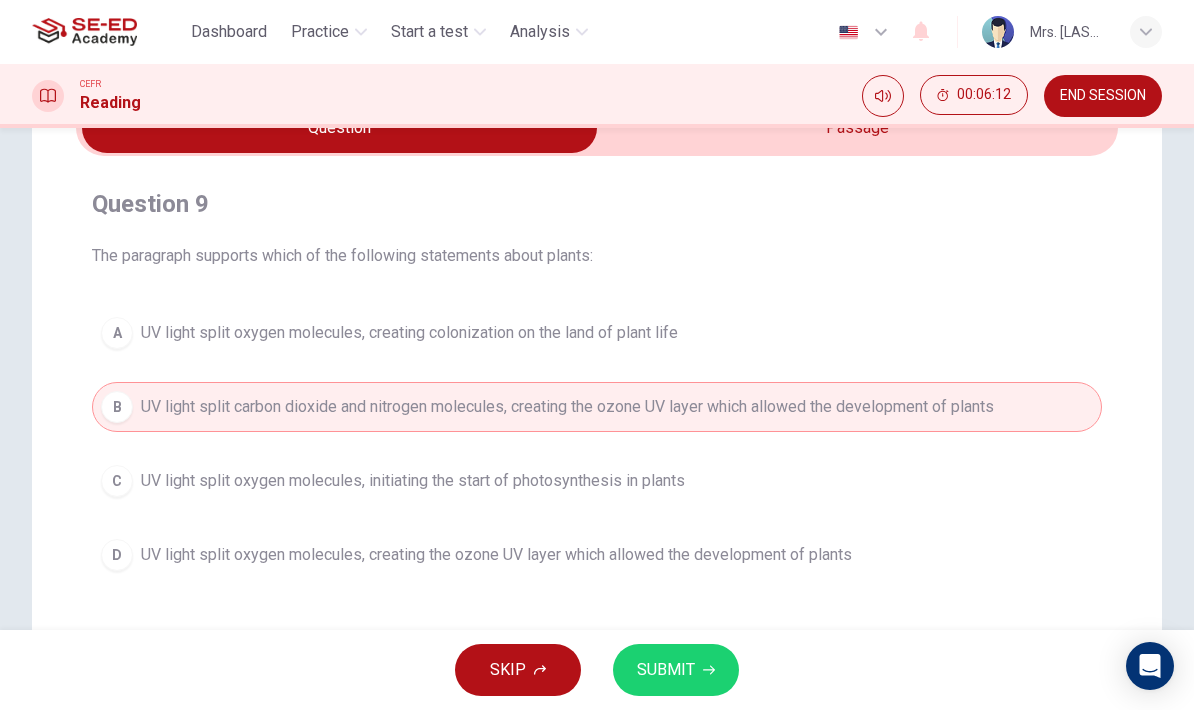 scroll, scrollTop: 113, scrollLeft: 0, axis: vertical 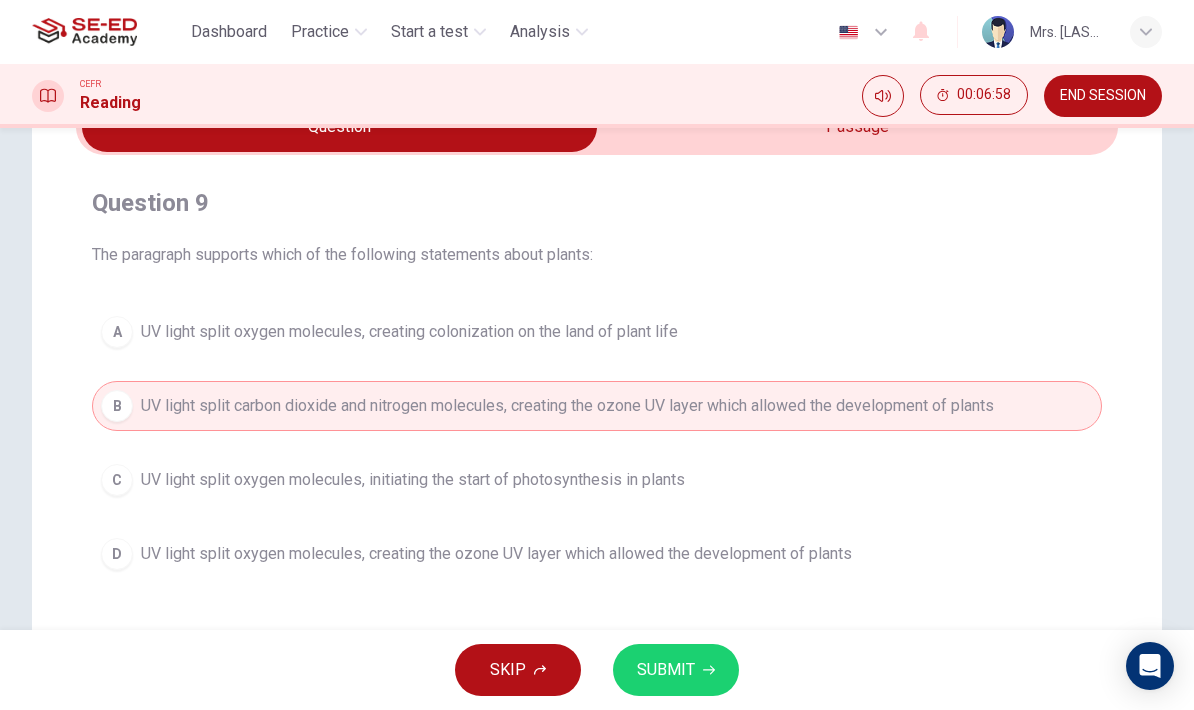 click on "SUBMIT" at bounding box center [666, 670] 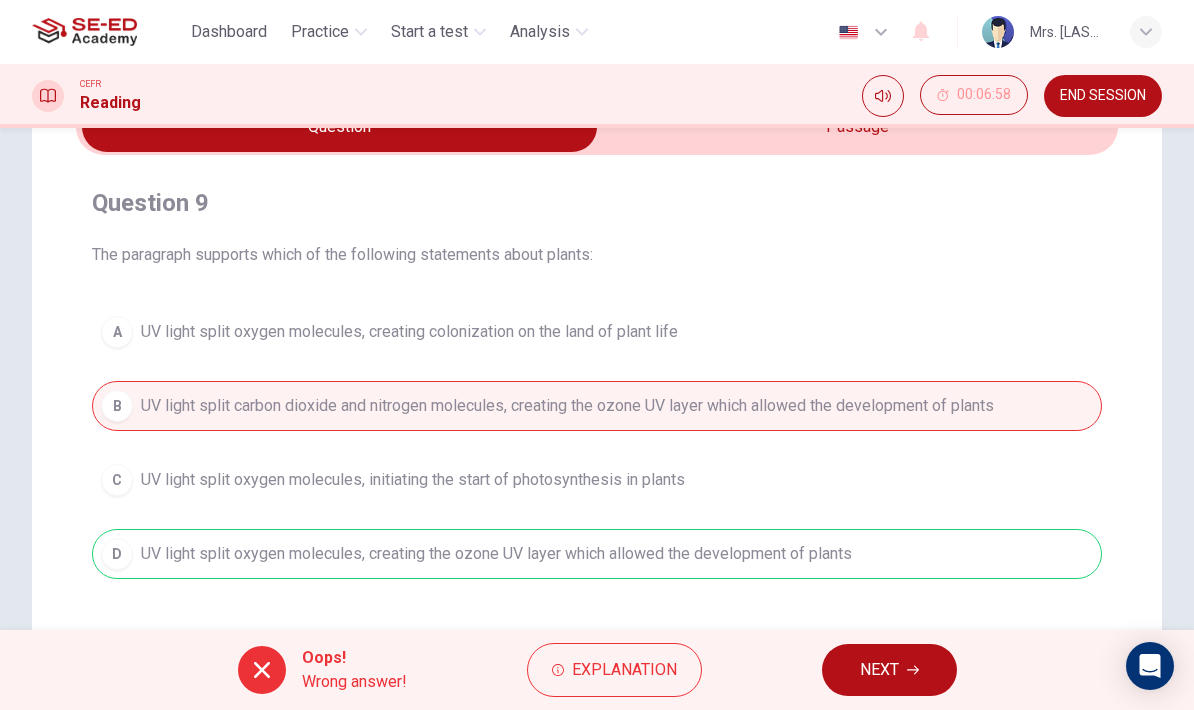 click 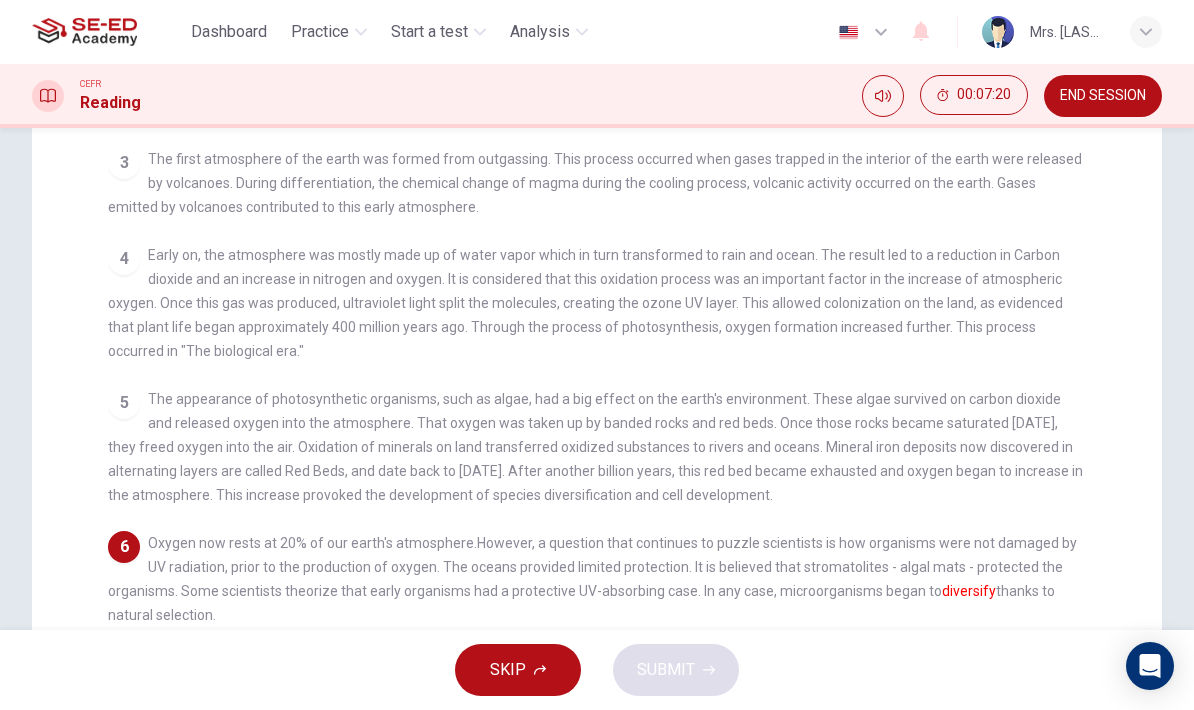 scroll, scrollTop: 327, scrollLeft: 0, axis: vertical 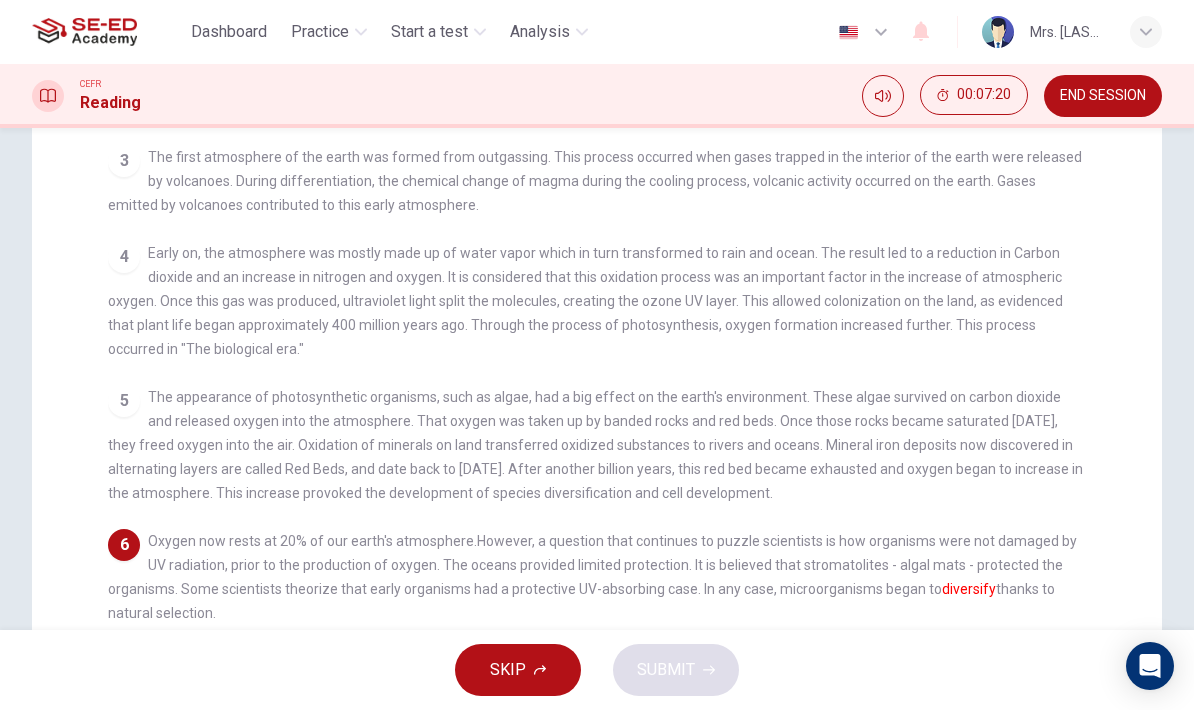 click on "Early on, the atmosphere was mostly made up of water vapor which in turn transformed to rain and ocean. The result led to a reduction in Carbon dioxide and an increase in nitrogen and oxygen. It is considered that this oxidation process was an important factor in the increase of atmospheric oxygen. Once this gas was produced, ultraviolet light split the molecules, creating the ozone UV layer. This allowed colonization on the land, as evidenced that plant life began approximately 400 million years ago. Through the process of photosynthesis, oxygen formation increased further. This process occurred in "The biological era."" at bounding box center (597, 301) 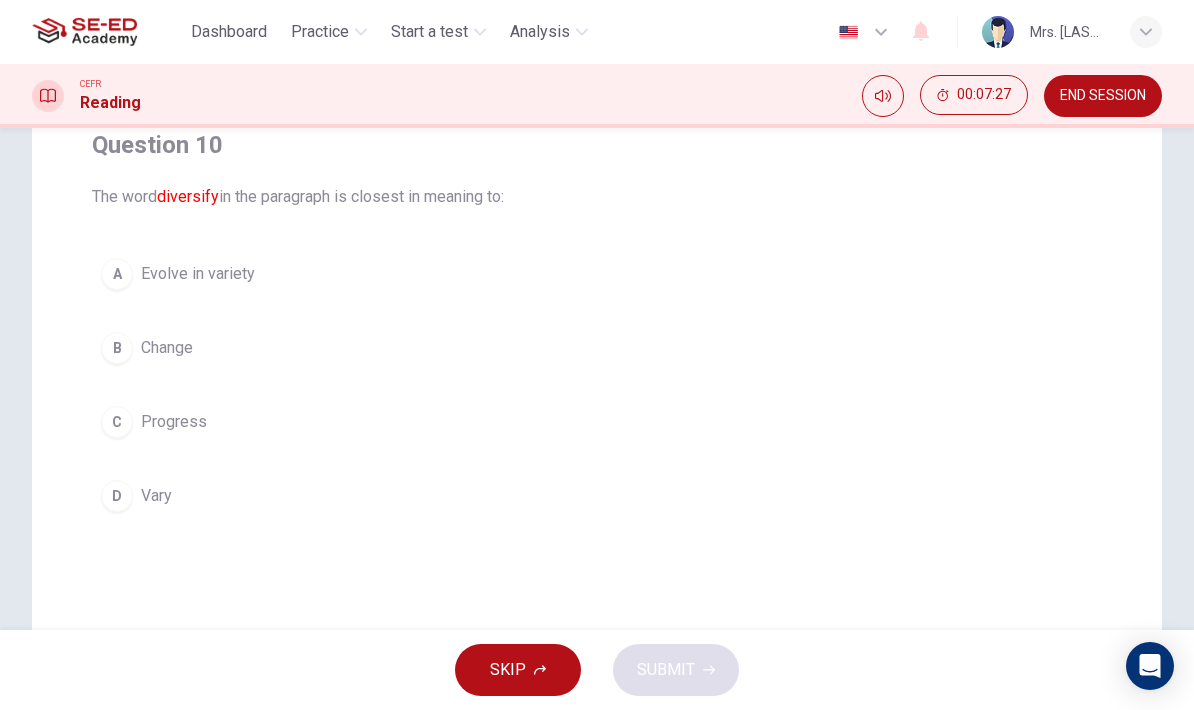 scroll, scrollTop: 172, scrollLeft: 0, axis: vertical 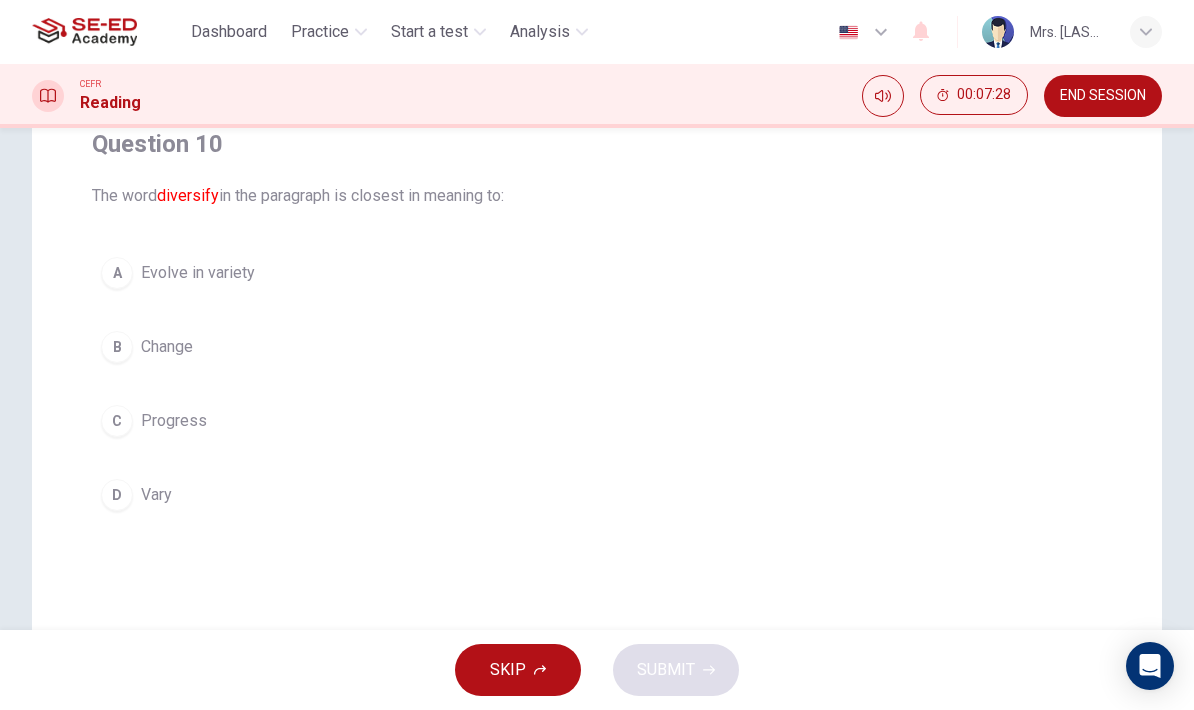 click on "B Change" at bounding box center [597, 347] 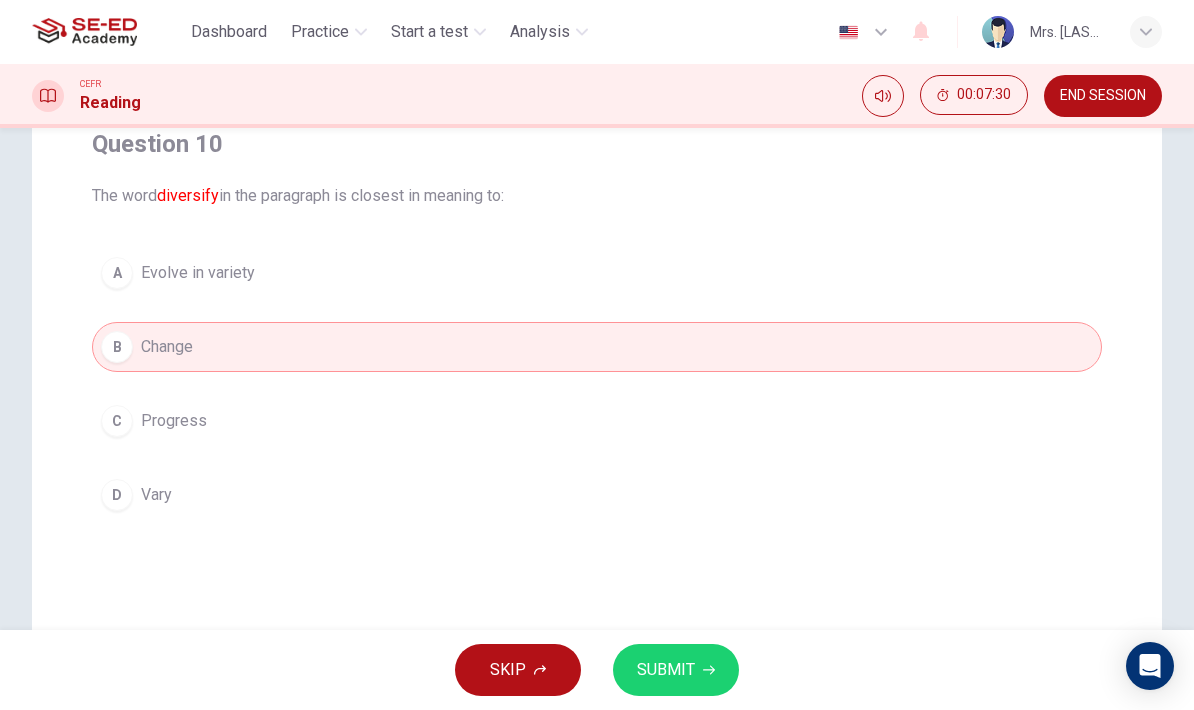 click 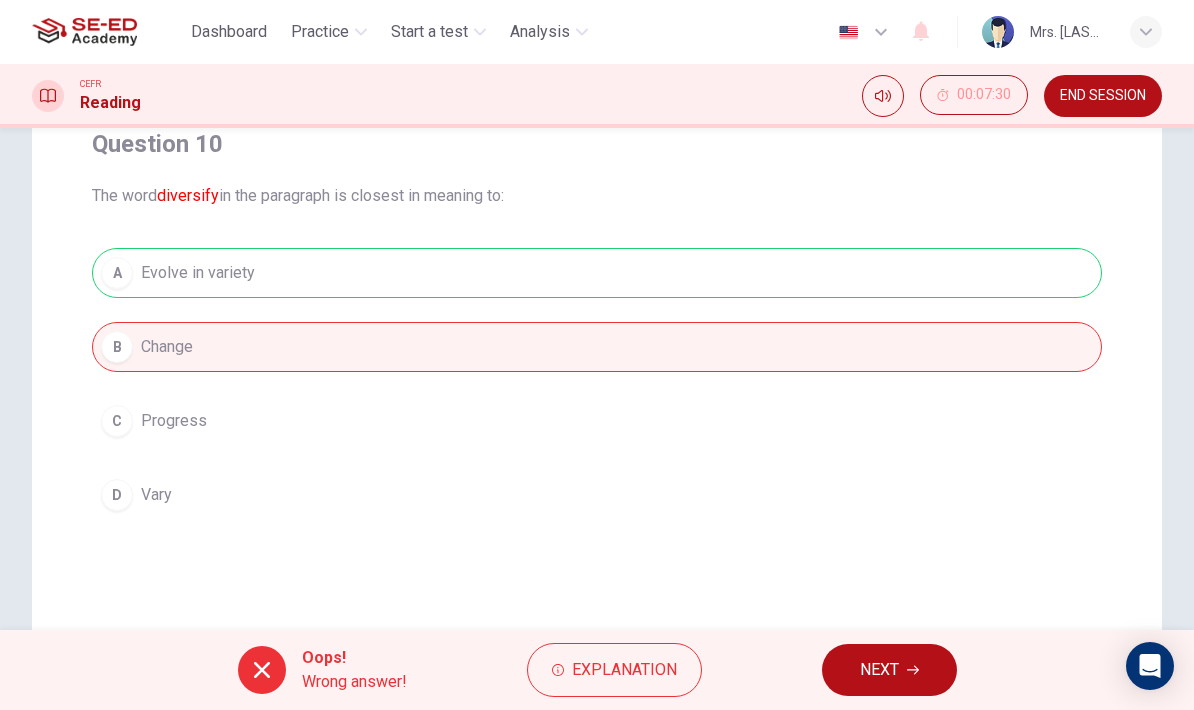 click on "NEXT" at bounding box center [889, 670] 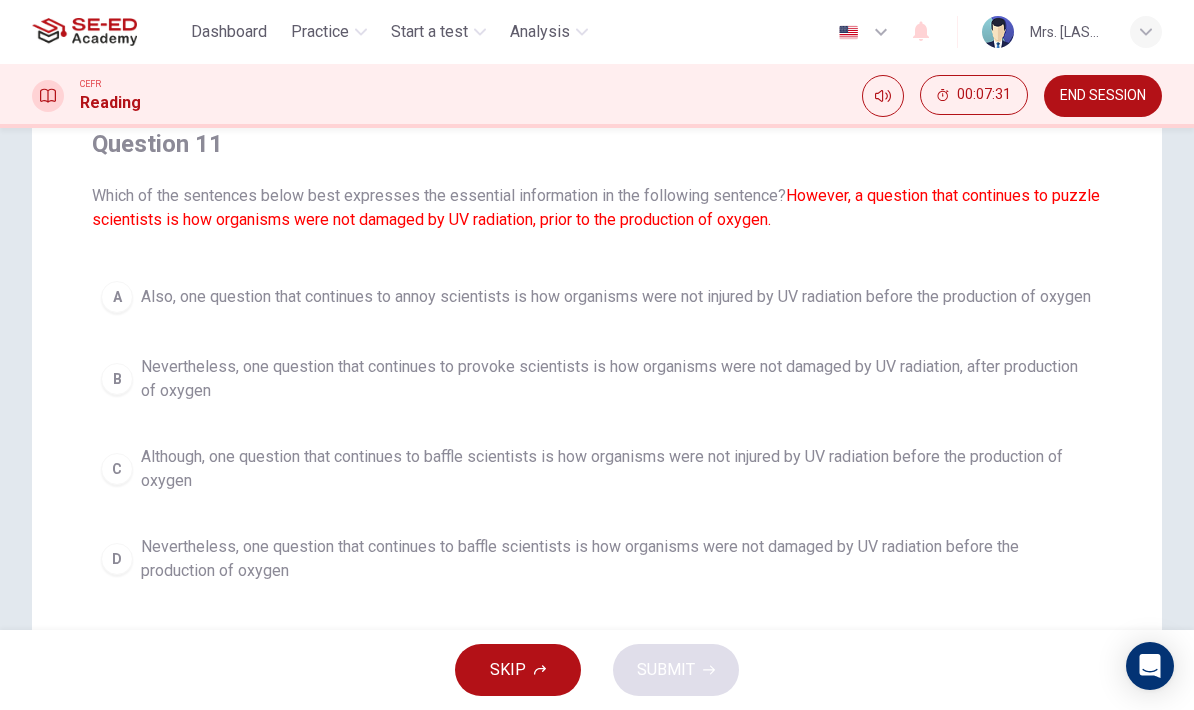 click on "A Also, one question that continues to annoy scientists is how organisms were not injured by UV radiation before the production of oxygen" at bounding box center [597, 297] 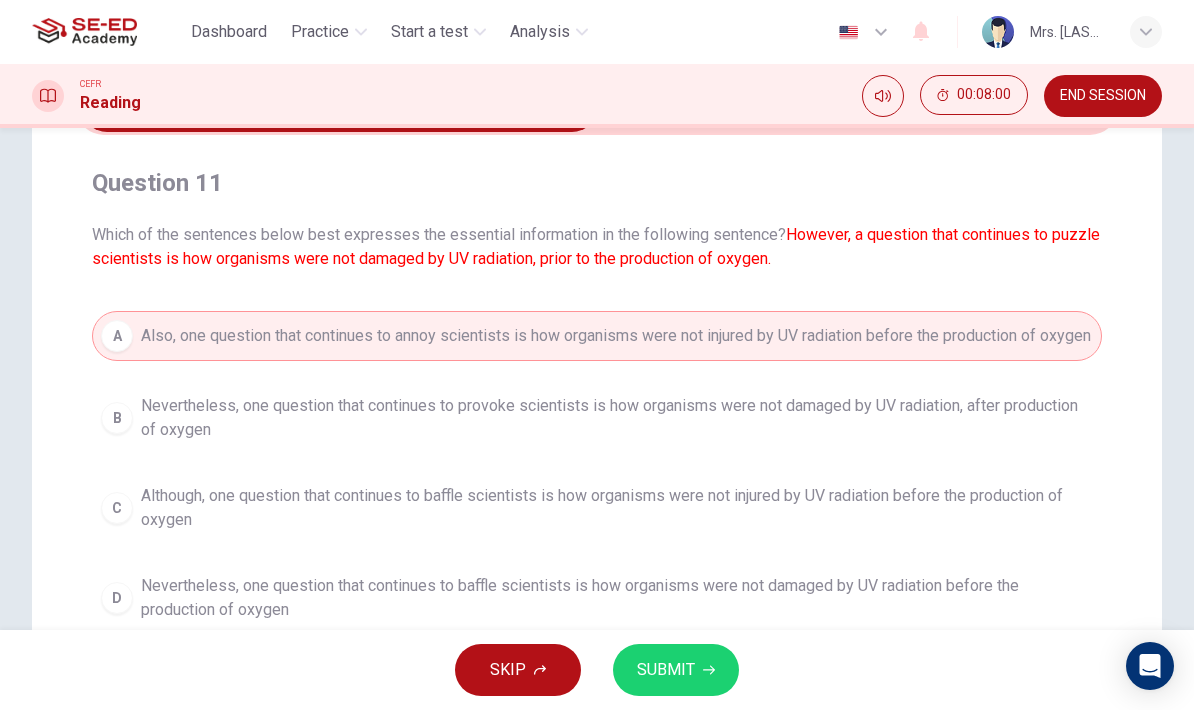 scroll, scrollTop: 114, scrollLeft: 0, axis: vertical 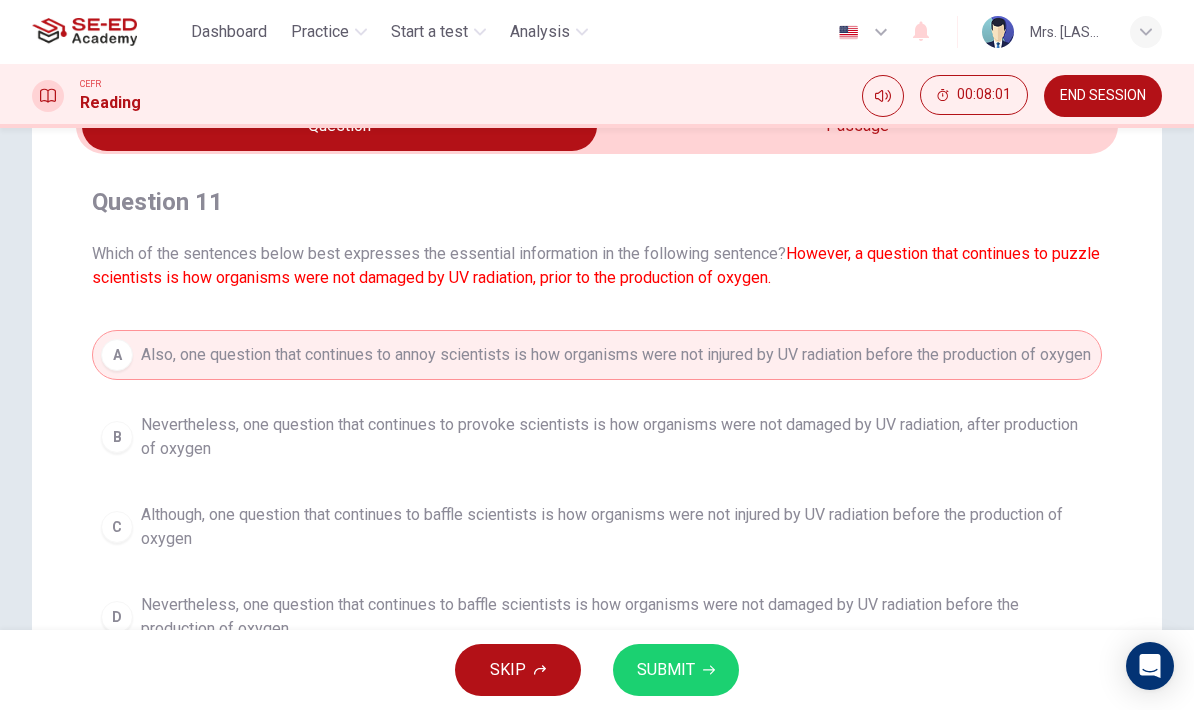 click at bounding box center (339, 126) 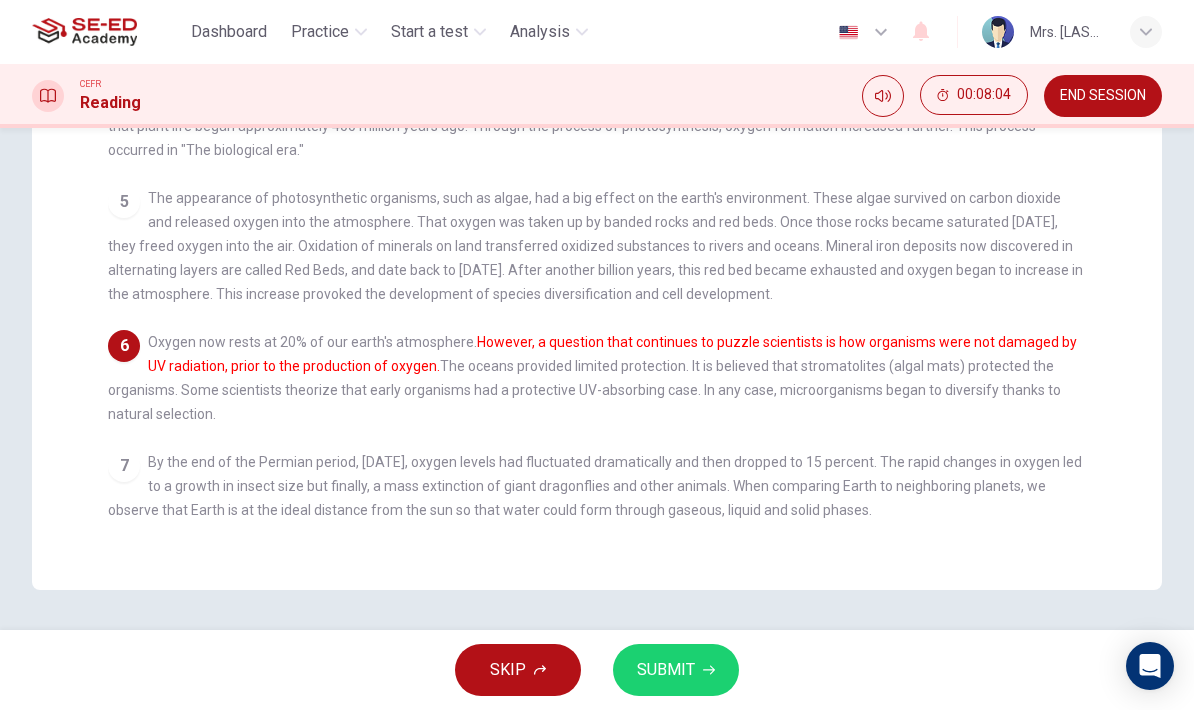 click on "6 Oxygen now rests at 20% of our earth's atmosphere. However, a question that continues to puzzle scientists is how organisms were not damaged by UV radiation, prior to the production of oxygen. The oceans provided limited protection. It is believed that stromatolites (algal mats) protected the organisms. Some scientists theorize that early organisms had a protective UV-absorbing case. In any case, microorganisms began to diversify thanks to natural selection." at bounding box center [597, 378] 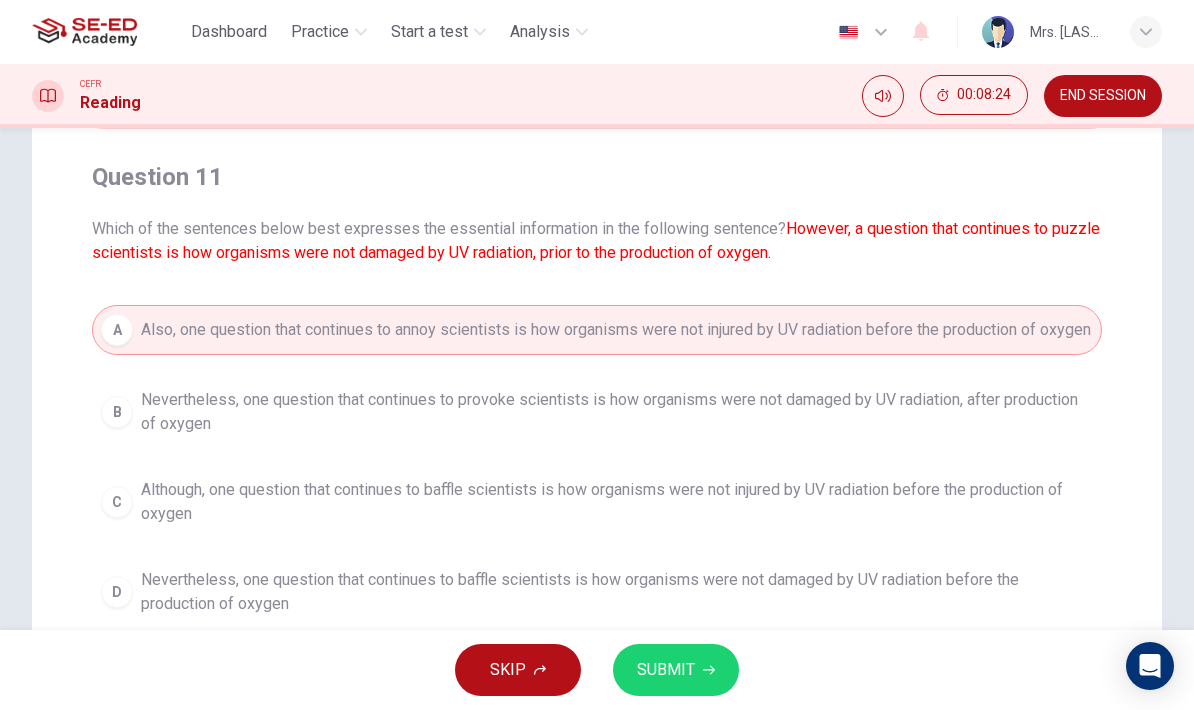 scroll, scrollTop: 136, scrollLeft: 0, axis: vertical 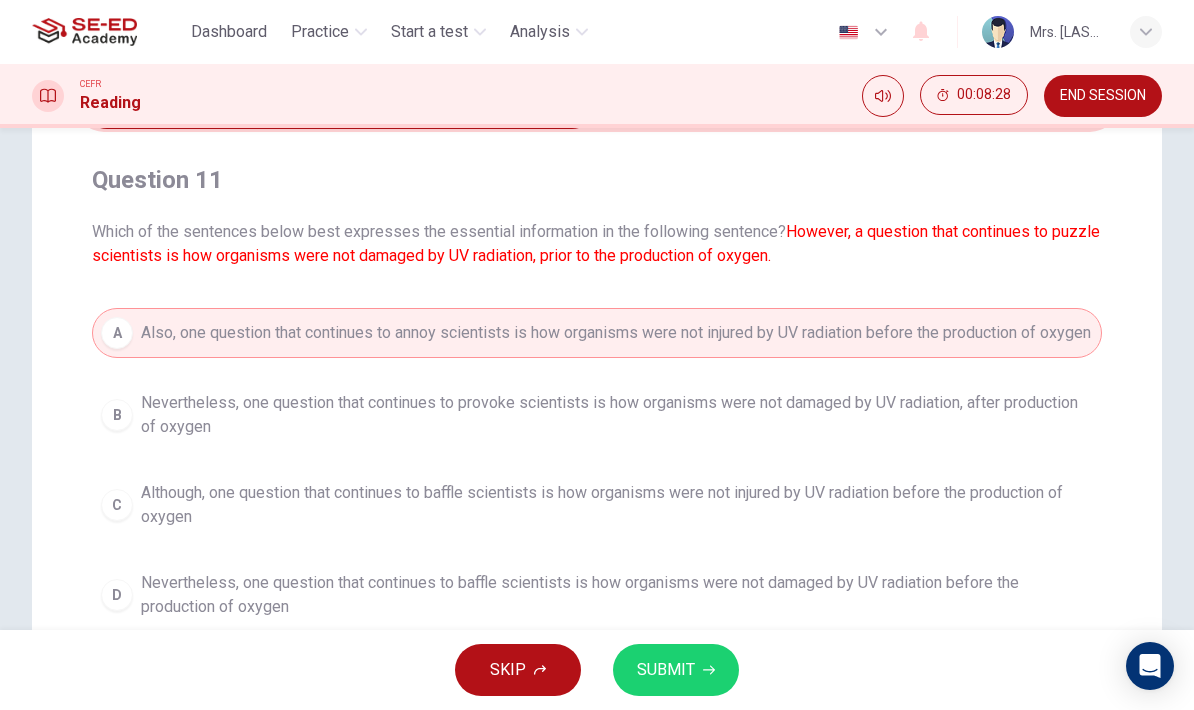 click on "B Nevertheless, one question that continues to provoke scientists is how organisms were not damaged by UV radiation, after production of oxygen" at bounding box center [597, 415] 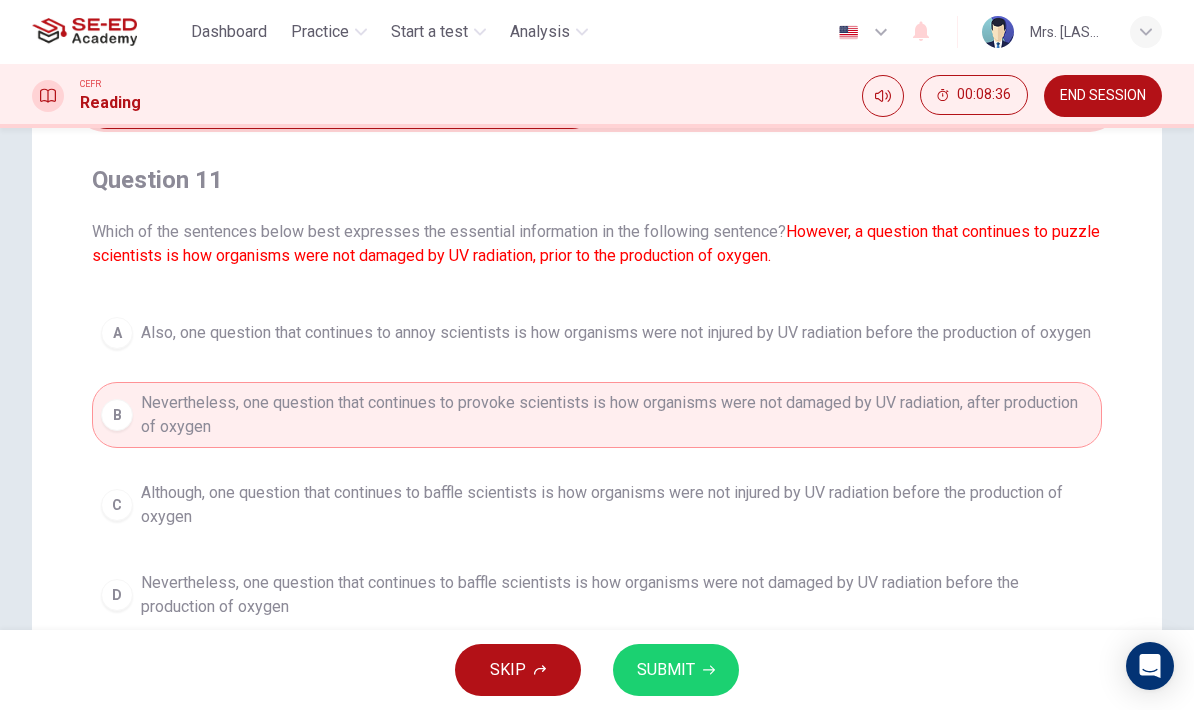 click on "C Although, one question that continues to baffle scientists is how organisms were not injured by UV radiation before the production of oxygen" at bounding box center (597, 505) 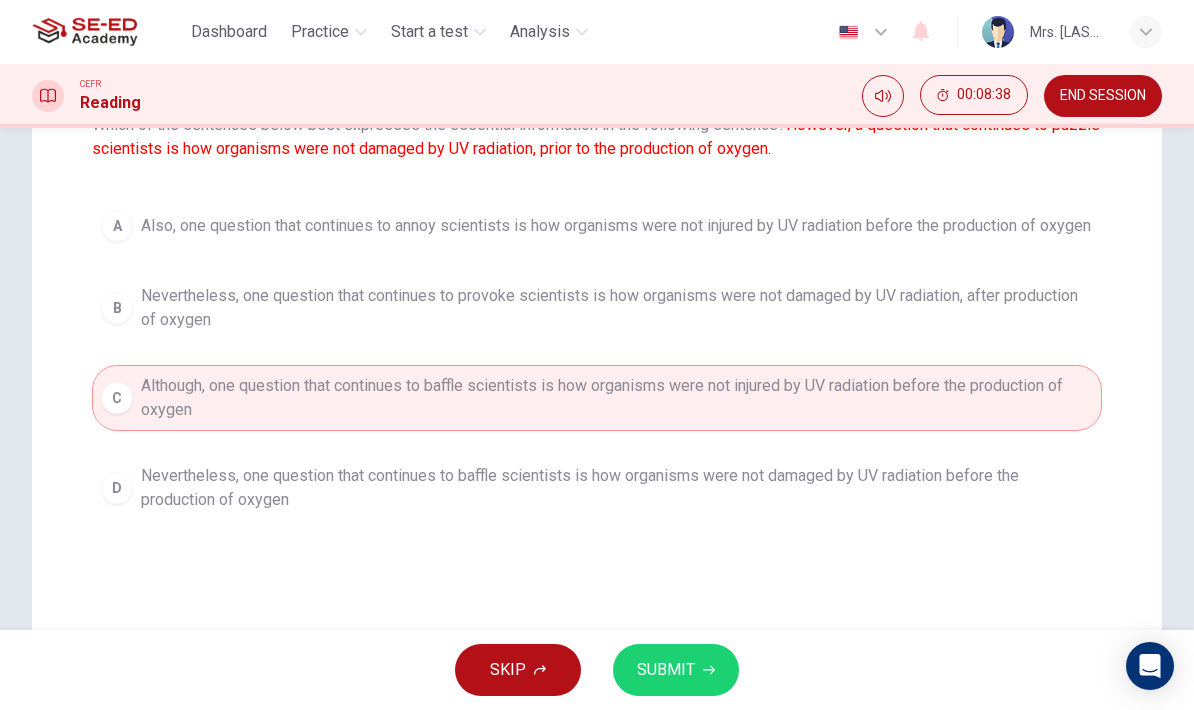 scroll, scrollTop: 246, scrollLeft: 0, axis: vertical 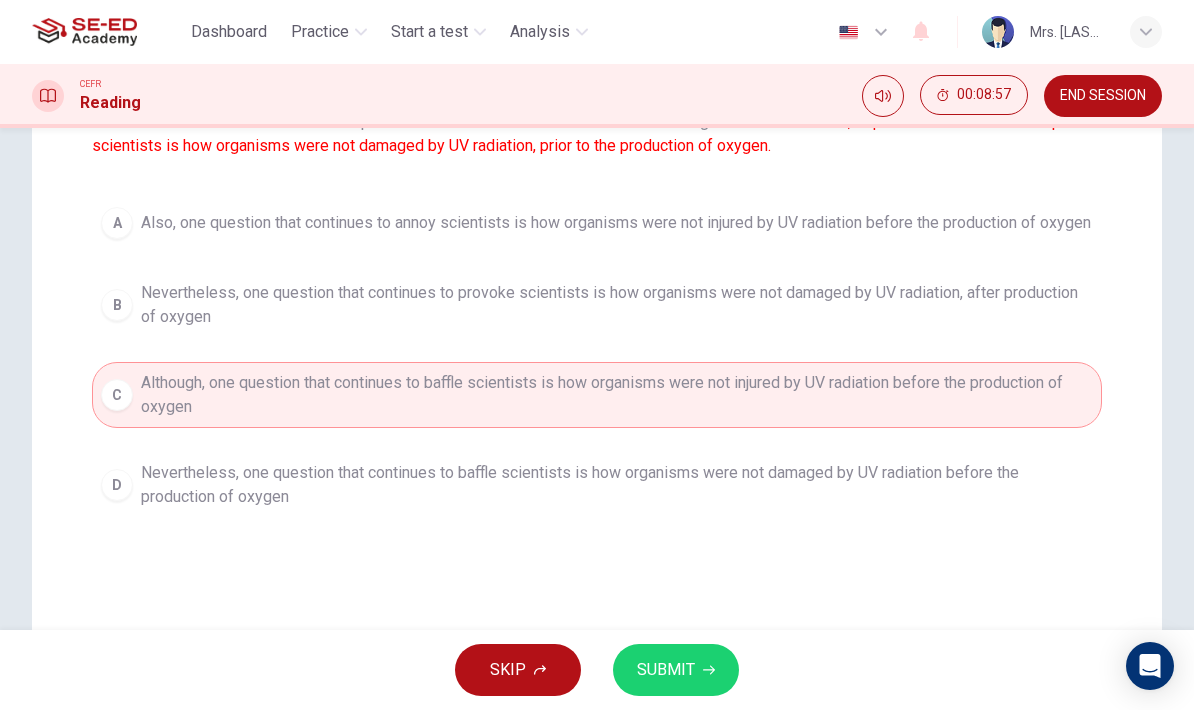click on "Nevertheless, one question that continues to baffle scientists is how organisms were not damaged by UV radiation before the production of oxygen" at bounding box center [617, 485] 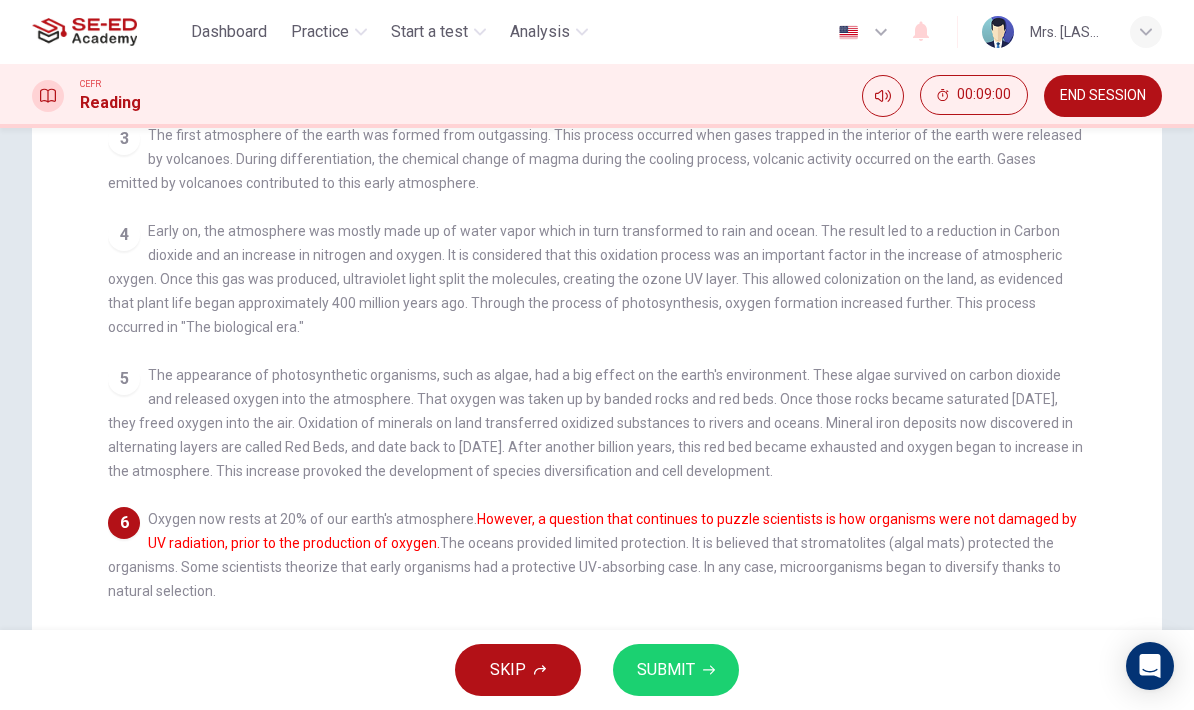 scroll, scrollTop: 350, scrollLeft: 0, axis: vertical 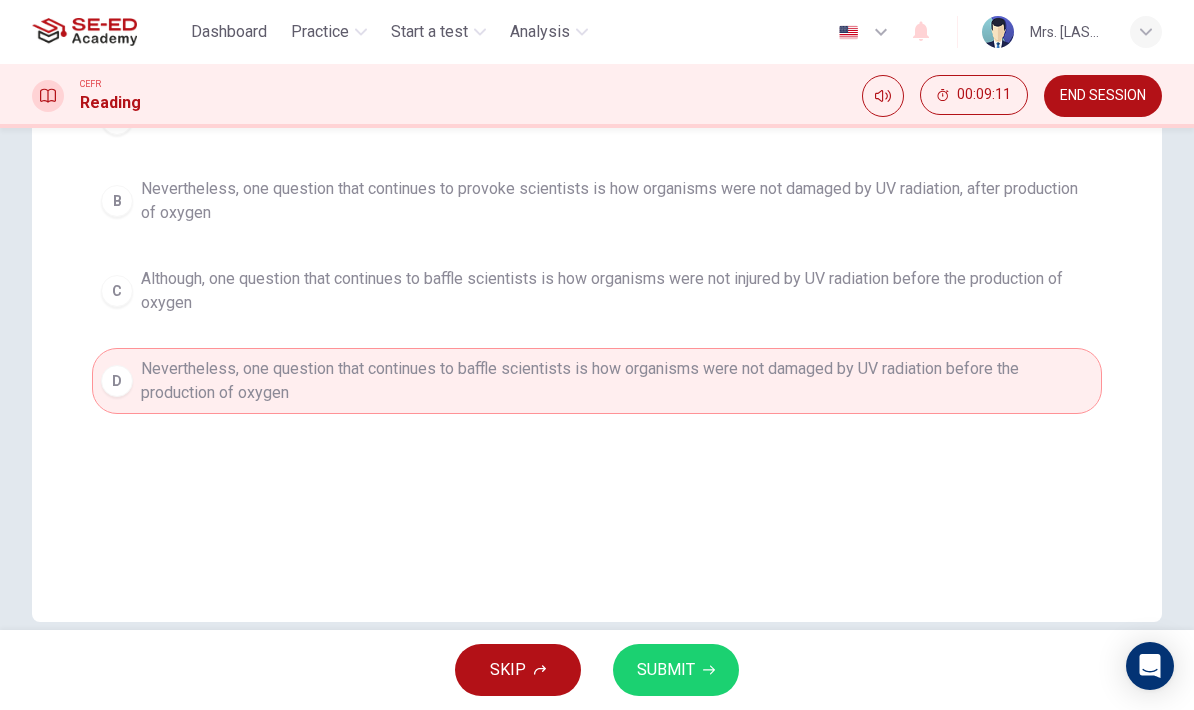 click on "SUBMIT" at bounding box center [676, 670] 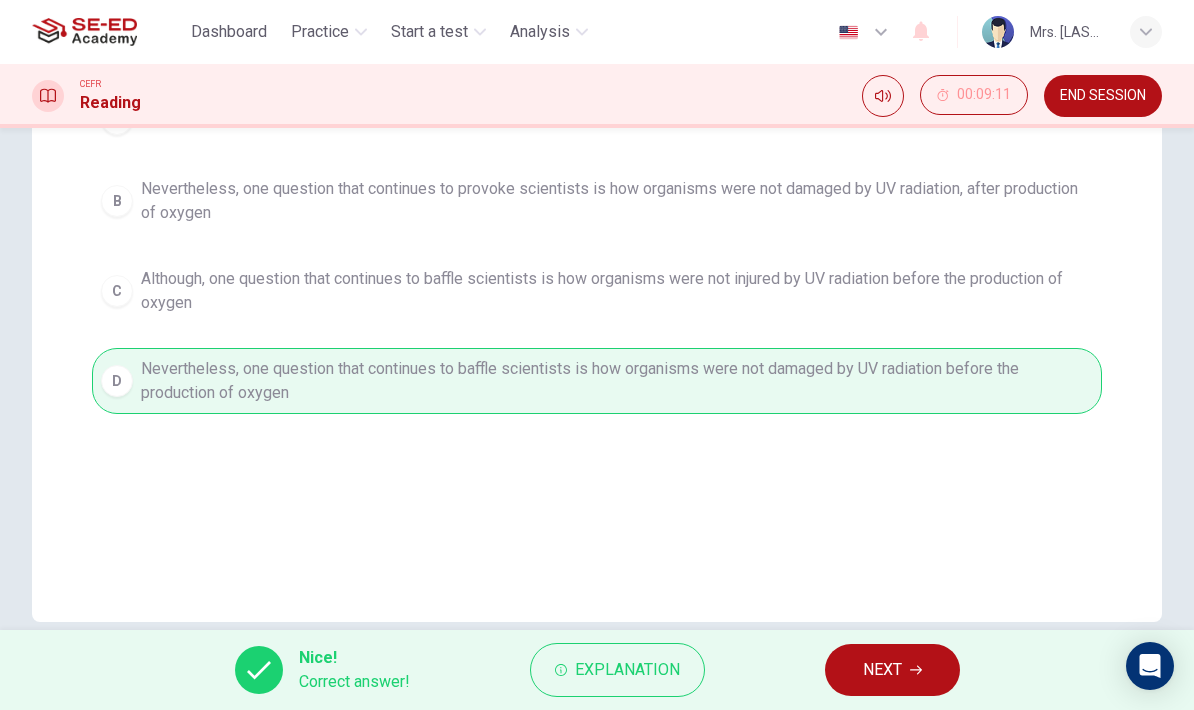 click on "NEXT" at bounding box center [892, 670] 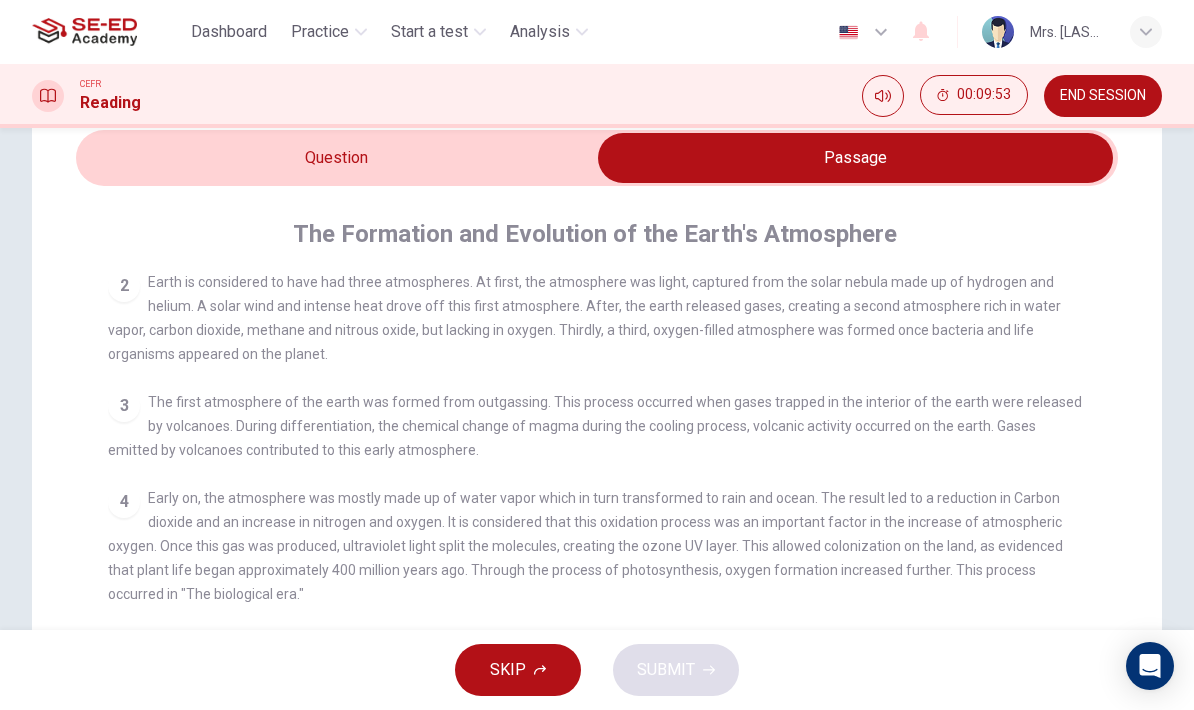 scroll, scrollTop: 150, scrollLeft: 0, axis: vertical 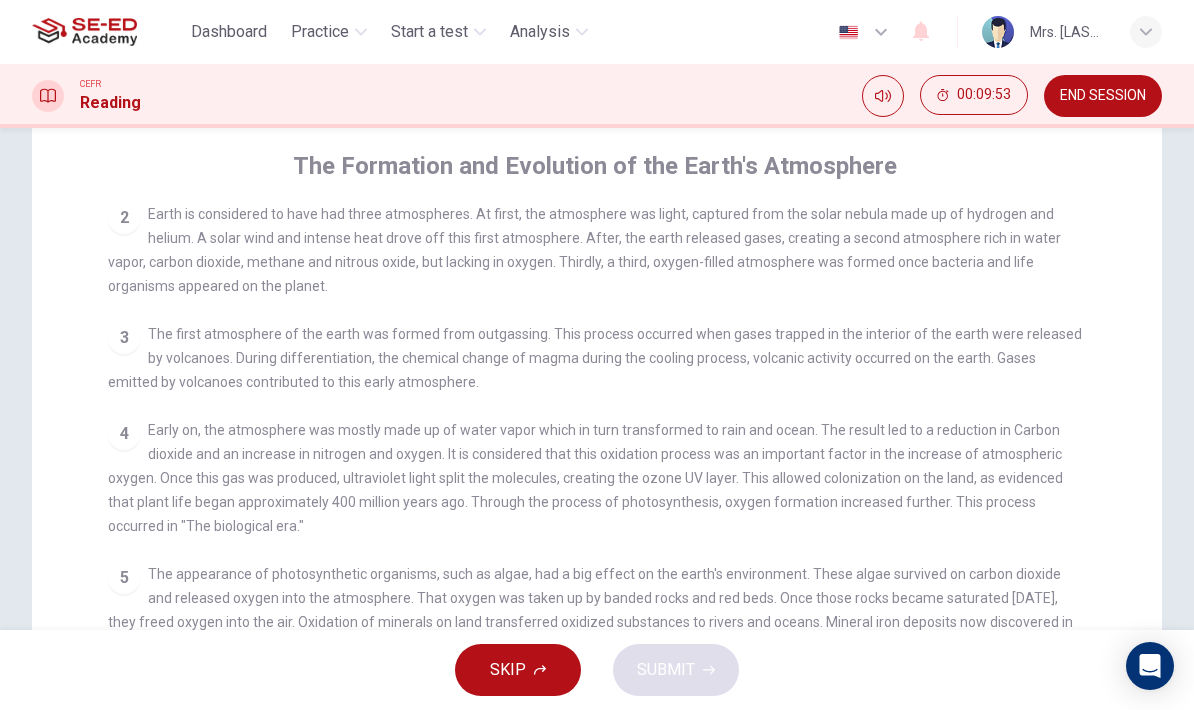 click on "[DATE] The first atmosphere of the earth was formed from outgassing. This process occurred when gases trapped in the interior of the earth were released by volcanoes. During differentiation, the chemical change of magma during the cooling process, volcanic activity occurred on the earth. Gases emitted by volcanoes contributed to this early atmosphere." at bounding box center [597, 358] 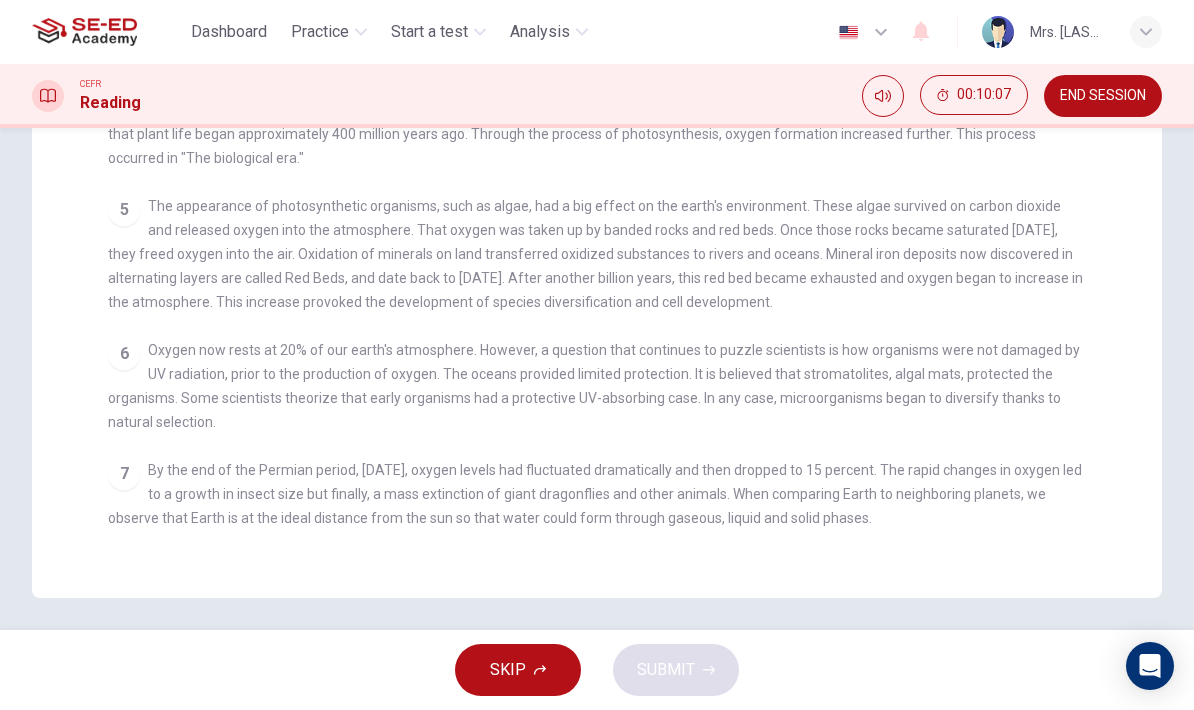 scroll, scrollTop: 519, scrollLeft: 0, axis: vertical 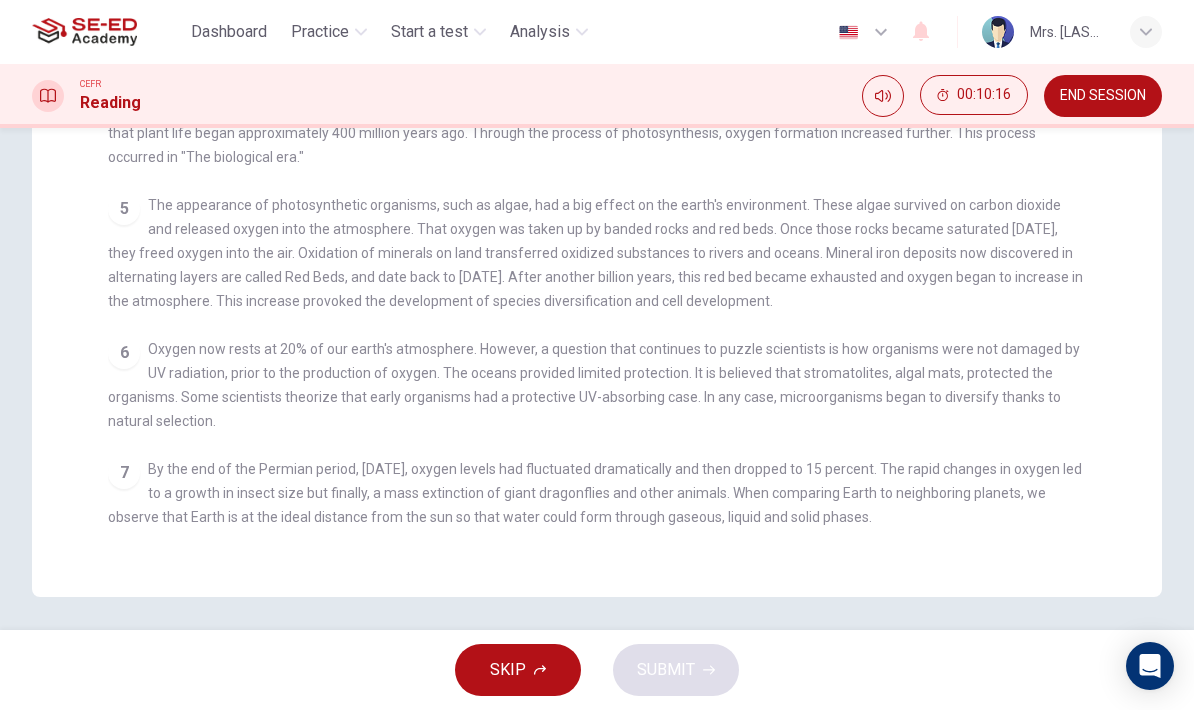 checkbox on "false" 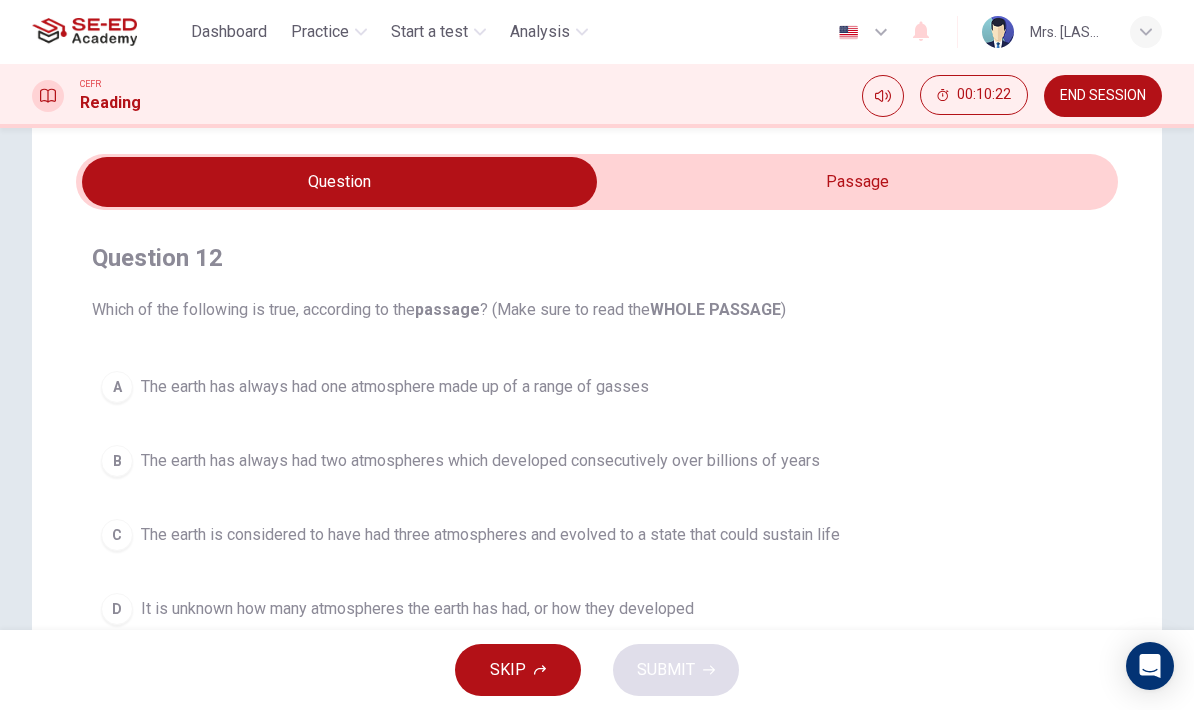 scroll, scrollTop: 150, scrollLeft: 0, axis: vertical 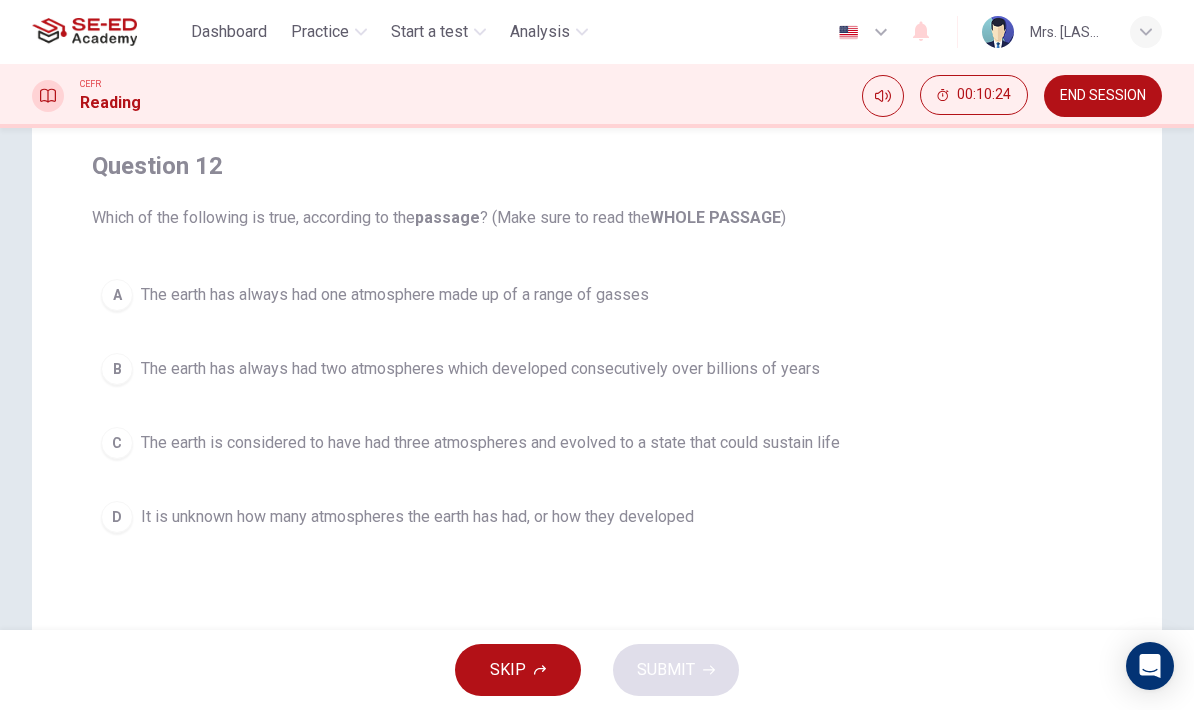 click on "A The earth has always had one atmosphere made up of a range of gasses B The earth has always had two atmospheres which developed consecutively over billions of years C The earth is considered to have had three atmospheres and evolved to a state that could sustain life D It is unknown how many atmospheres the earth has had, or how they developed" at bounding box center (597, 406) 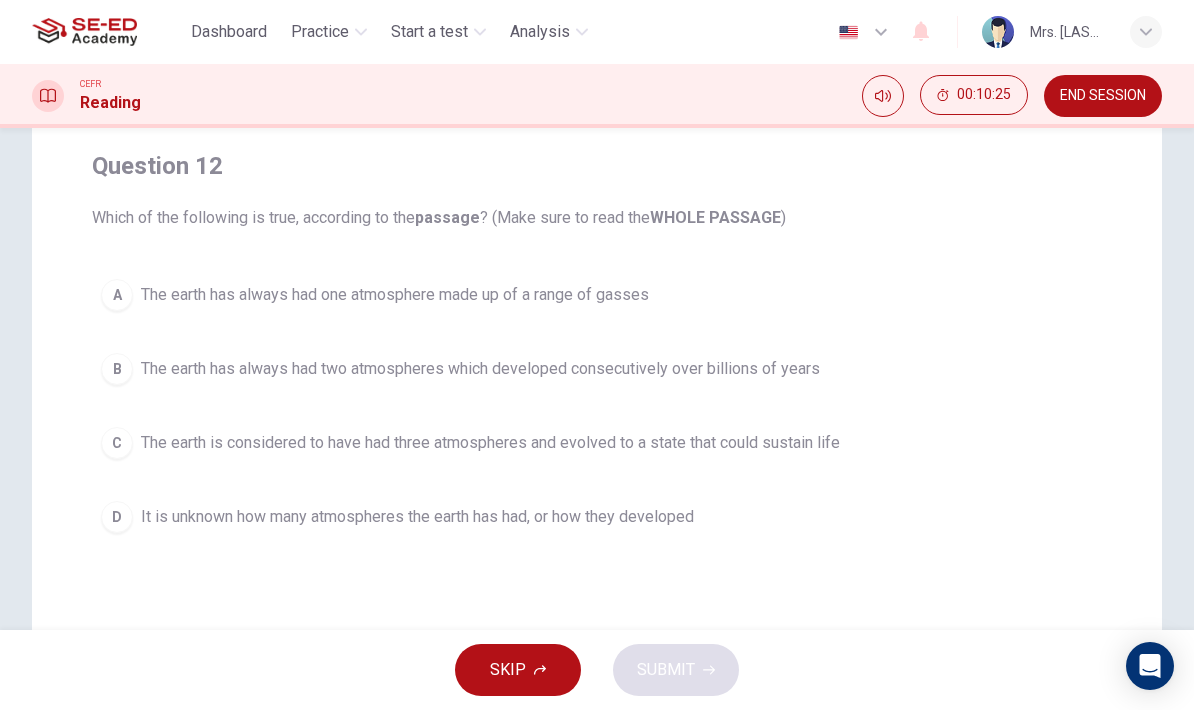 click on "C The earth is considered to have had three atmospheres and evolved to a state that could sustain life" at bounding box center (597, 443) 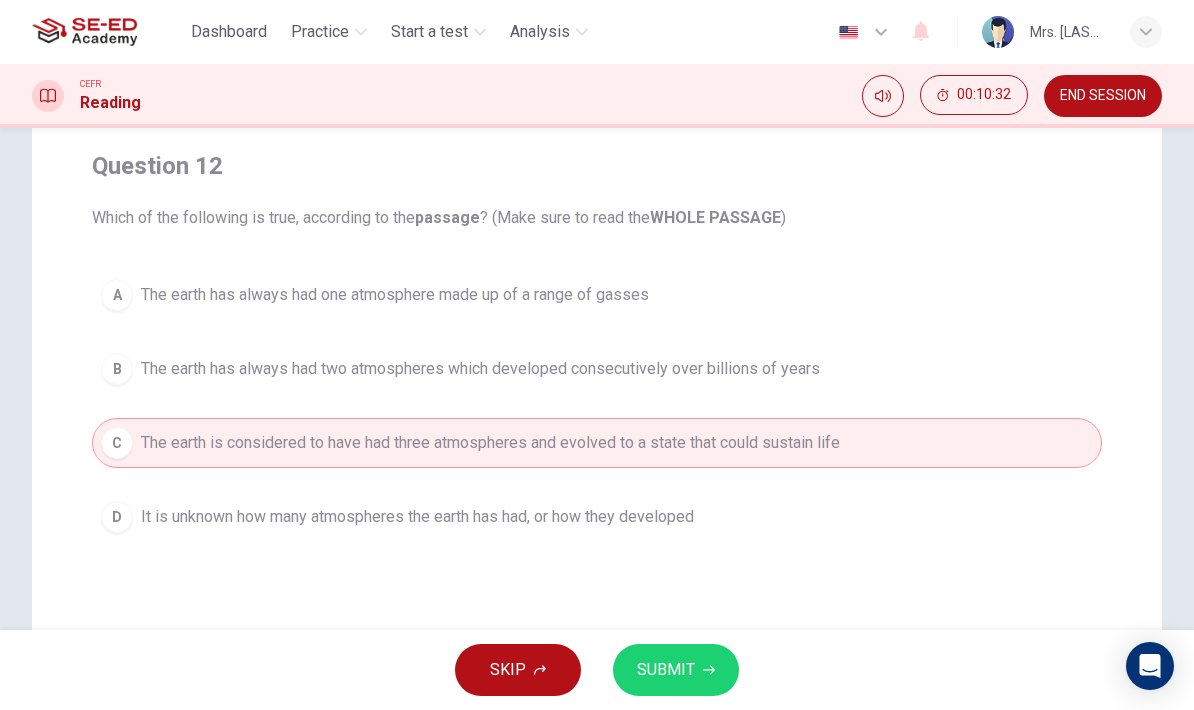 click on "SUBMIT" at bounding box center [676, 670] 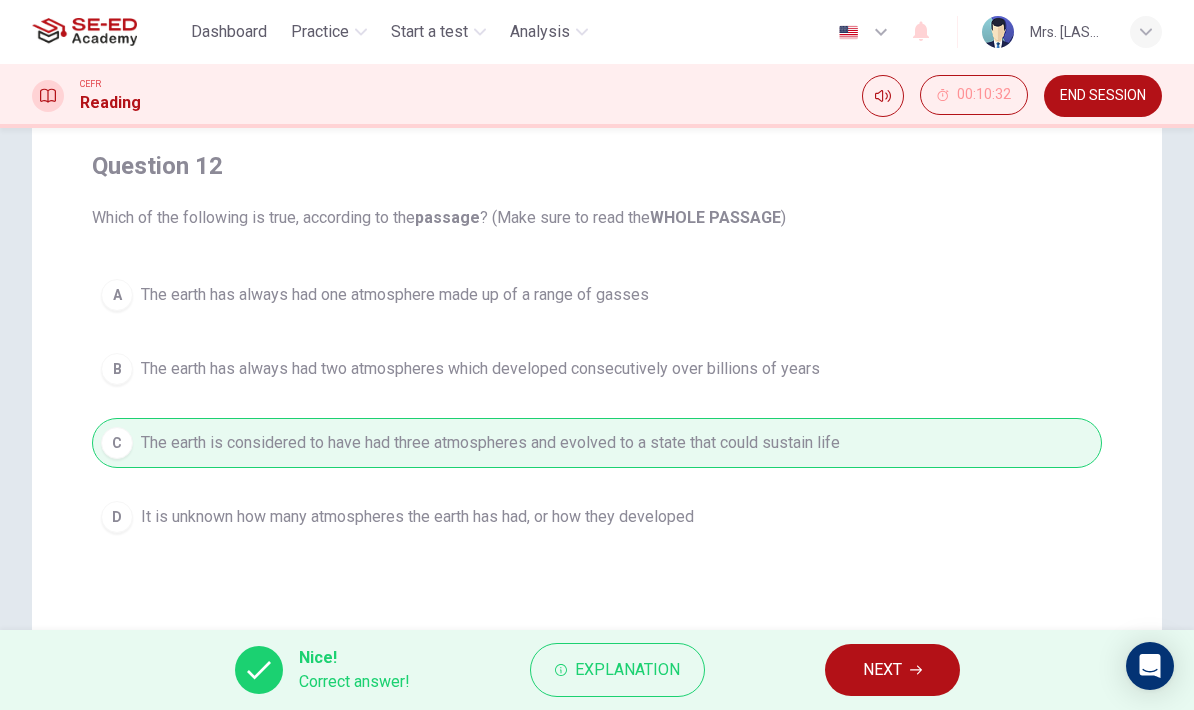 click 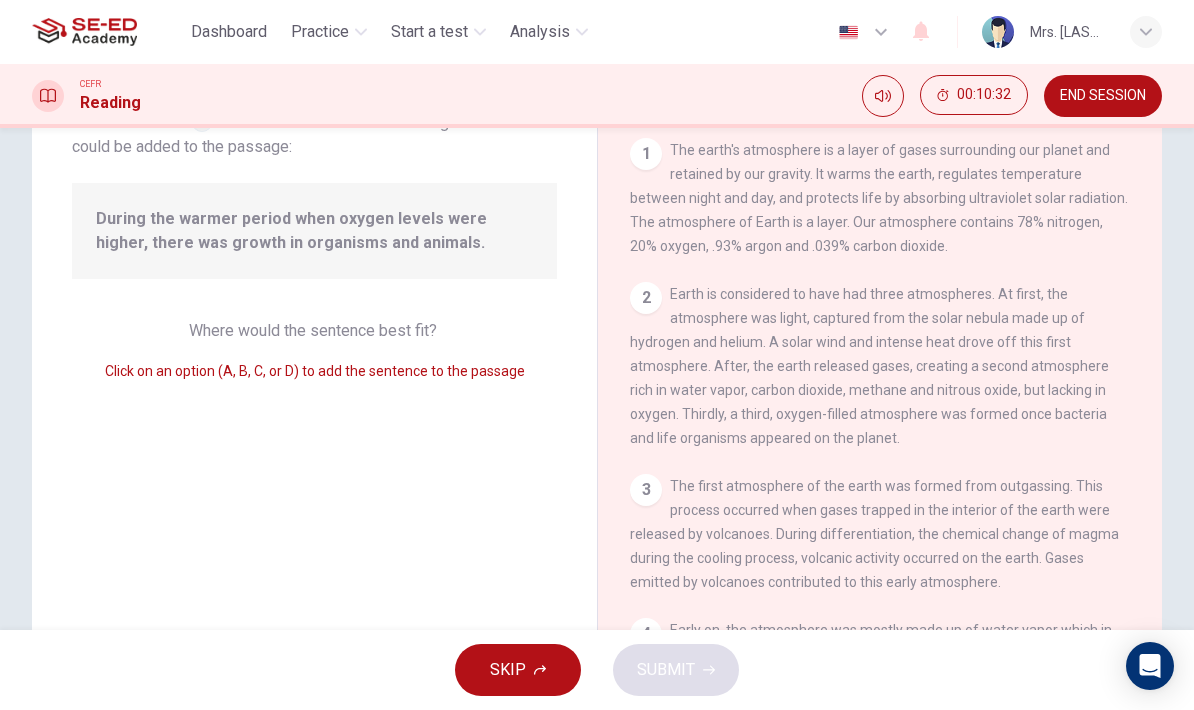 scroll, scrollTop: 811, scrollLeft: 0, axis: vertical 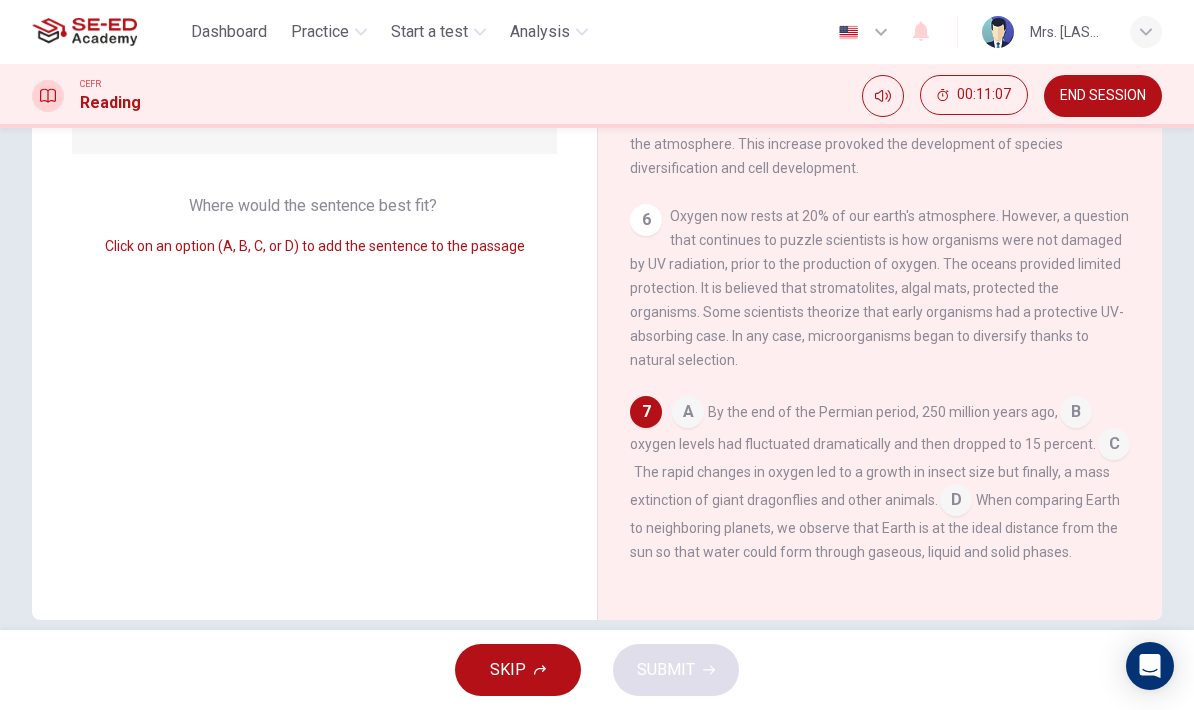 click at bounding box center (1076, 414) 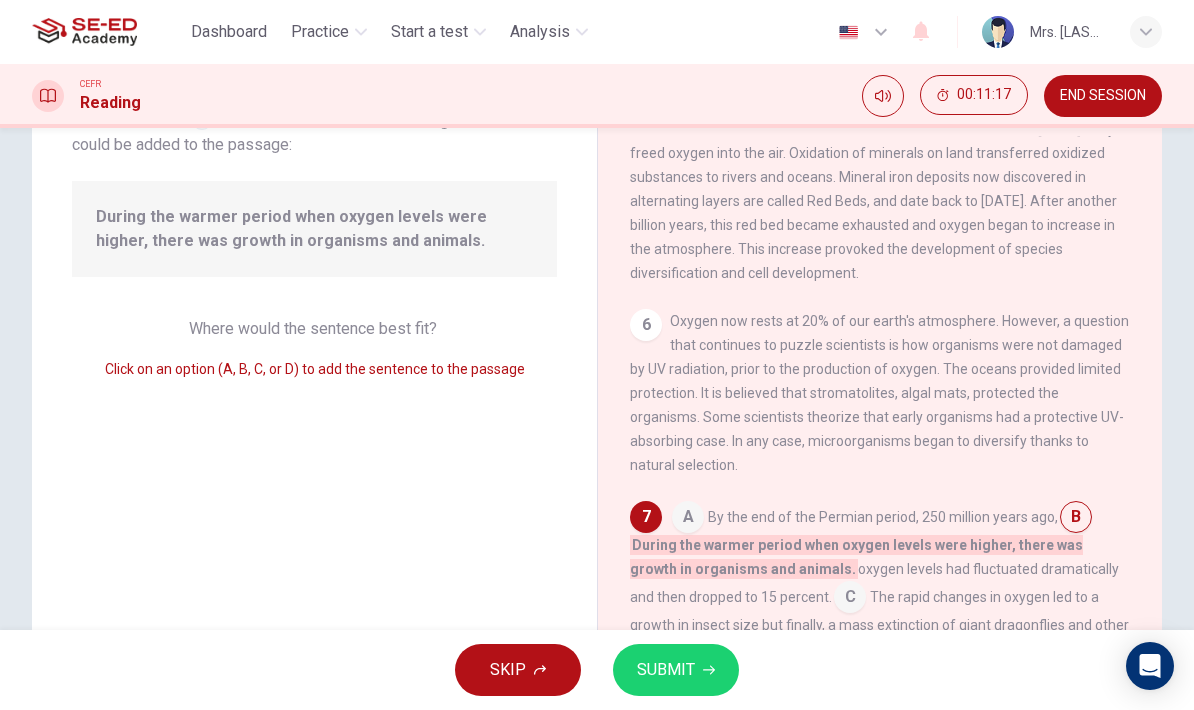 scroll, scrollTop: 159, scrollLeft: 0, axis: vertical 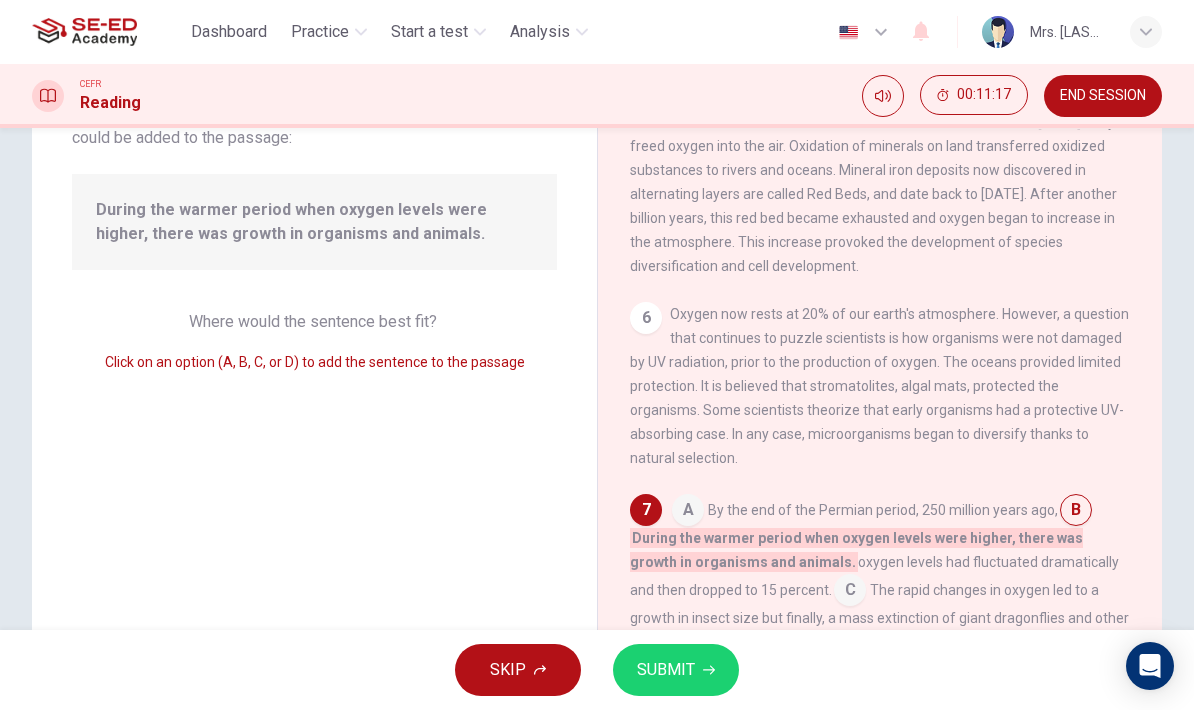 click on "SUBMIT" at bounding box center [676, 670] 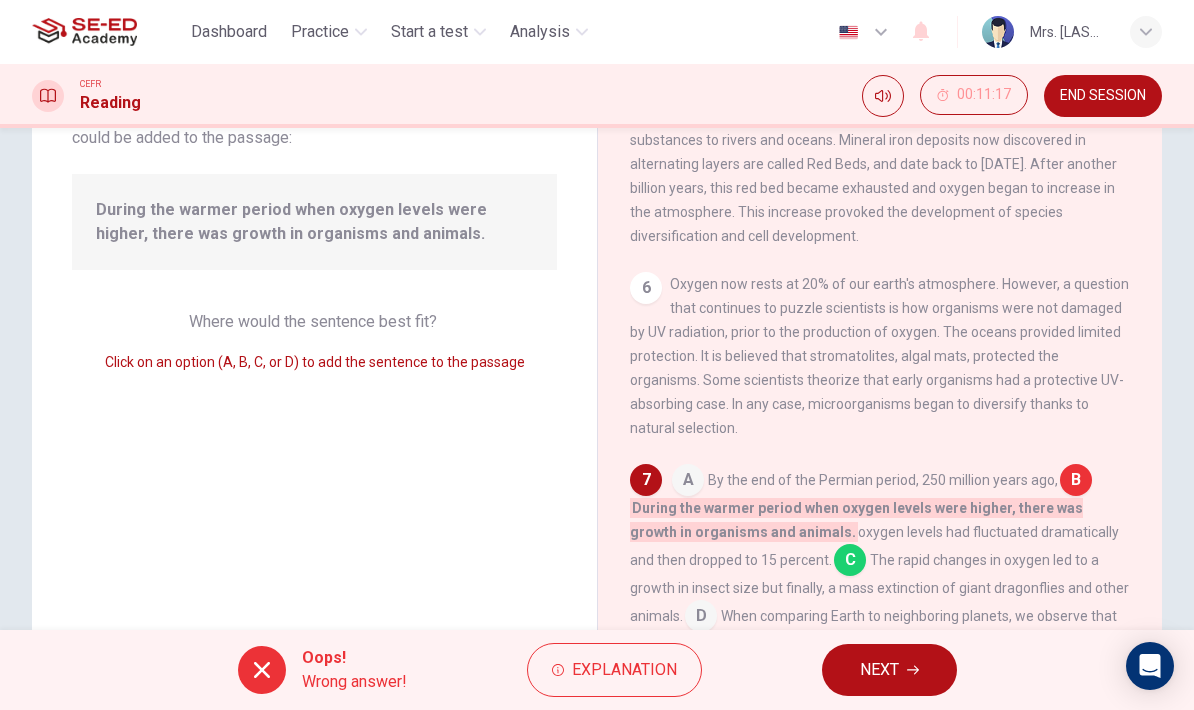 scroll, scrollTop: 859, scrollLeft: 0, axis: vertical 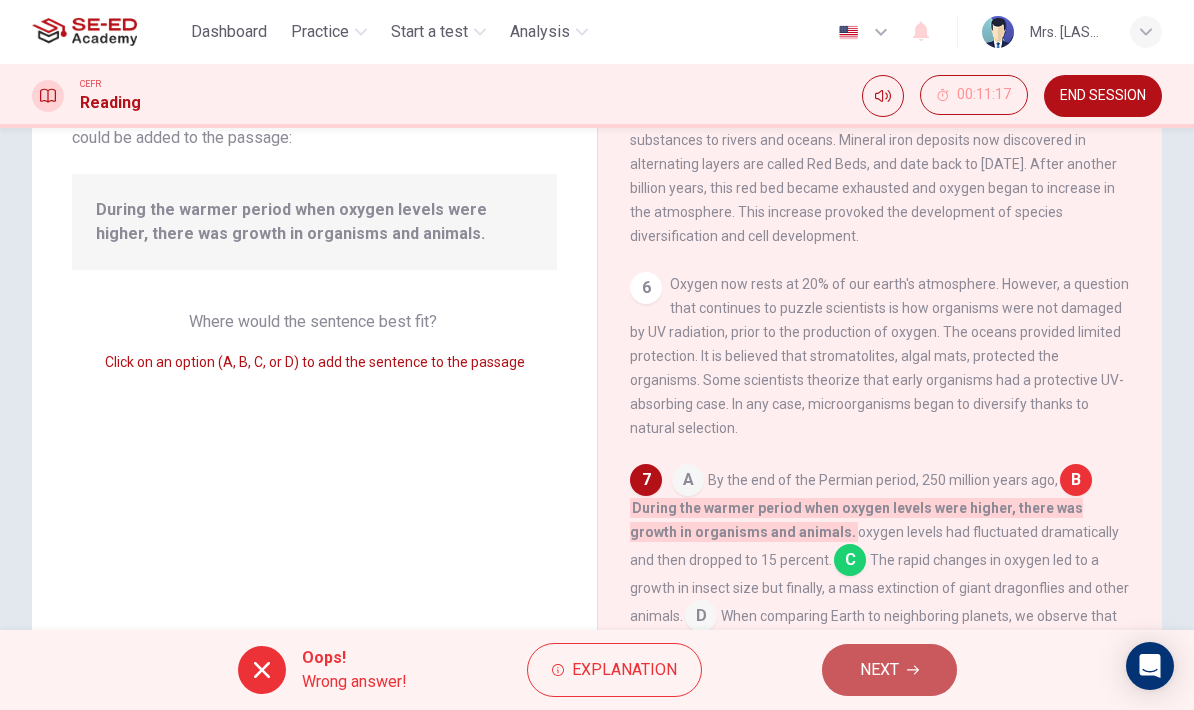 click on "NEXT" at bounding box center (879, 670) 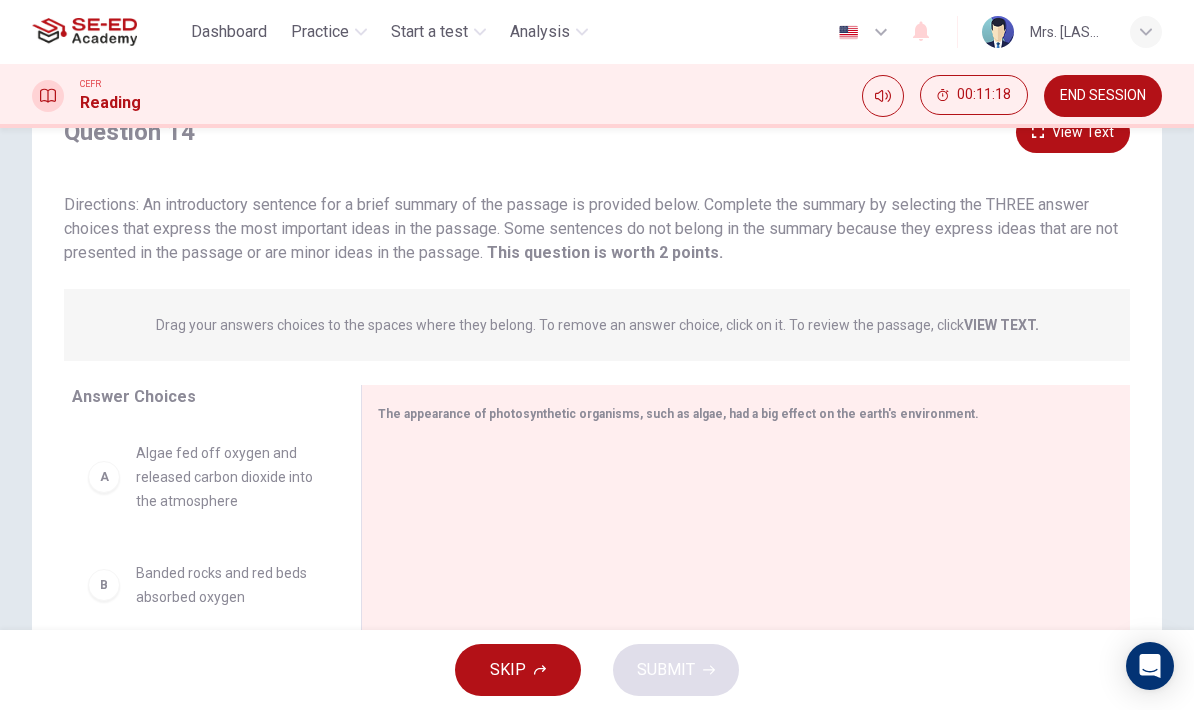 scroll, scrollTop: 83, scrollLeft: 0, axis: vertical 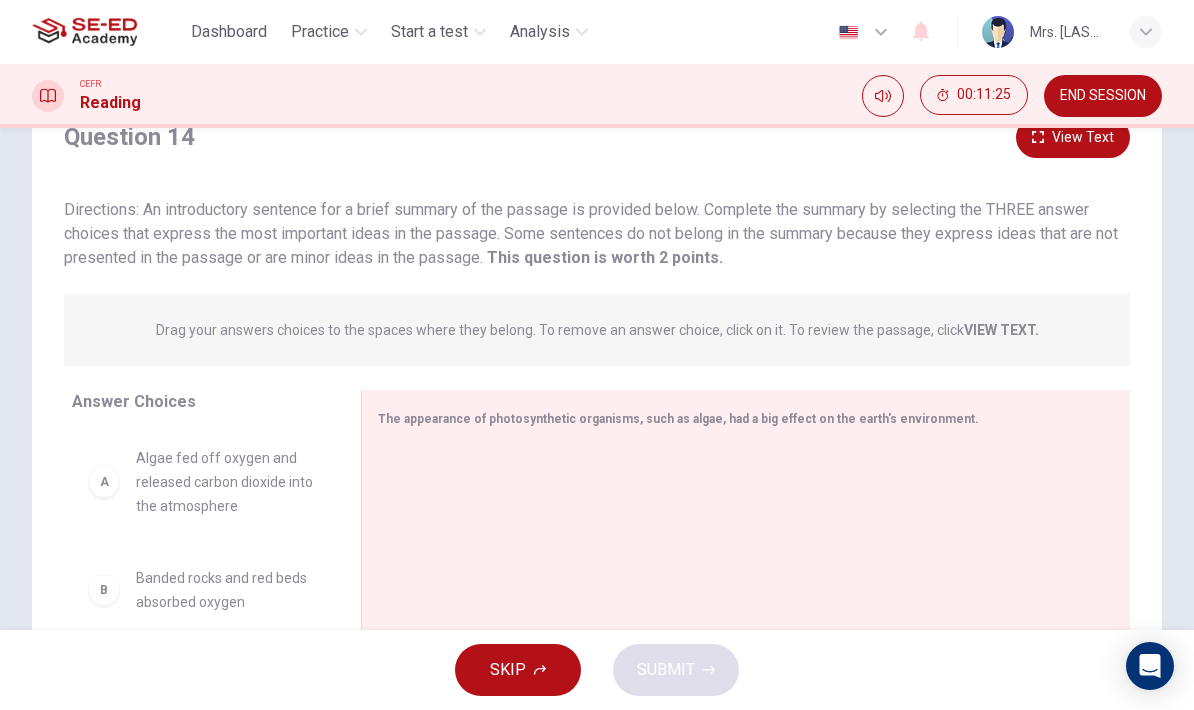 click on "View Text" at bounding box center [1073, 137] 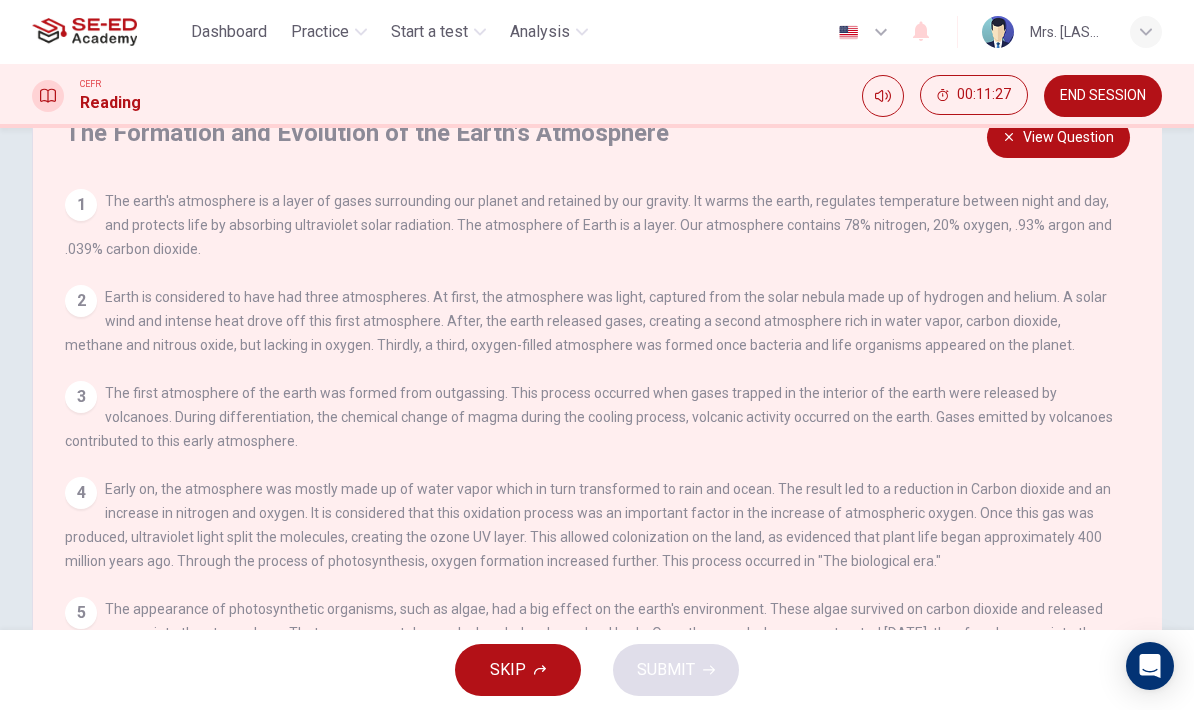 click on "View Question" at bounding box center (1058, 137) 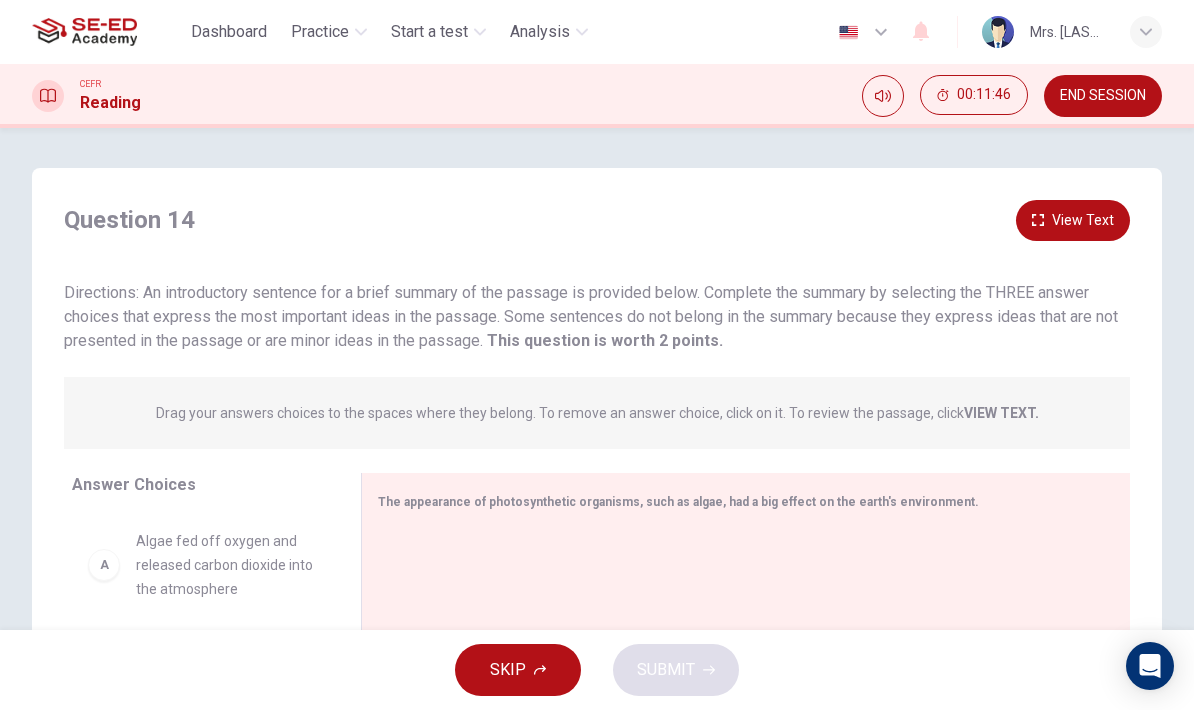 scroll, scrollTop: 0, scrollLeft: 0, axis: both 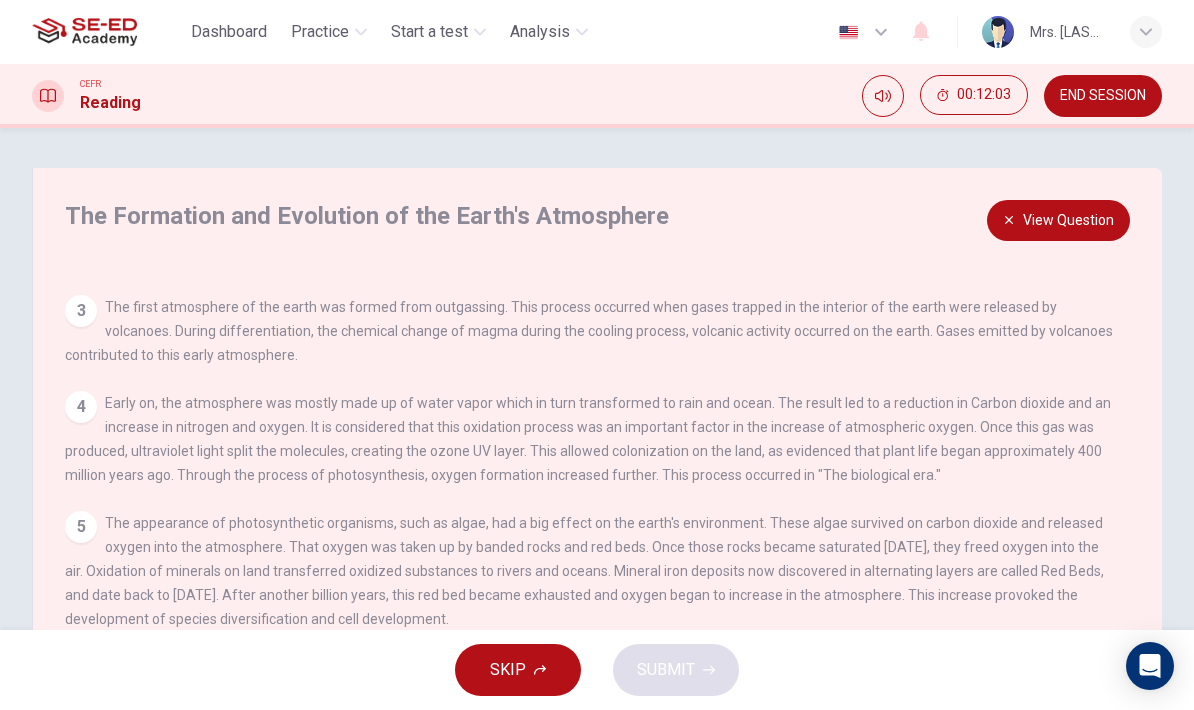 click on "View Question" at bounding box center (1058, 220) 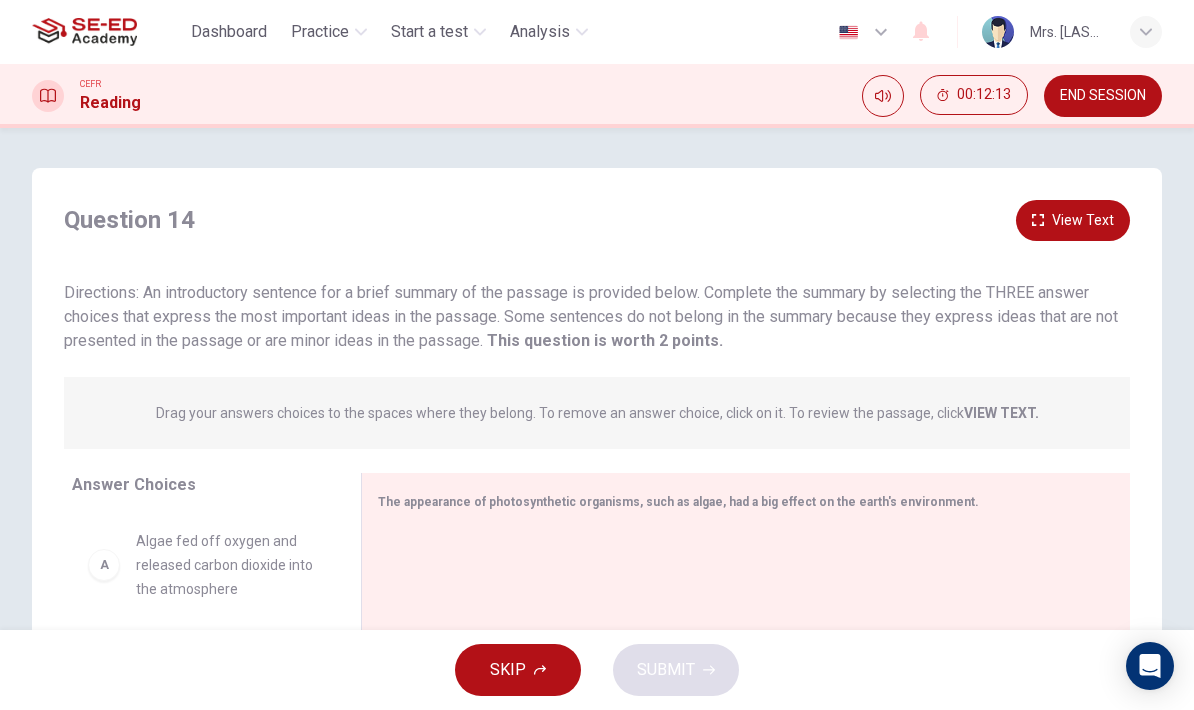 scroll, scrollTop: 0, scrollLeft: 0, axis: both 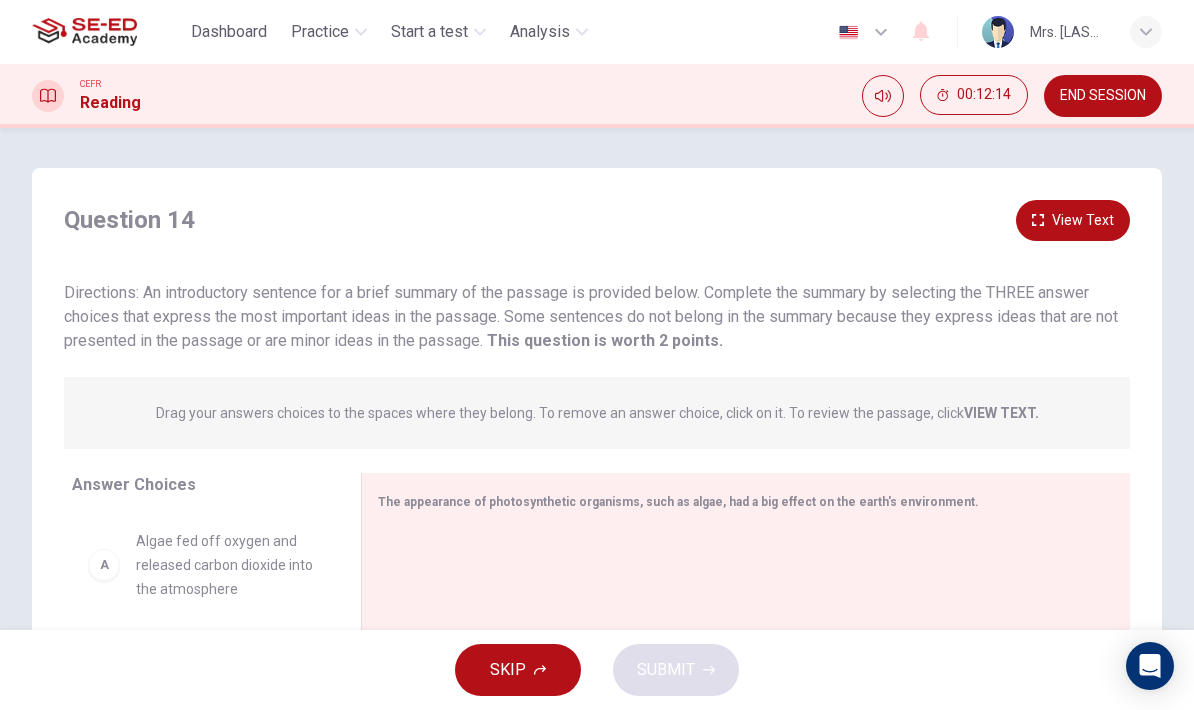 click on "View Text" at bounding box center [1073, 220] 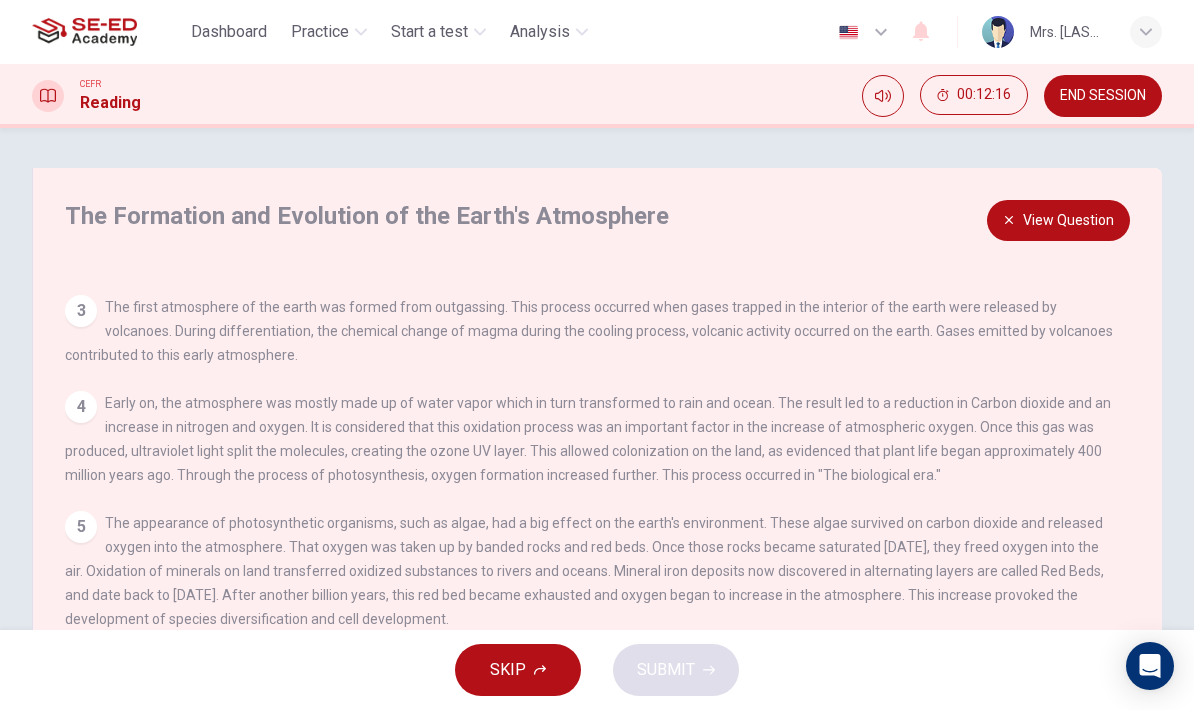scroll, scrollTop: 193, scrollLeft: 0, axis: vertical 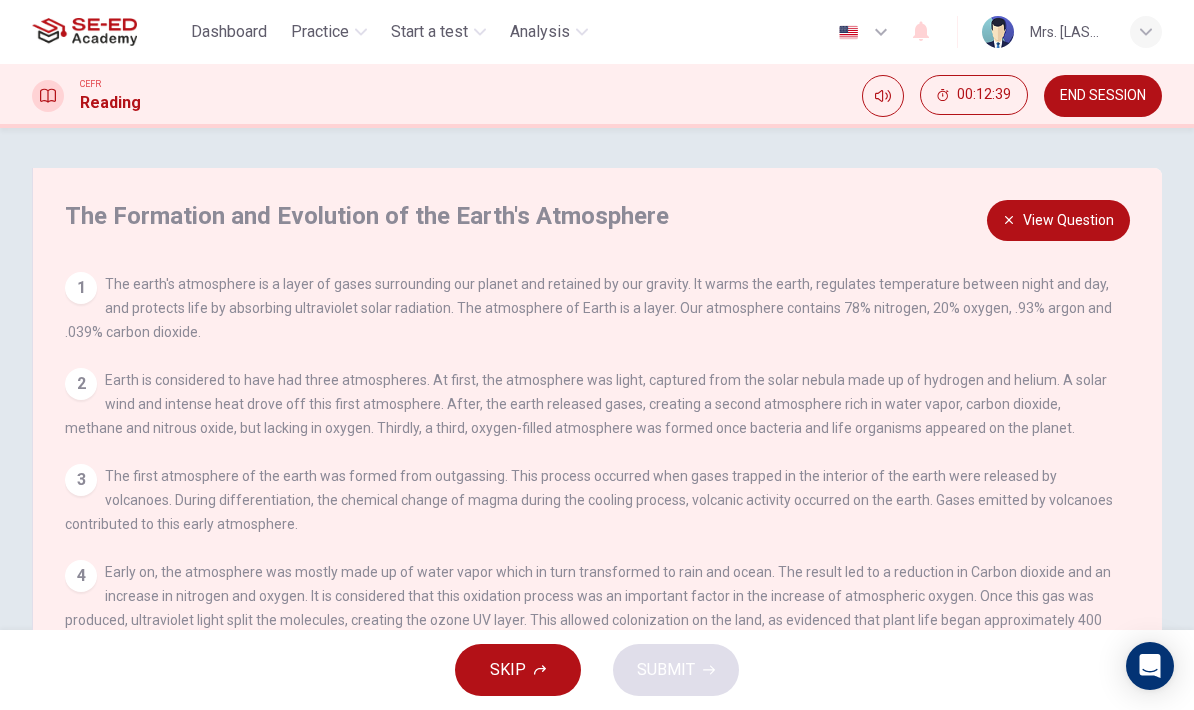 click on "View Question" at bounding box center (1058, 220) 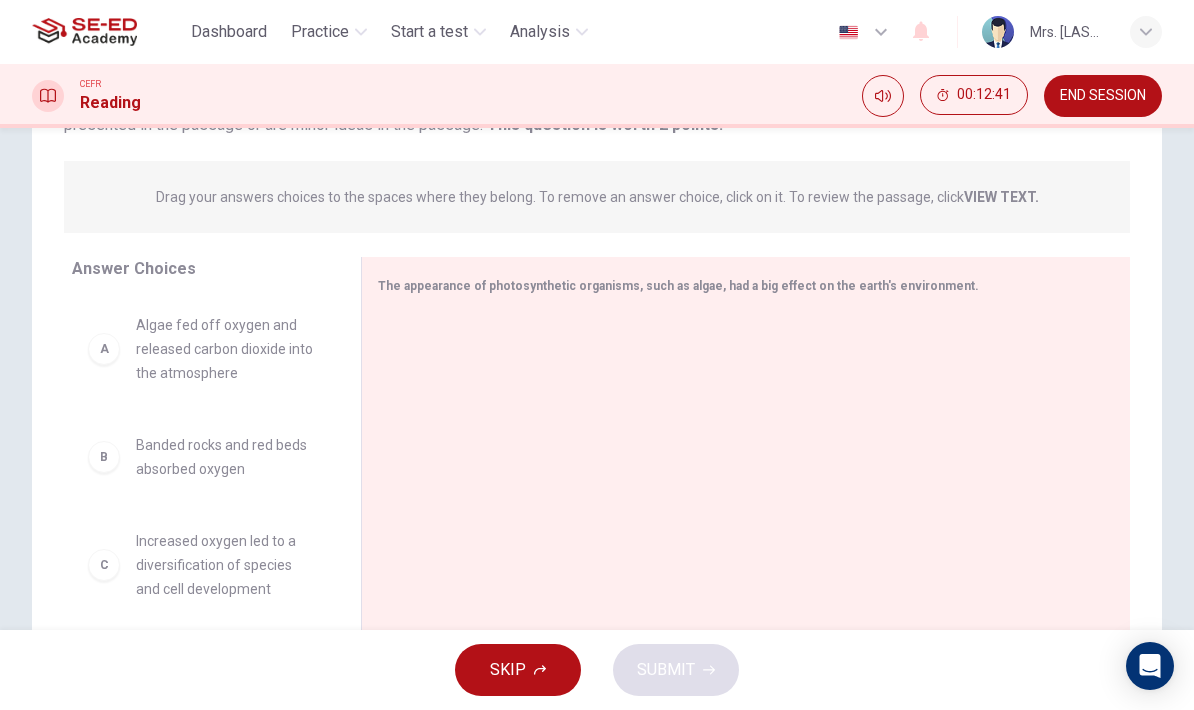 scroll, scrollTop: 221, scrollLeft: 0, axis: vertical 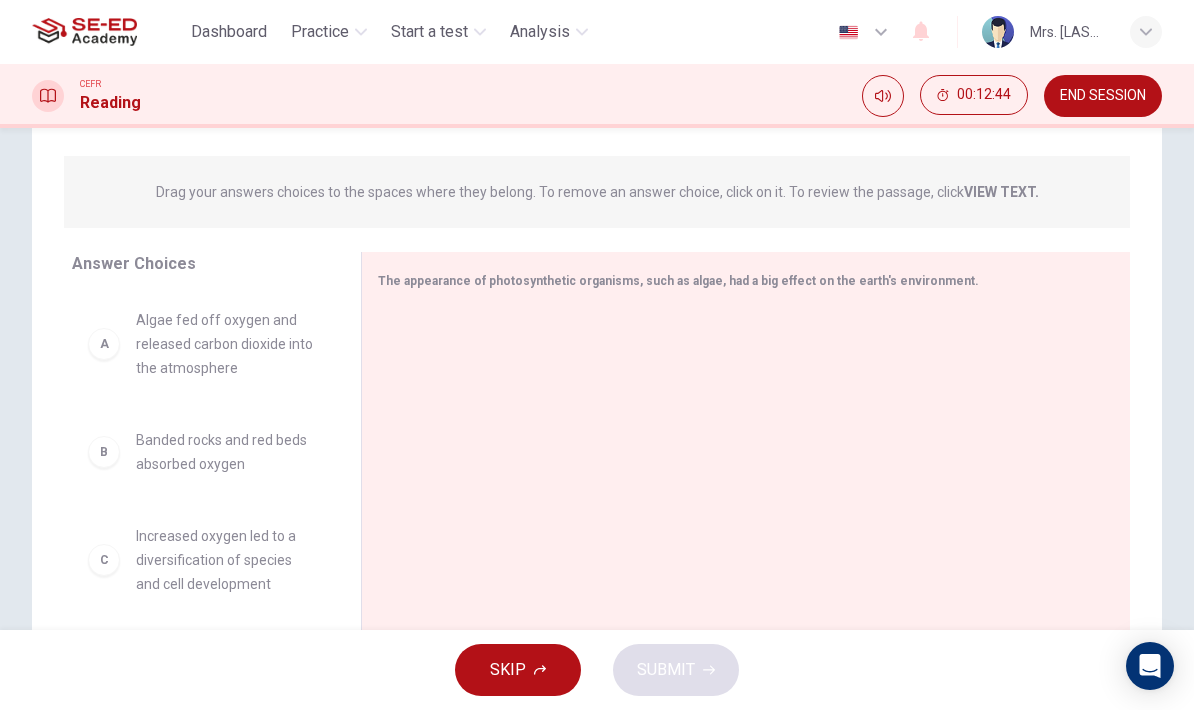 click on "B" at bounding box center [104, 452] 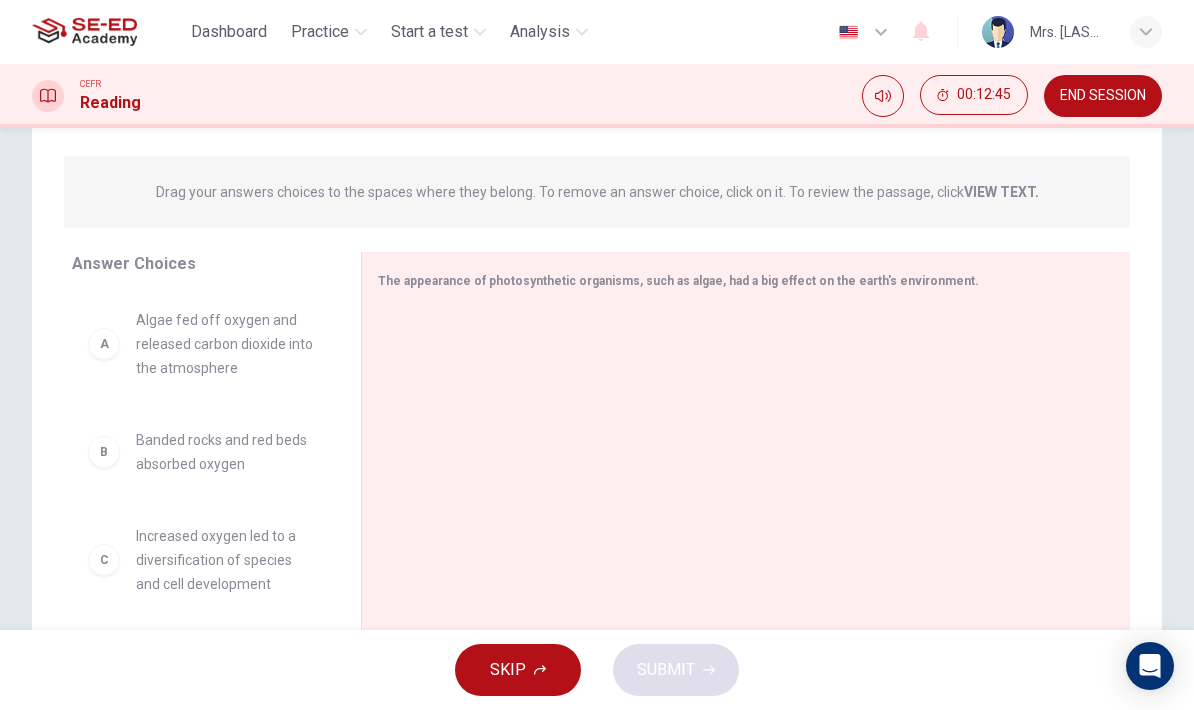 click on "B" at bounding box center [104, 452] 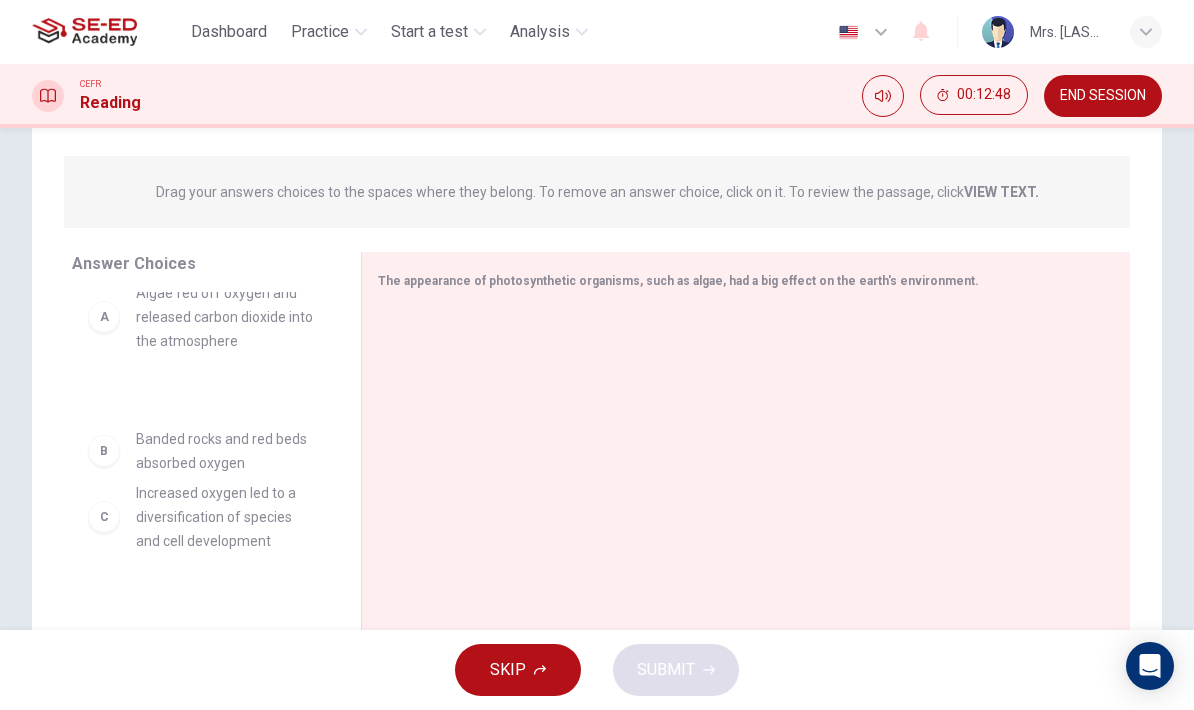 scroll, scrollTop: 37, scrollLeft: 0, axis: vertical 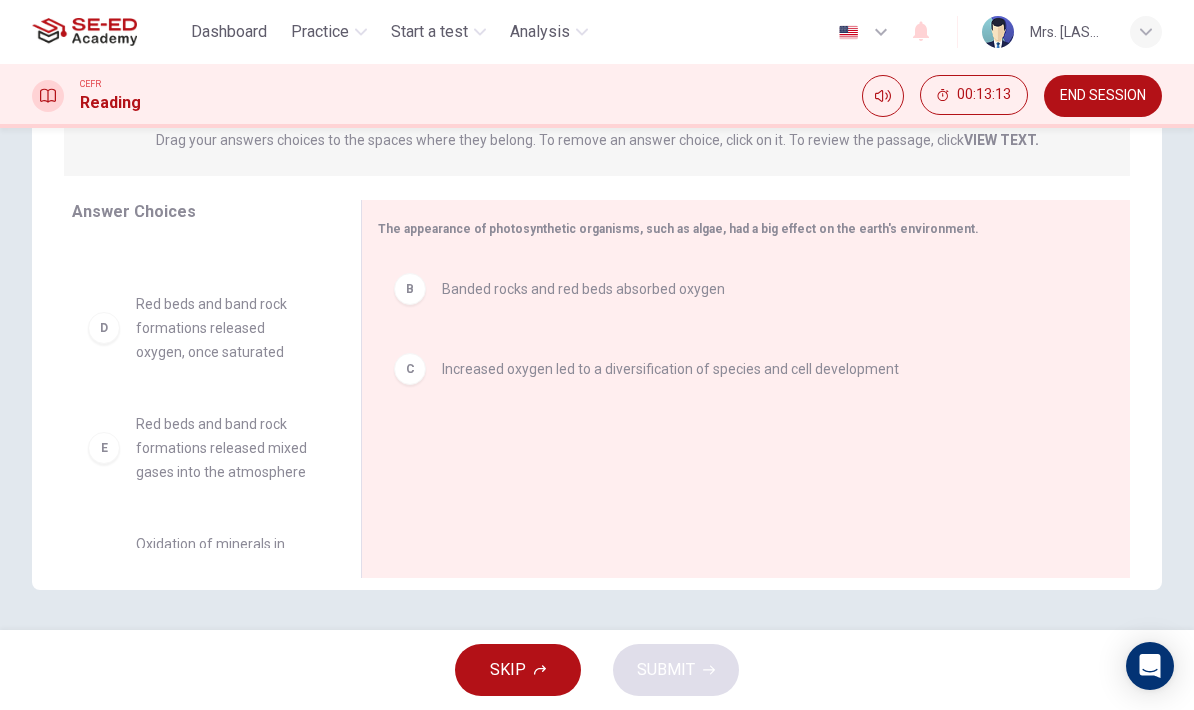 click on "B" at bounding box center (410, 289) 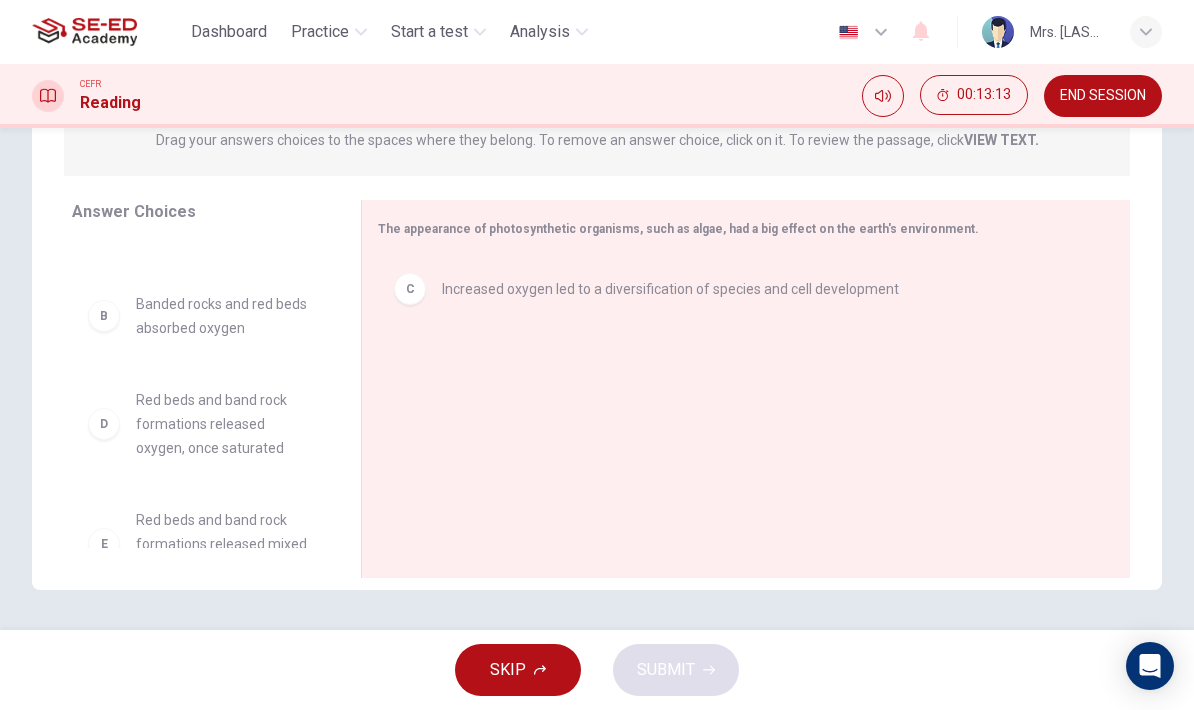 click on "C" at bounding box center (410, 289) 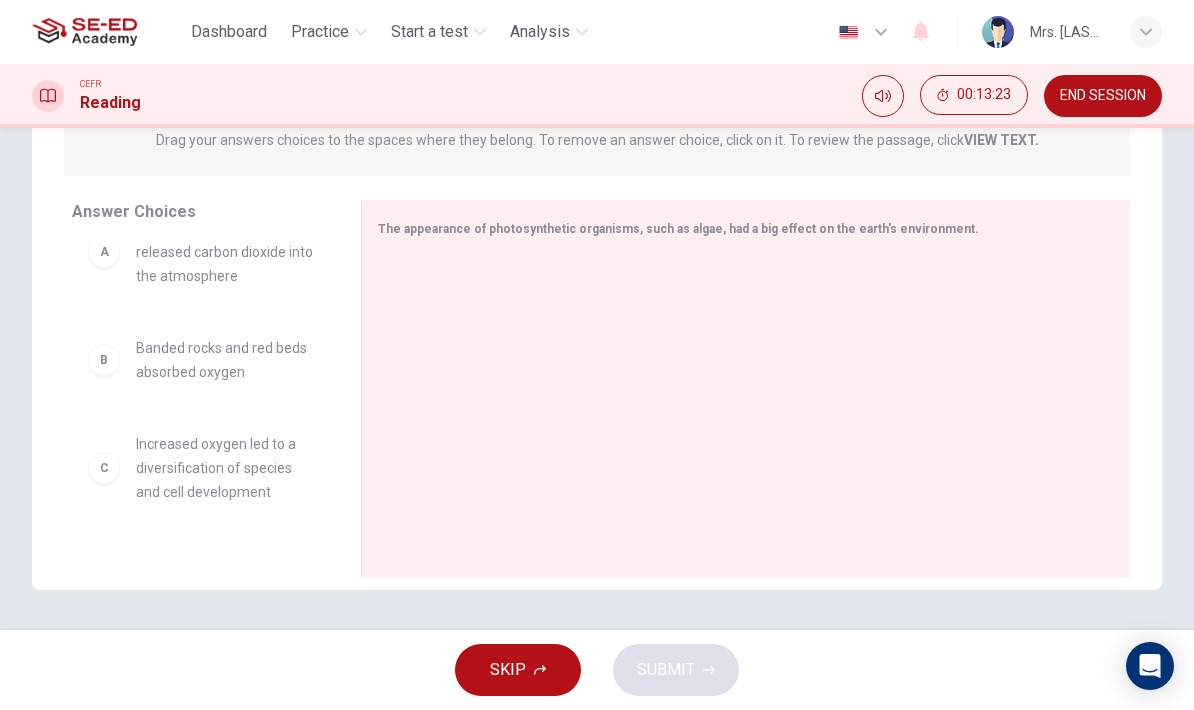 scroll, scrollTop: 39, scrollLeft: 0, axis: vertical 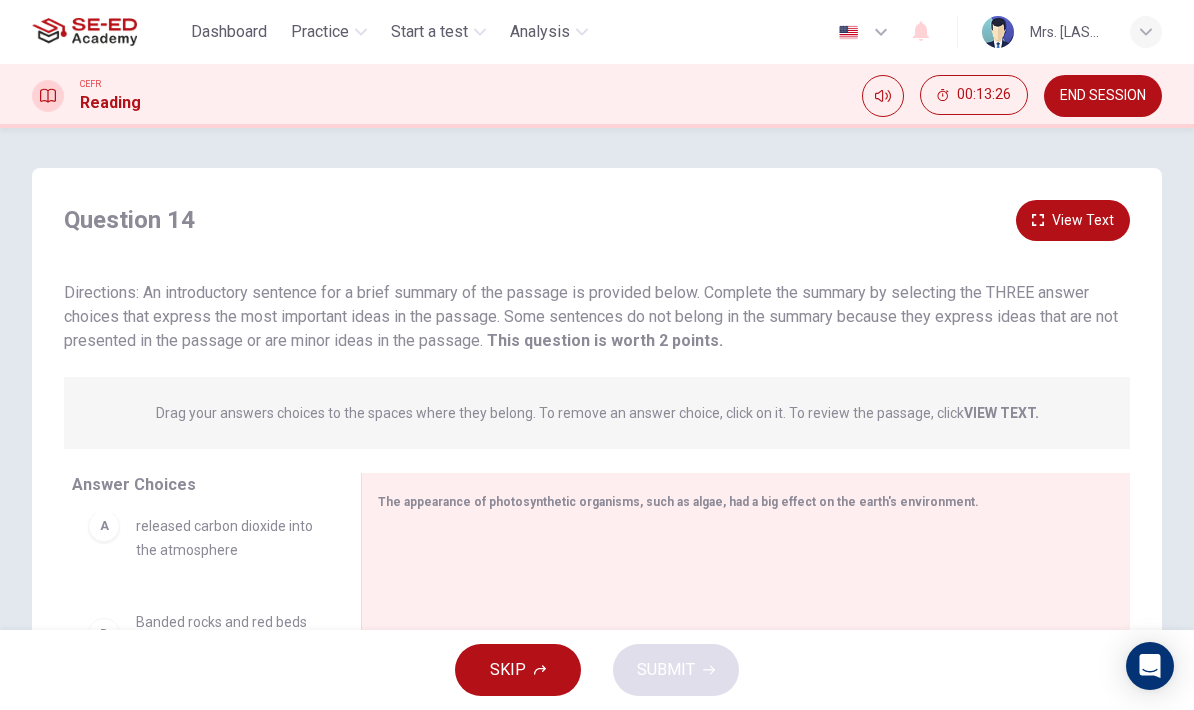 click on "View Text" at bounding box center (1073, 220) 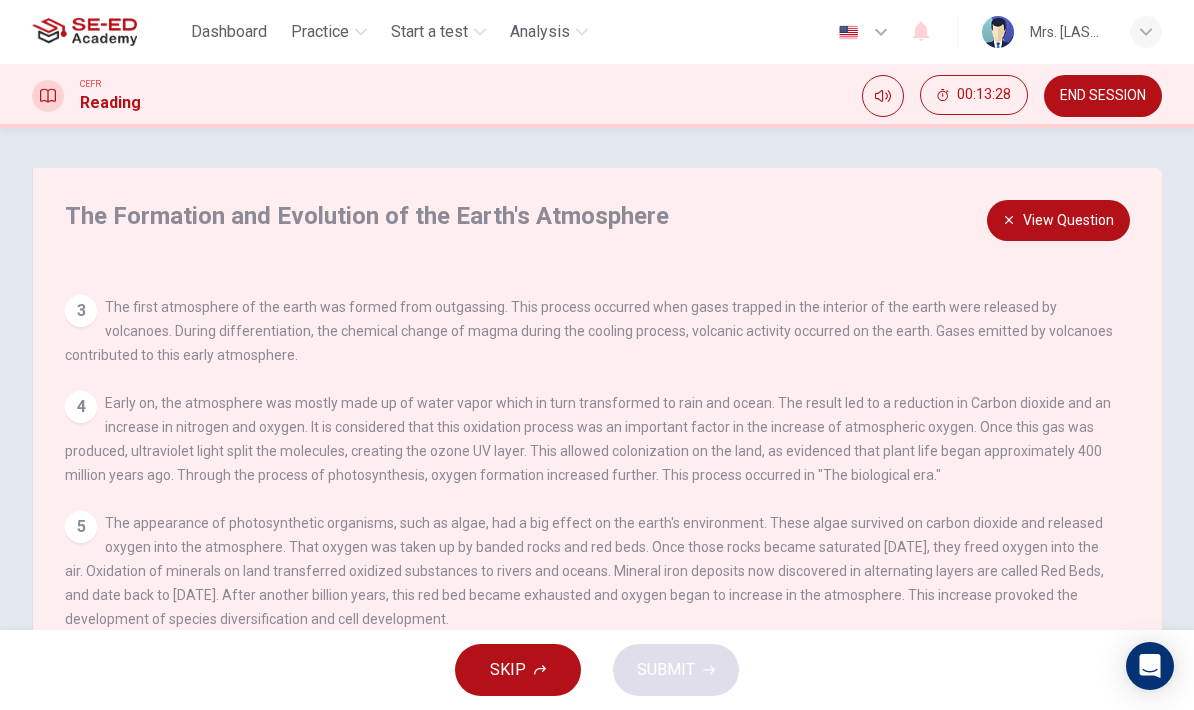 scroll, scrollTop: 193, scrollLeft: 0, axis: vertical 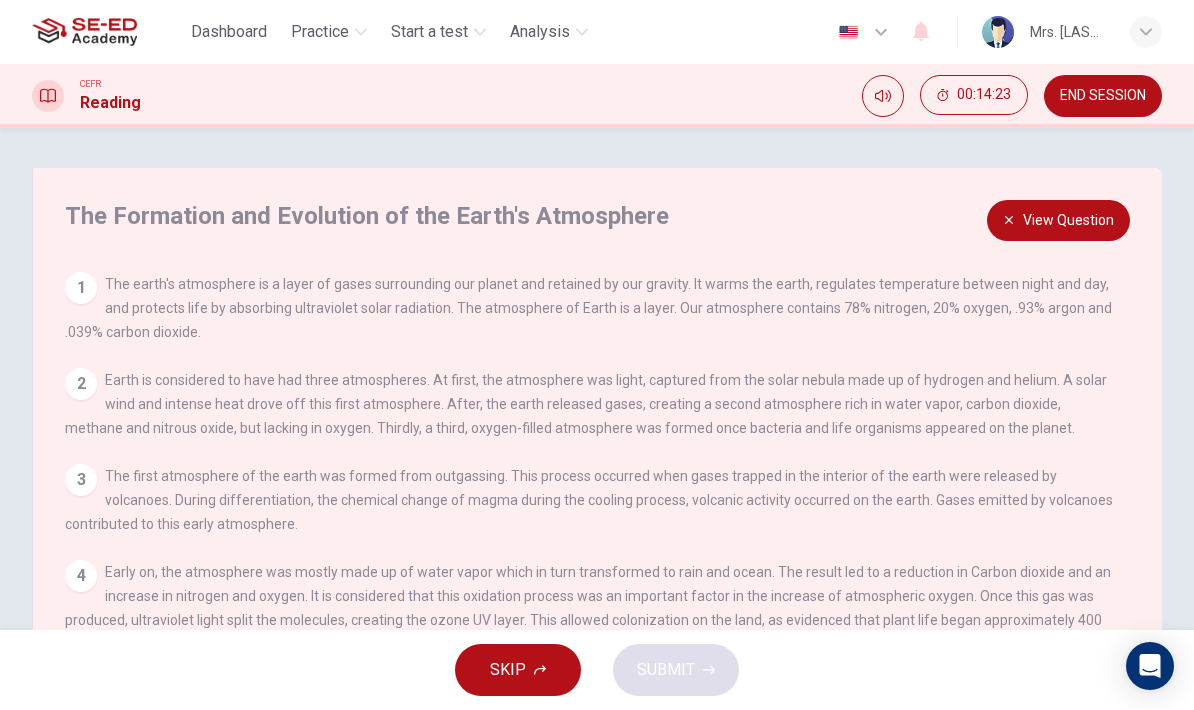 click on "View Question" at bounding box center [1058, 220] 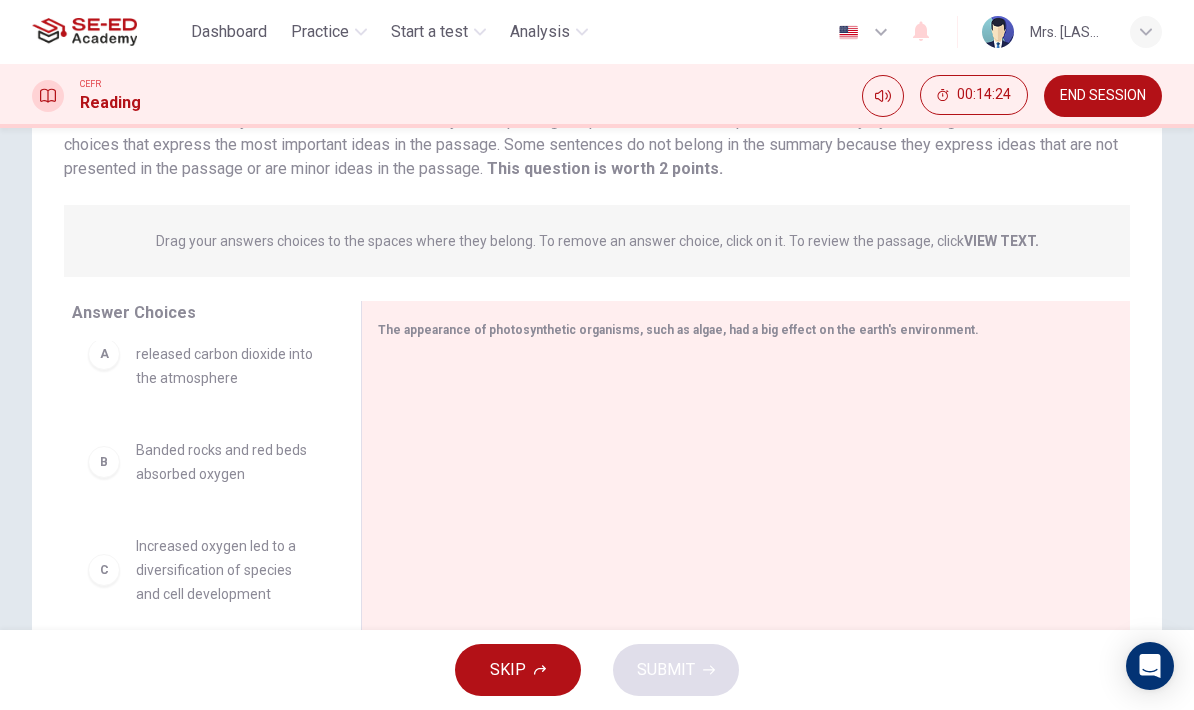 scroll, scrollTop: 177, scrollLeft: 0, axis: vertical 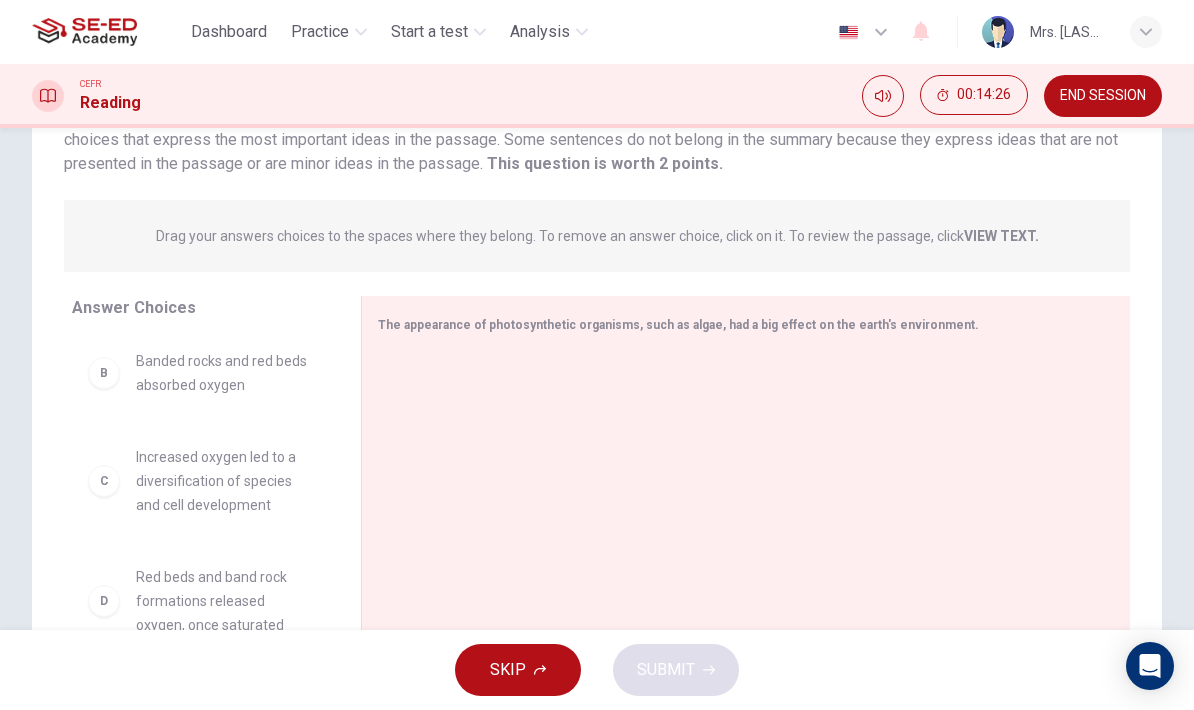 click on "C" at bounding box center [104, 481] 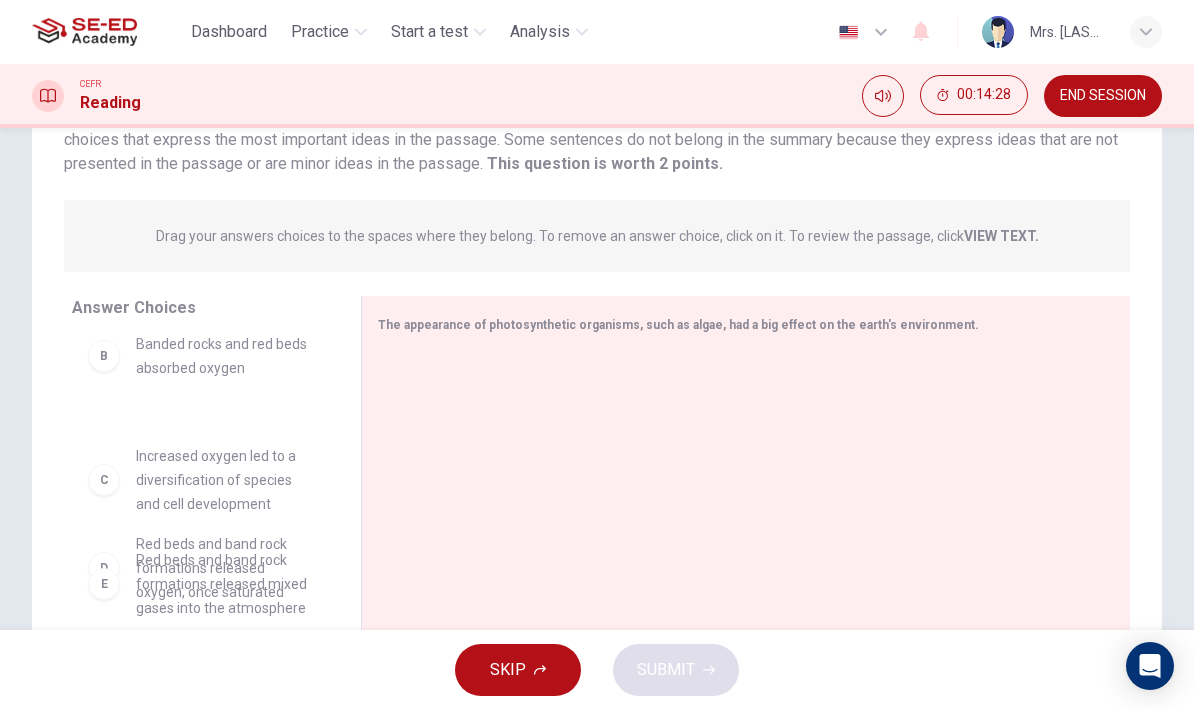 scroll, scrollTop: 155, scrollLeft: 0, axis: vertical 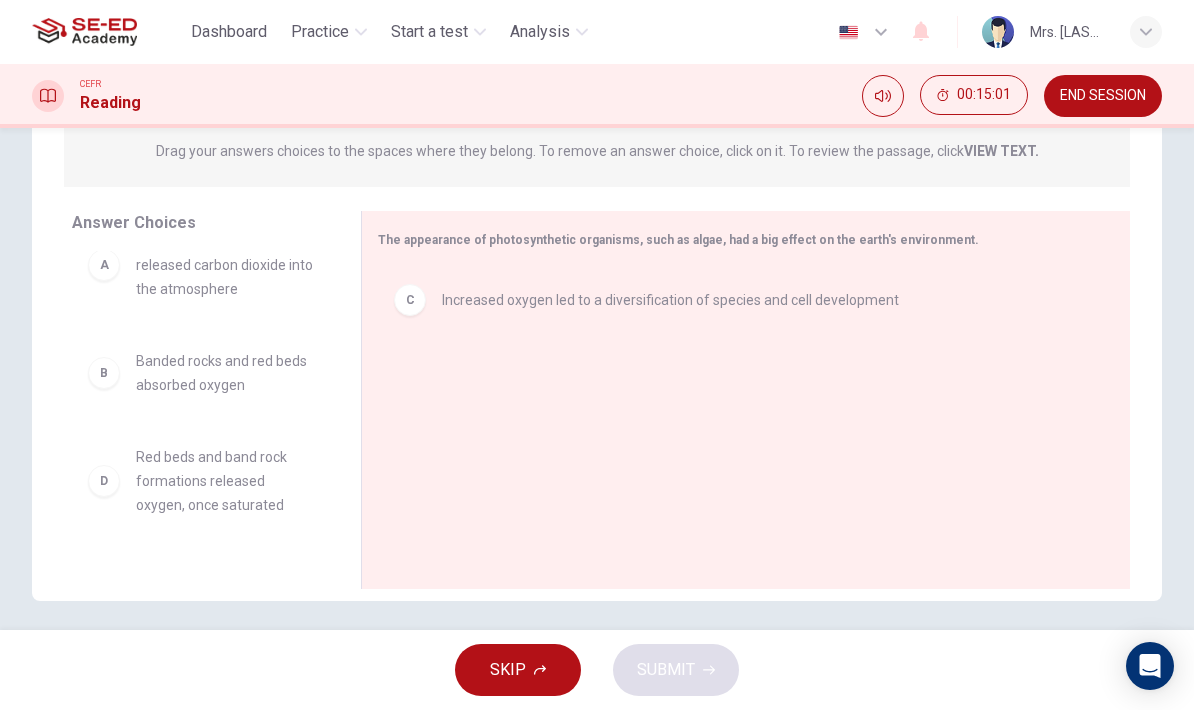 click on "C Increased oxygen led to a diversification of species and cell development" at bounding box center [738, 402] 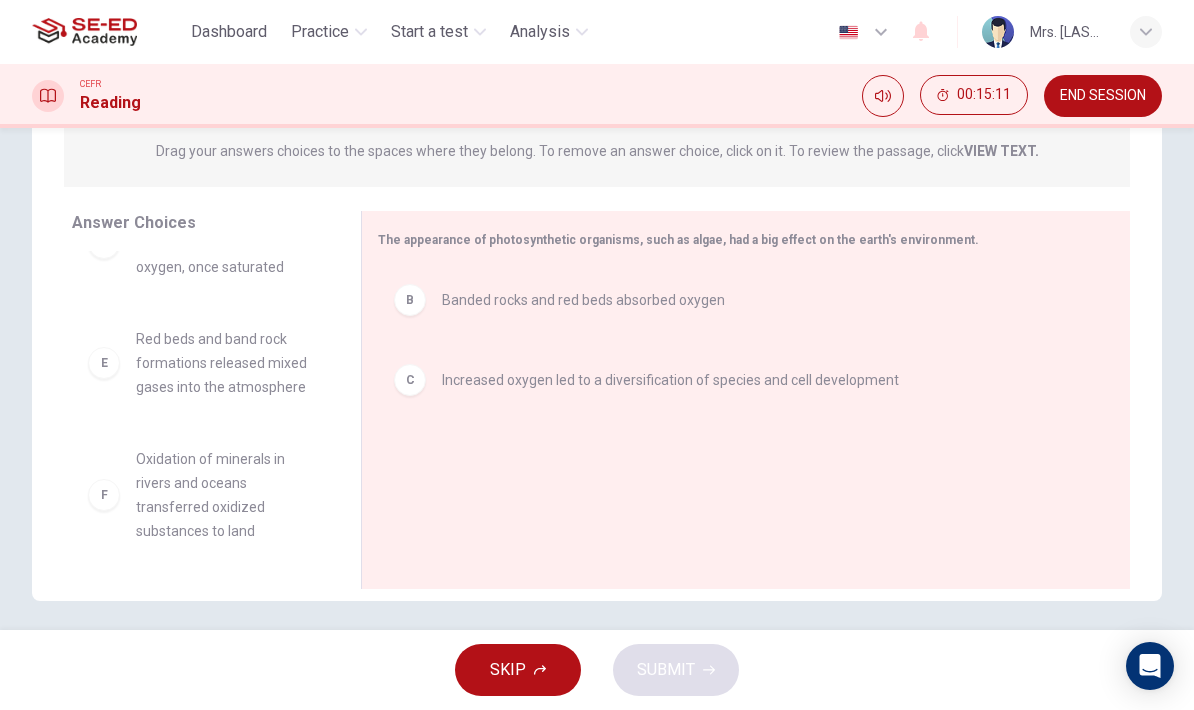 scroll, scrollTop: 180, scrollLeft: 0, axis: vertical 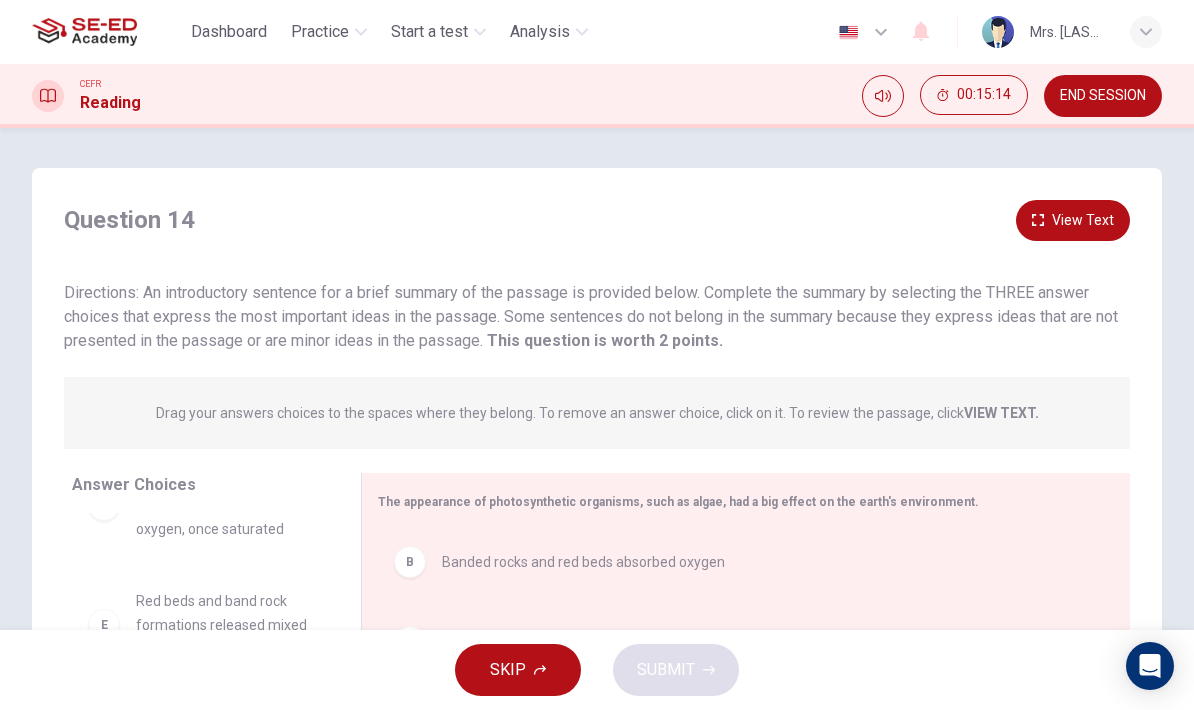 click on "View Text" at bounding box center [1073, 220] 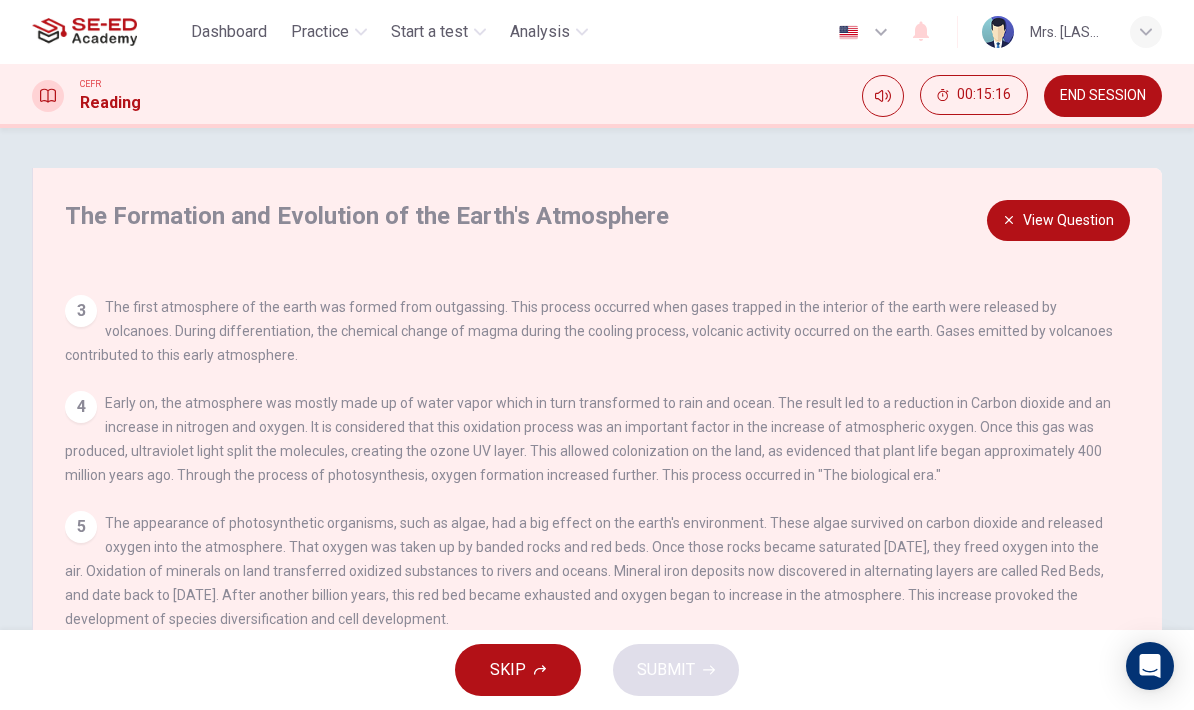 scroll, scrollTop: 193, scrollLeft: 0, axis: vertical 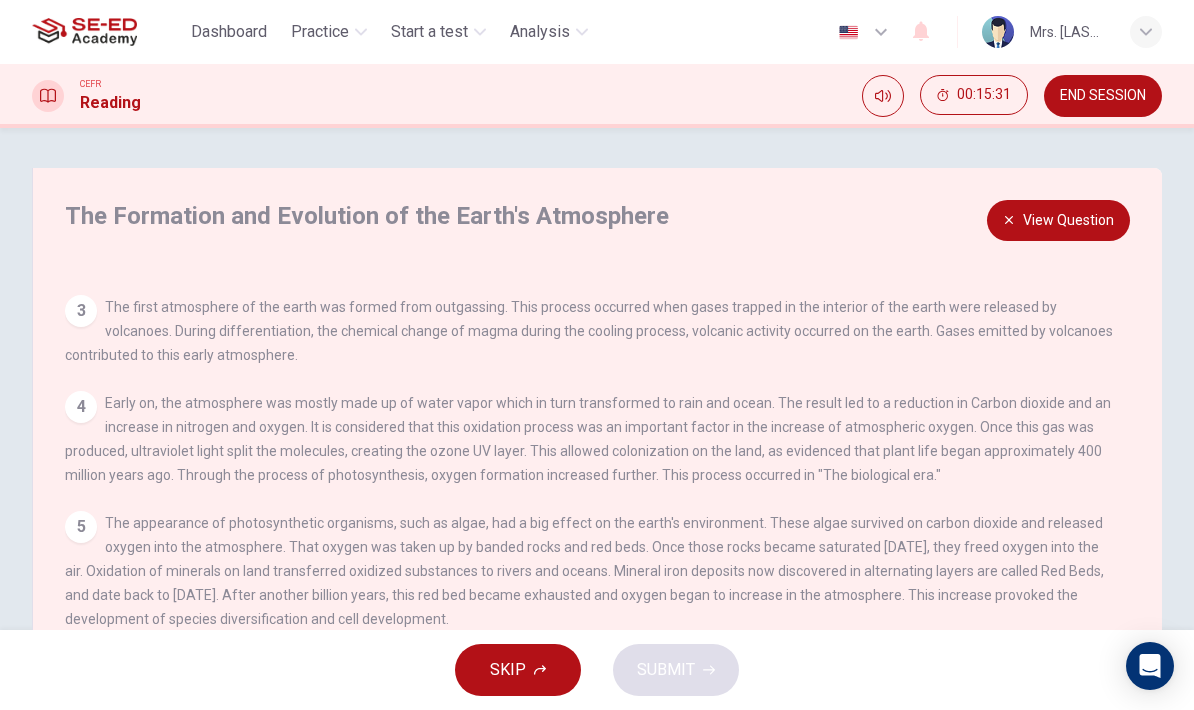click on "View Question" at bounding box center (1058, 220) 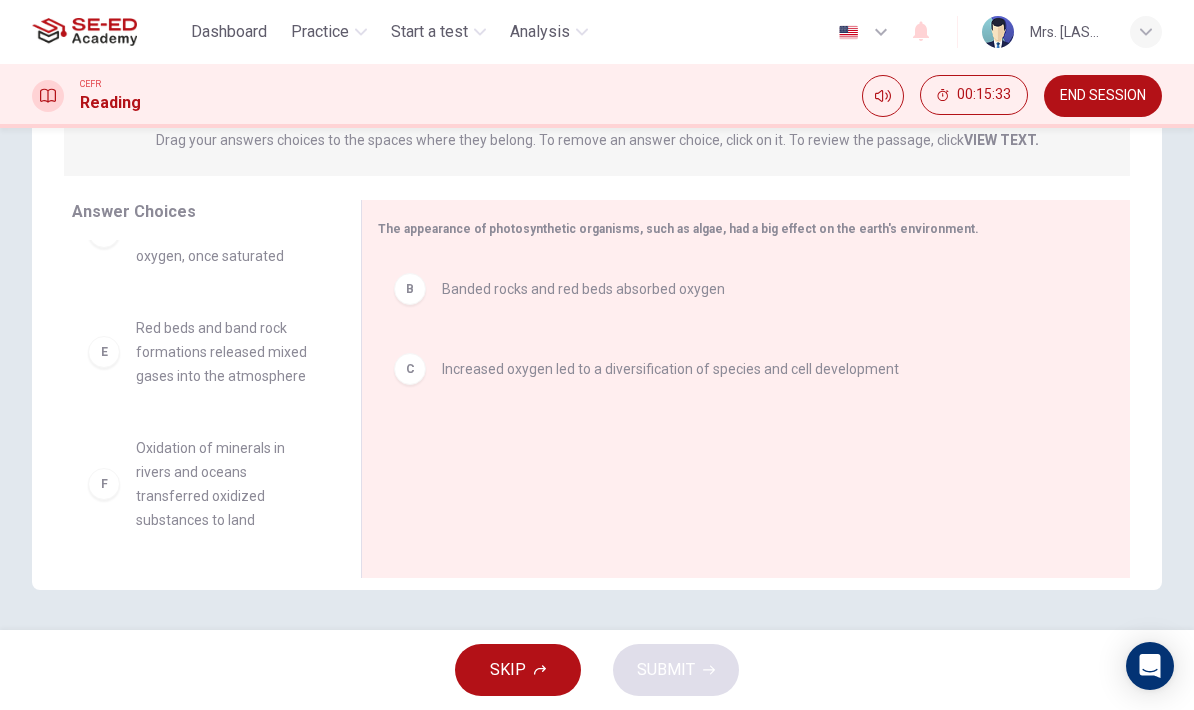 scroll, scrollTop: 273, scrollLeft: 0, axis: vertical 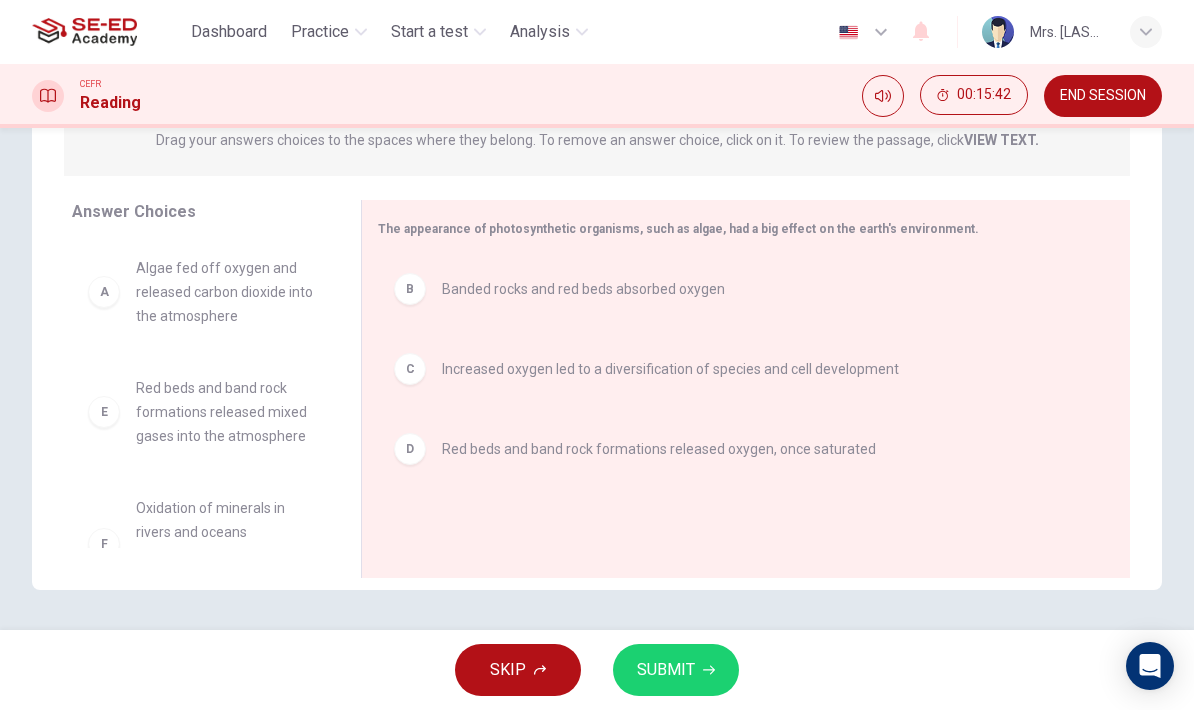 click on "SUBMIT" at bounding box center (676, 670) 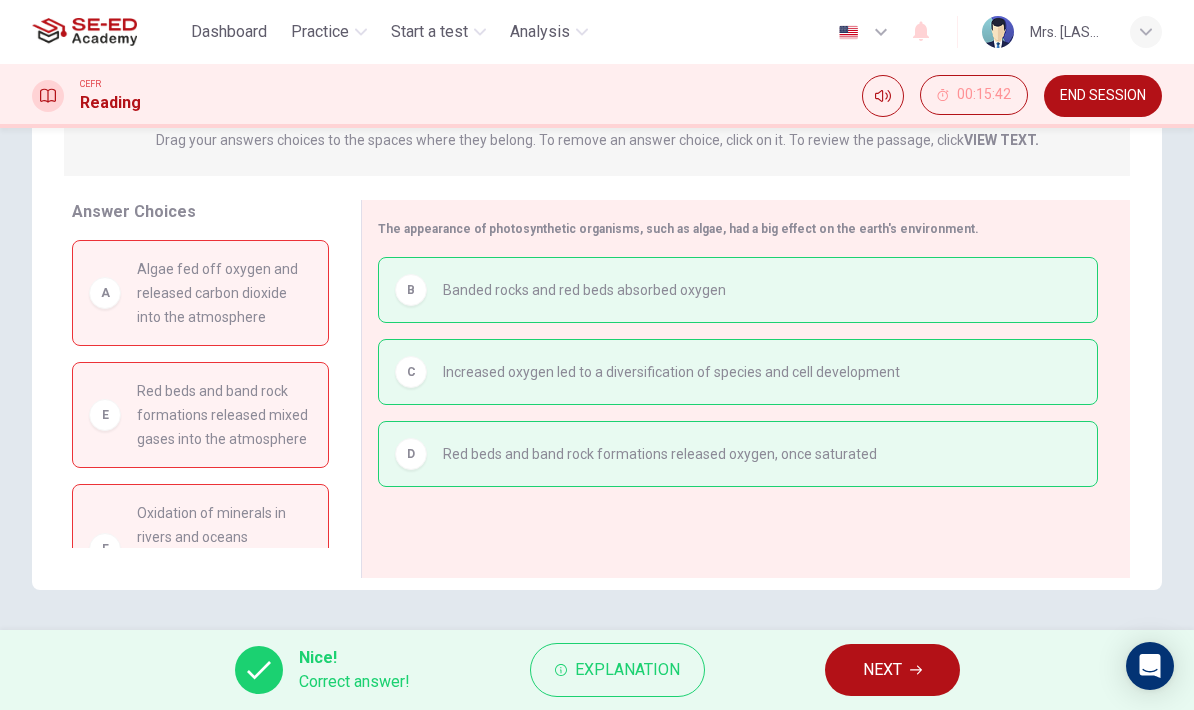 click on "NEXT" at bounding box center [892, 670] 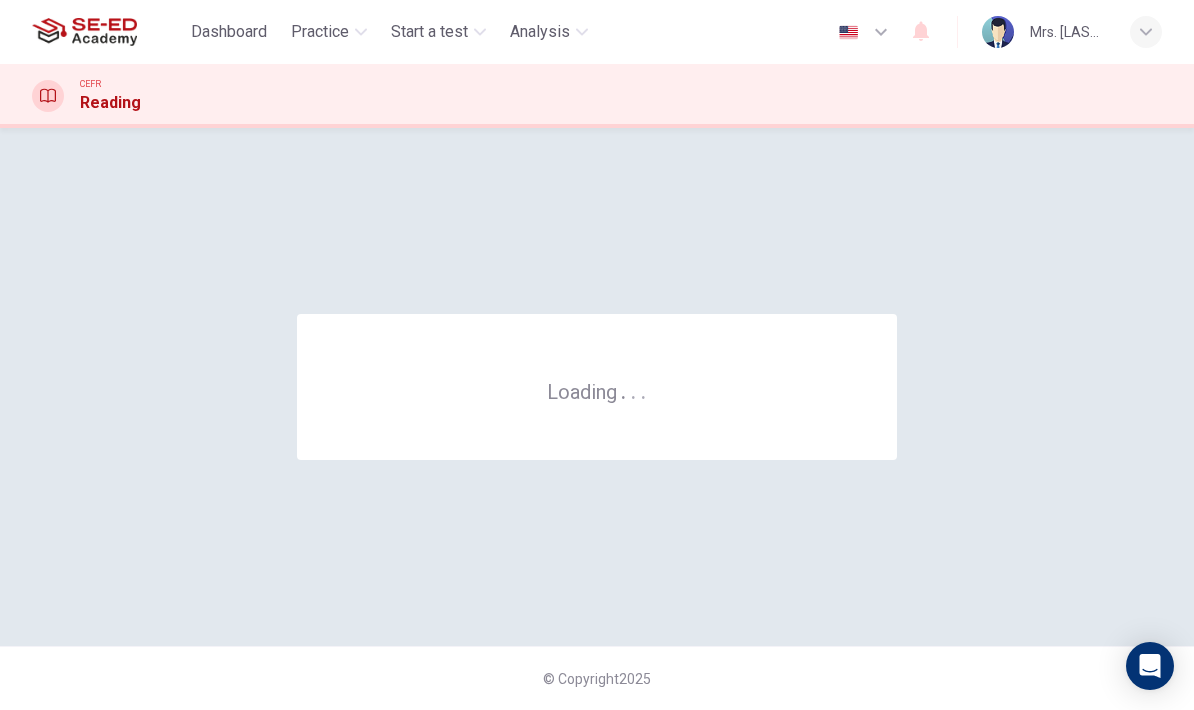 scroll, scrollTop: 0, scrollLeft: 0, axis: both 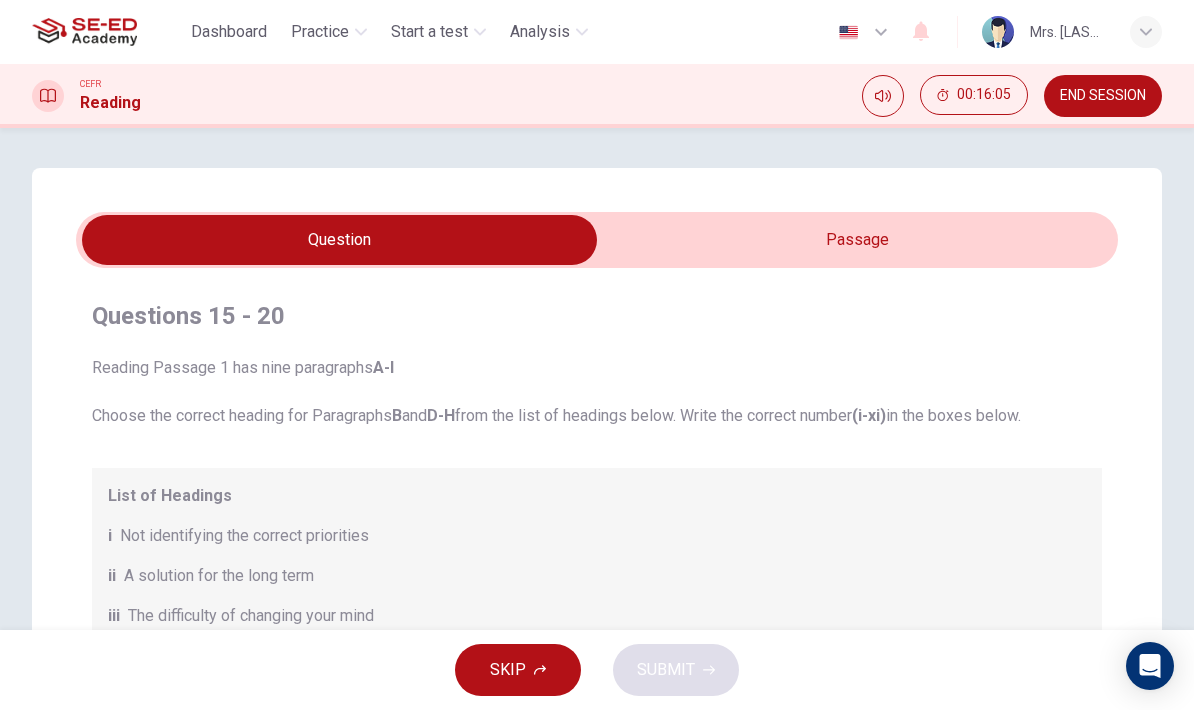 click at bounding box center (339, 240) 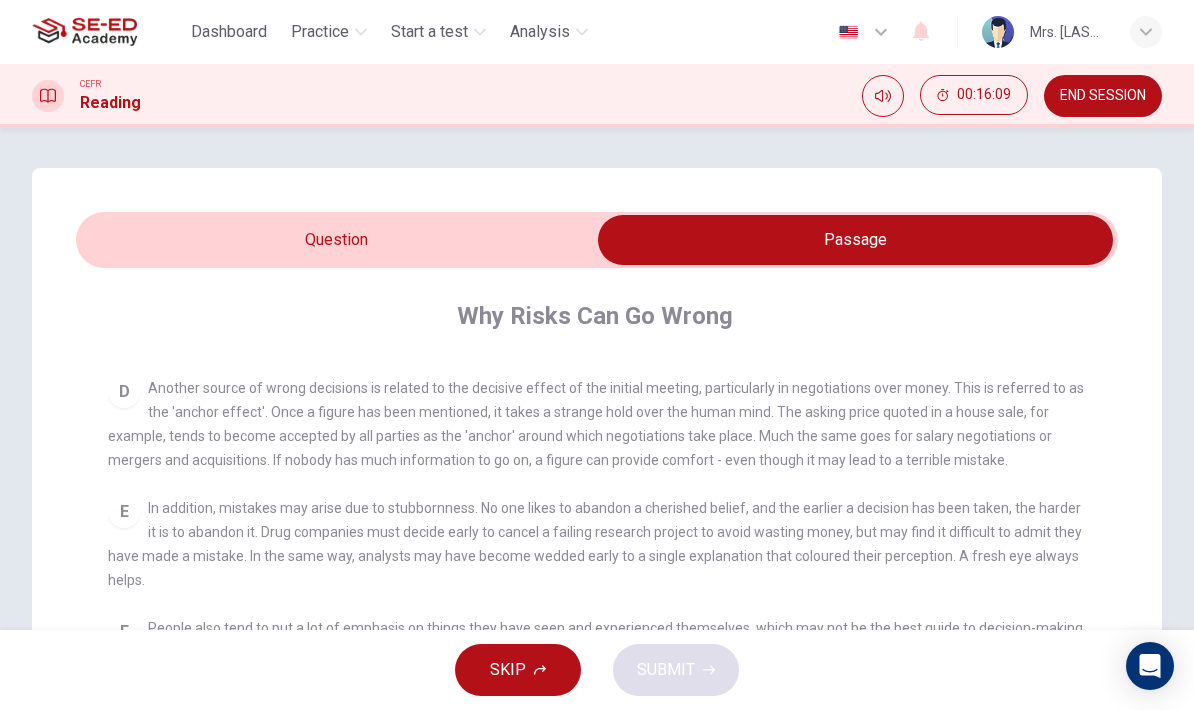 scroll, scrollTop: 887, scrollLeft: 0, axis: vertical 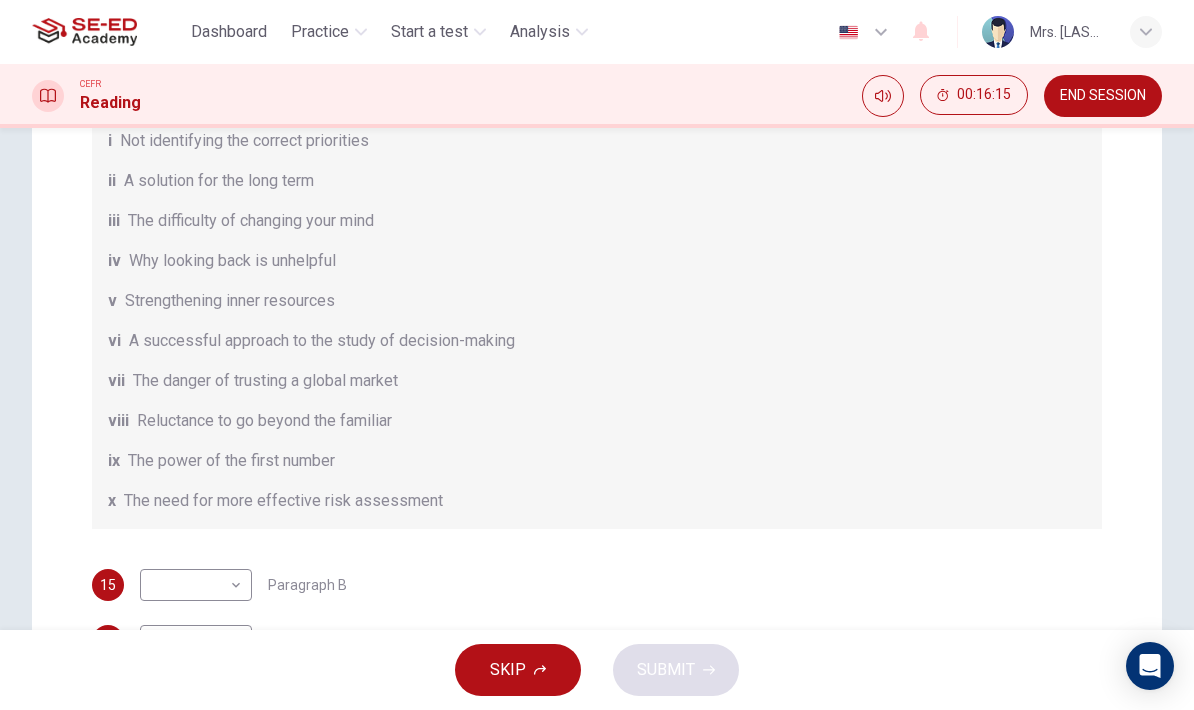 click on "Questions 15 - 20 Reading Passage 1 has nine paragraphs  A-I
Choose the correct heading for Paragraphs  B  and  D-H  from the list of headings below.
Write the correct number  (i-xi)  in the boxes below. List of Headings i Not identifying the correct priorities ii A solution for the long term iii The difficulty of changing your mind iv Why looking back is unhelpful v Strengthening inner resources vi A successful approach to the study of decision-making vii The danger of trusting a global market viii Reluctance to go beyond the familiar ix The power of the first number x The need for more effective risk assessment 15 ​ ​ Paragraph B 16 ​ ​ Paragraph D 17 ​ ​ Paragraph E 18 ​ ​ Paragraph F 19 ​ ​" at bounding box center [597, 393] 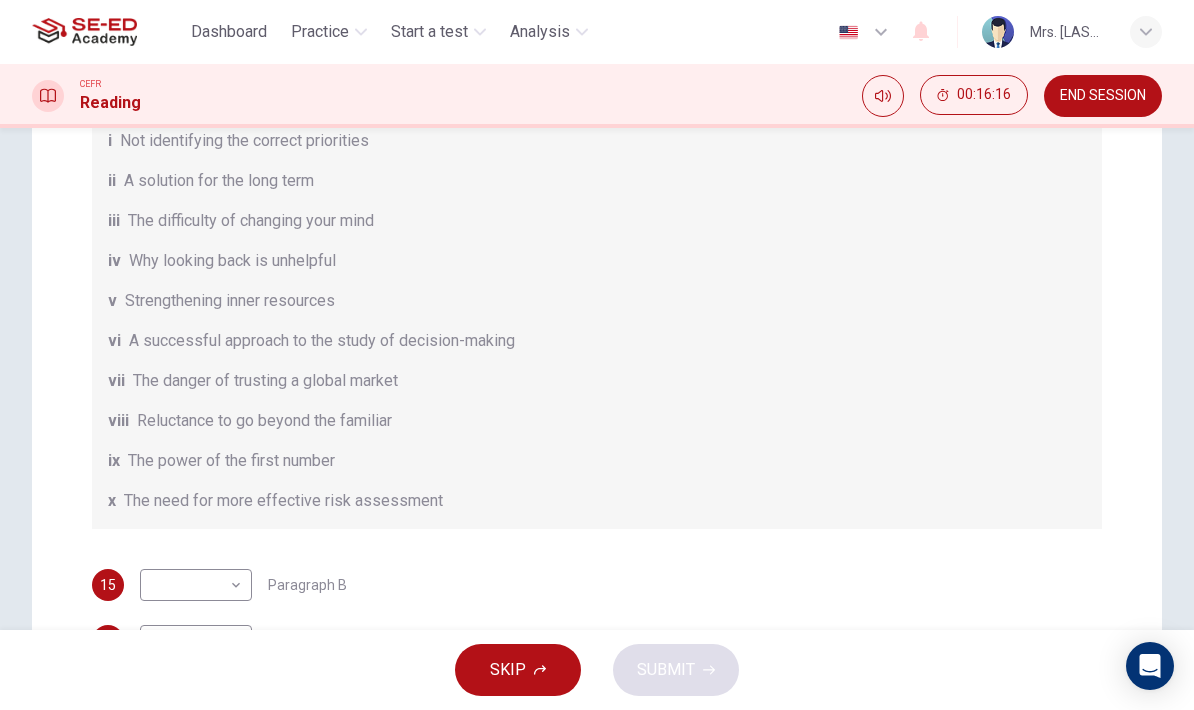 scroll, scrollTop: 0, scrollLeft: 0, axis: both 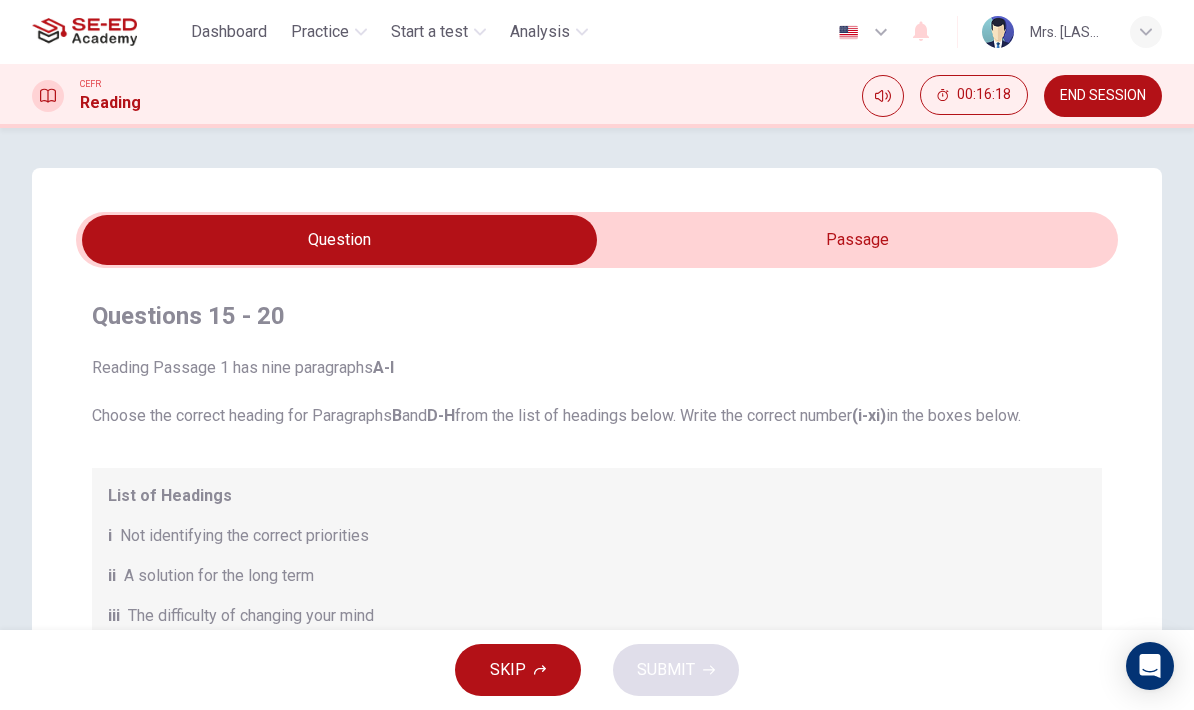 click at bounding box center (339, 240) 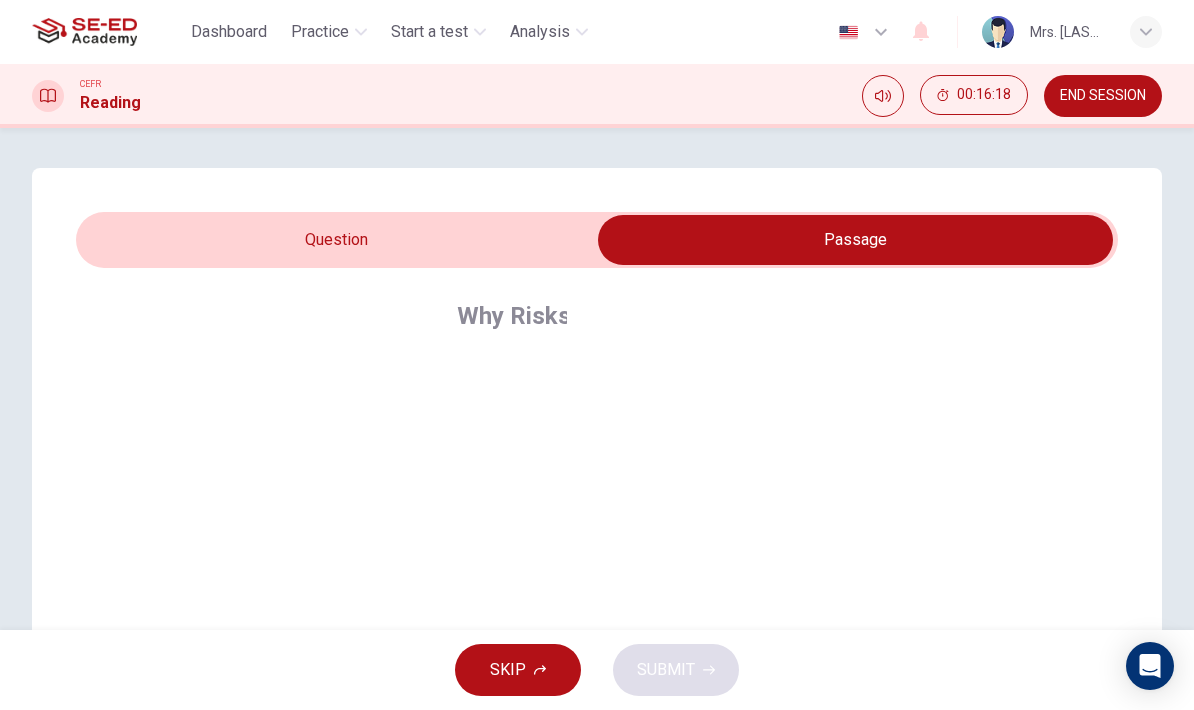 scroll, scrollTop: 885, scrollLeft: 0, axis: vertical 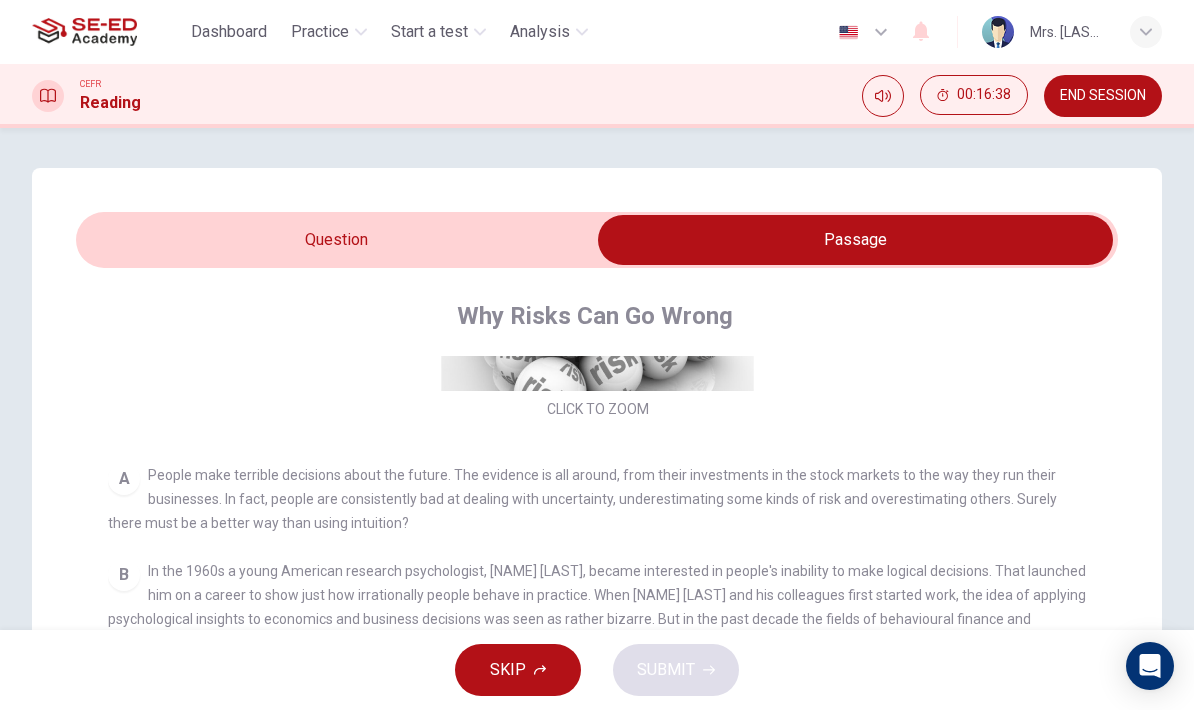 click at bounding box center (855, 240) 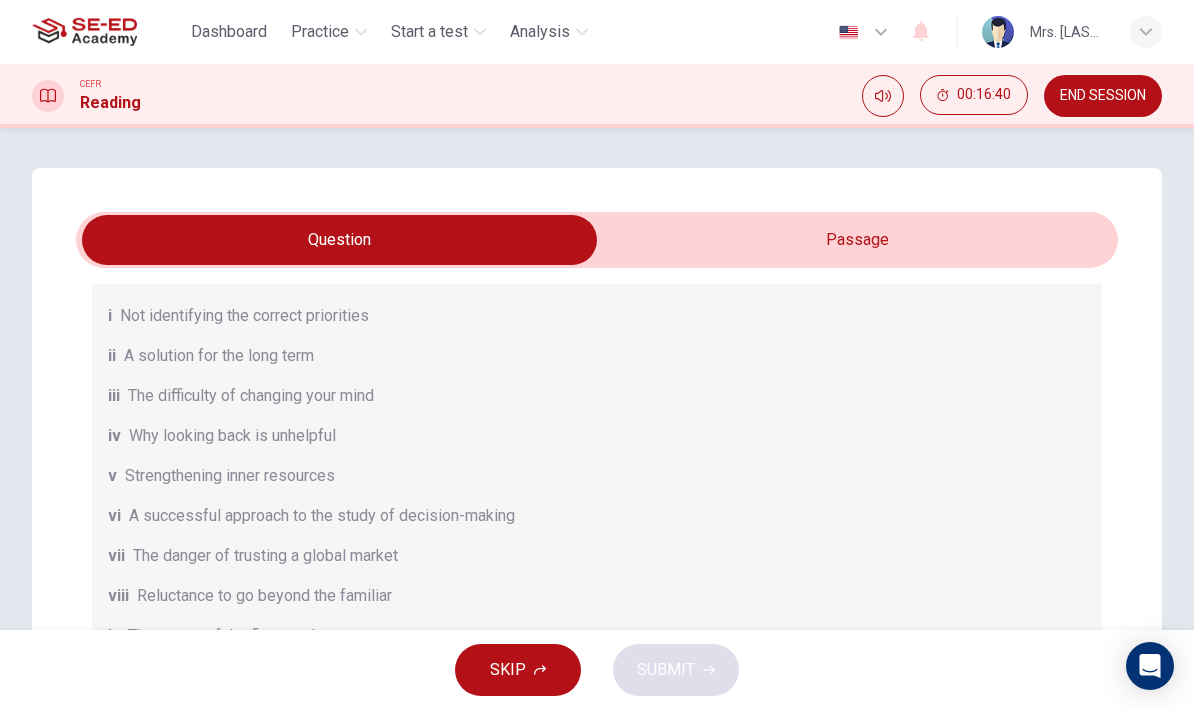 scroll, scrollTop: 220, scrollLeft: 0, axis: vertical 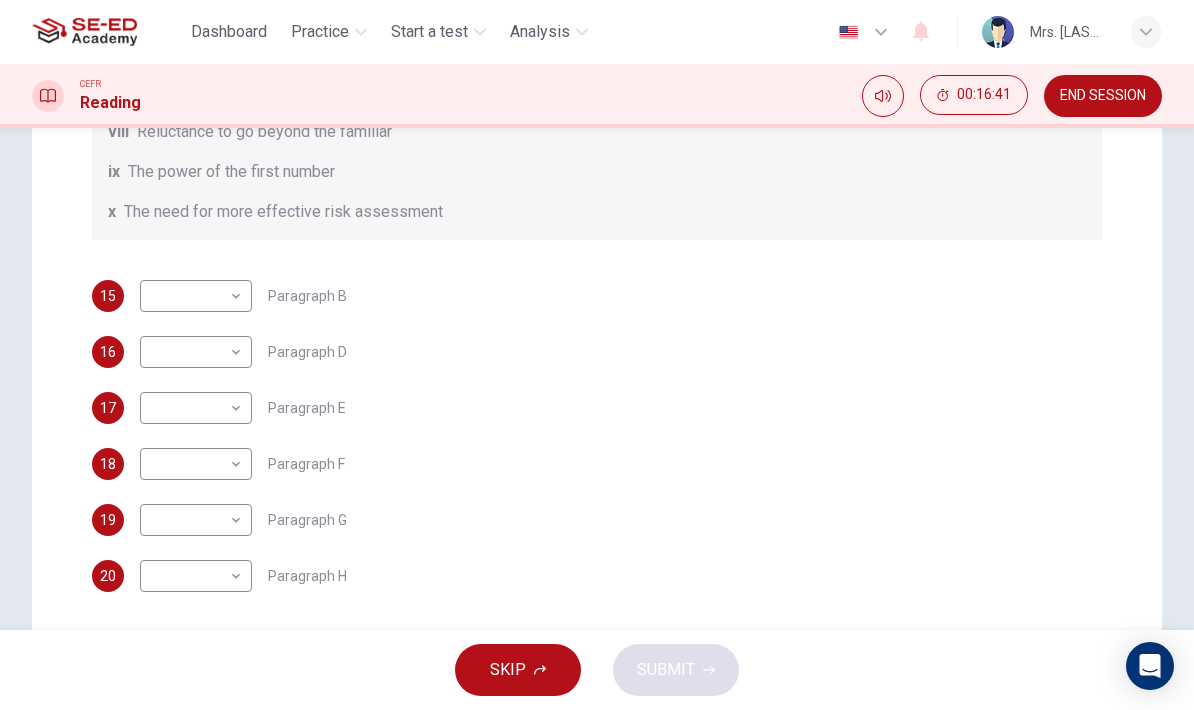click on "17 ​ ​ Paragraph E" at bounding box center (597, 408) 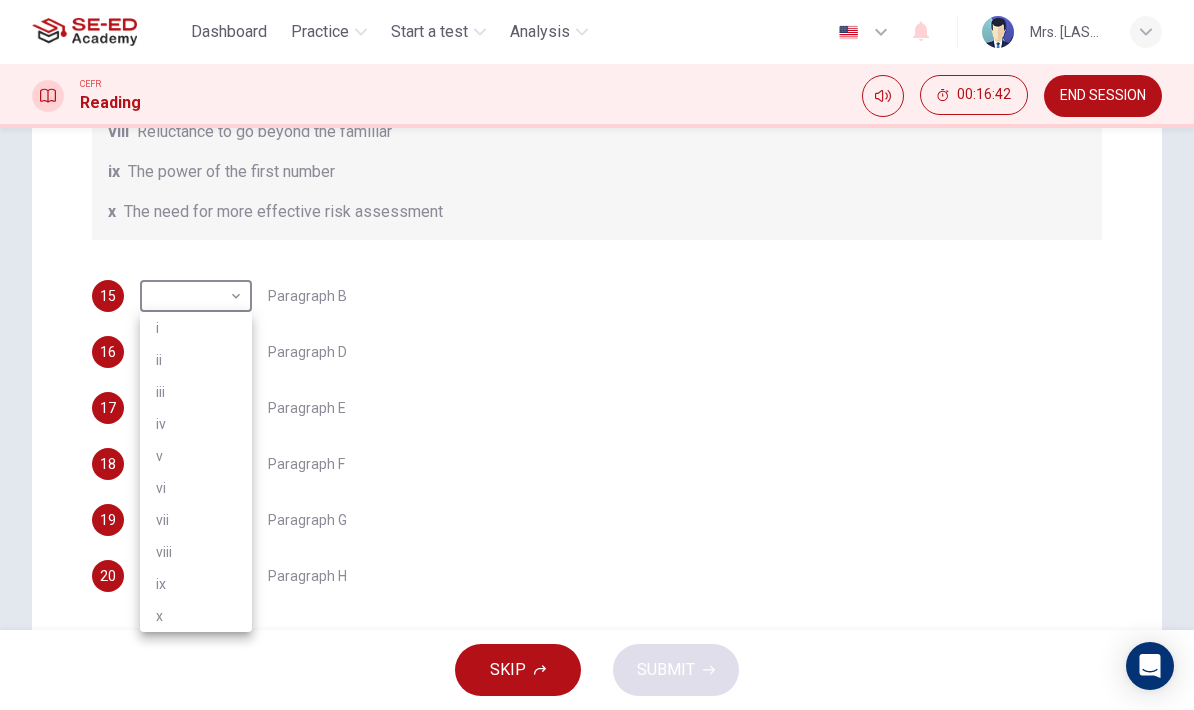 click at bounding box center (597, 355) 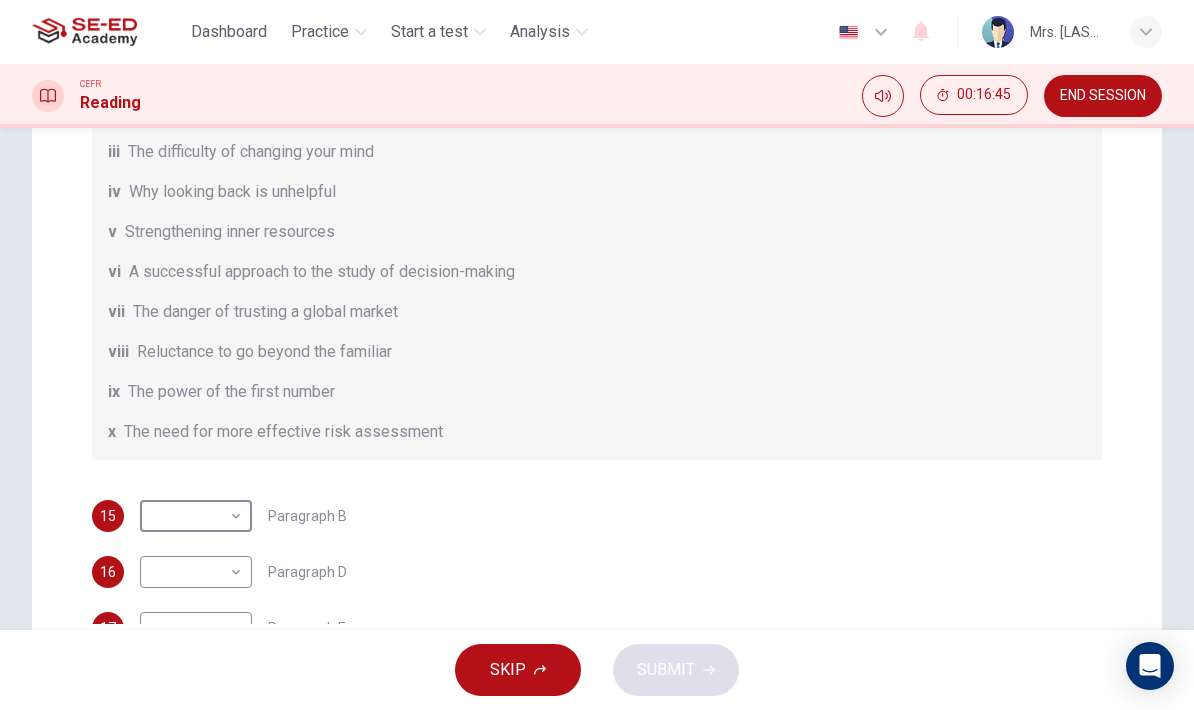 scroll, scrollTop: 0, scrollLeft: 0, axis: both 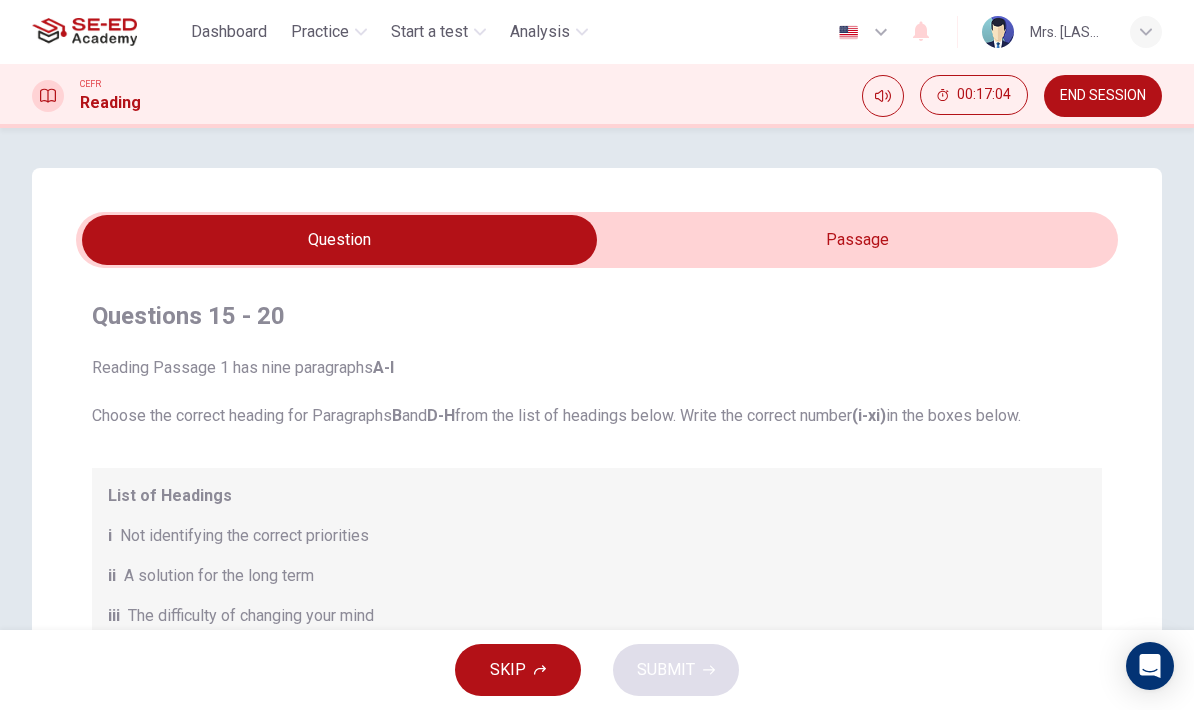 click at bounding box center (339, 240) 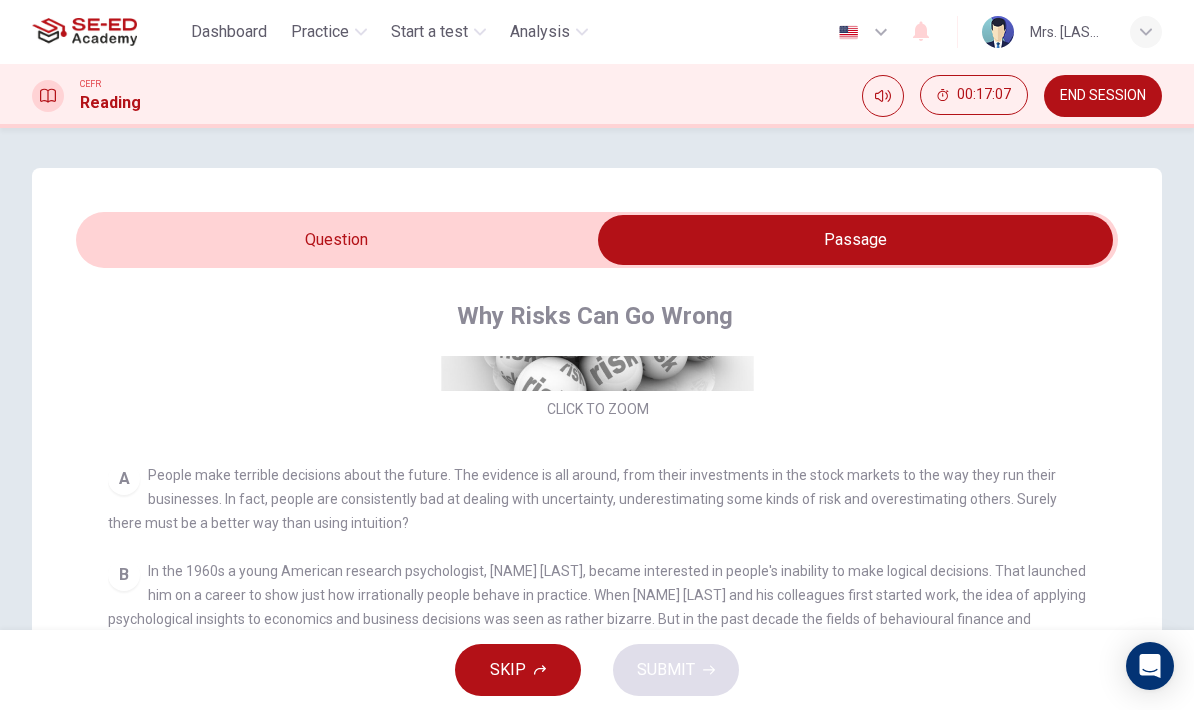 click at bounding box center (855, 240) 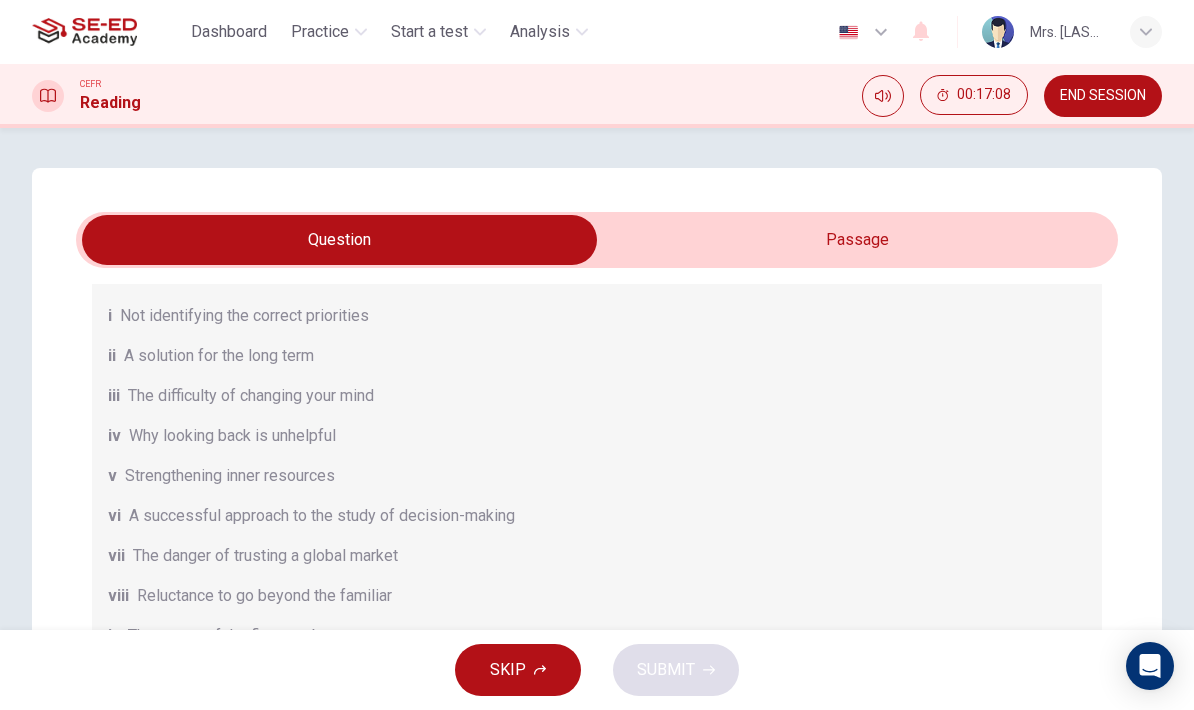 scroll, scrollTop: 222, scrollLeft: 0, axis: vertical 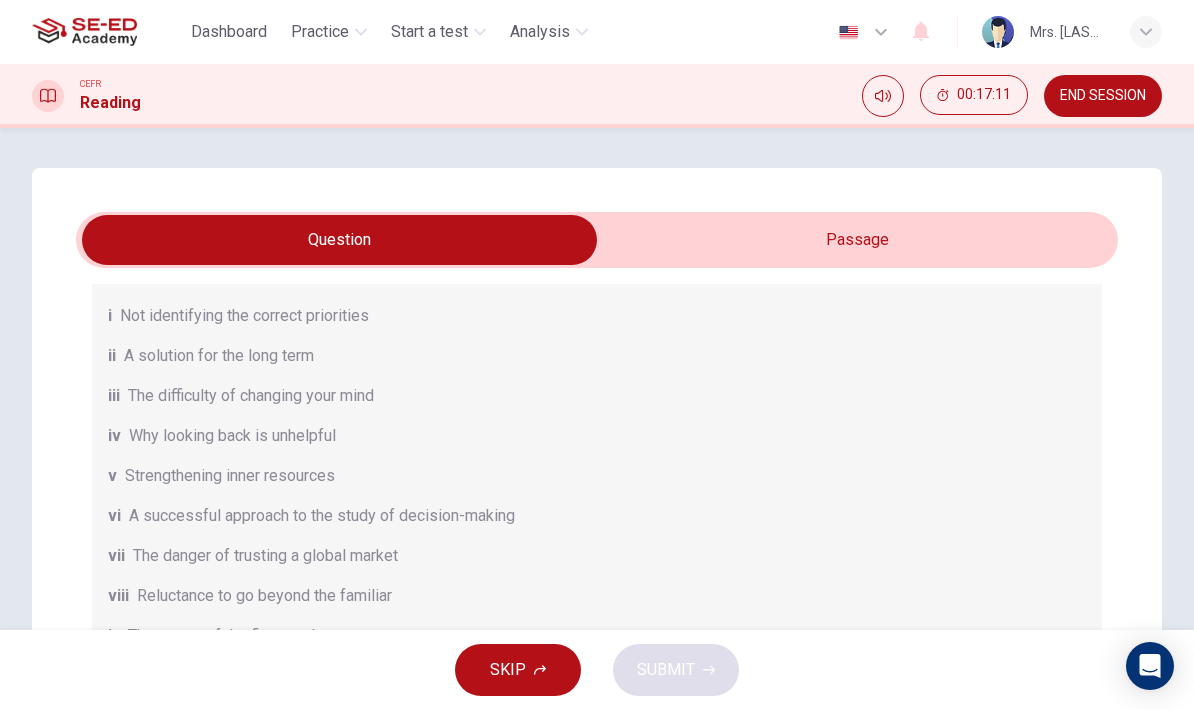 click at bounding box center (339, 240) 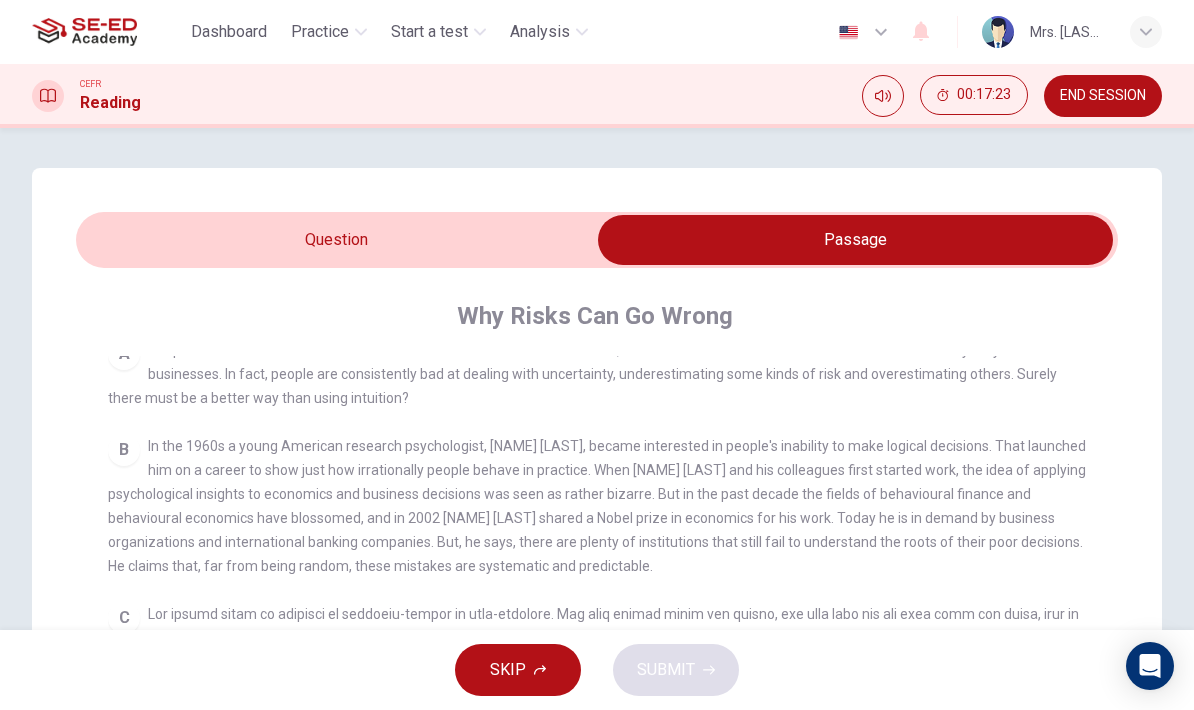scroll, scrollTop: 404, scrollLeft: 0, axis: vertical 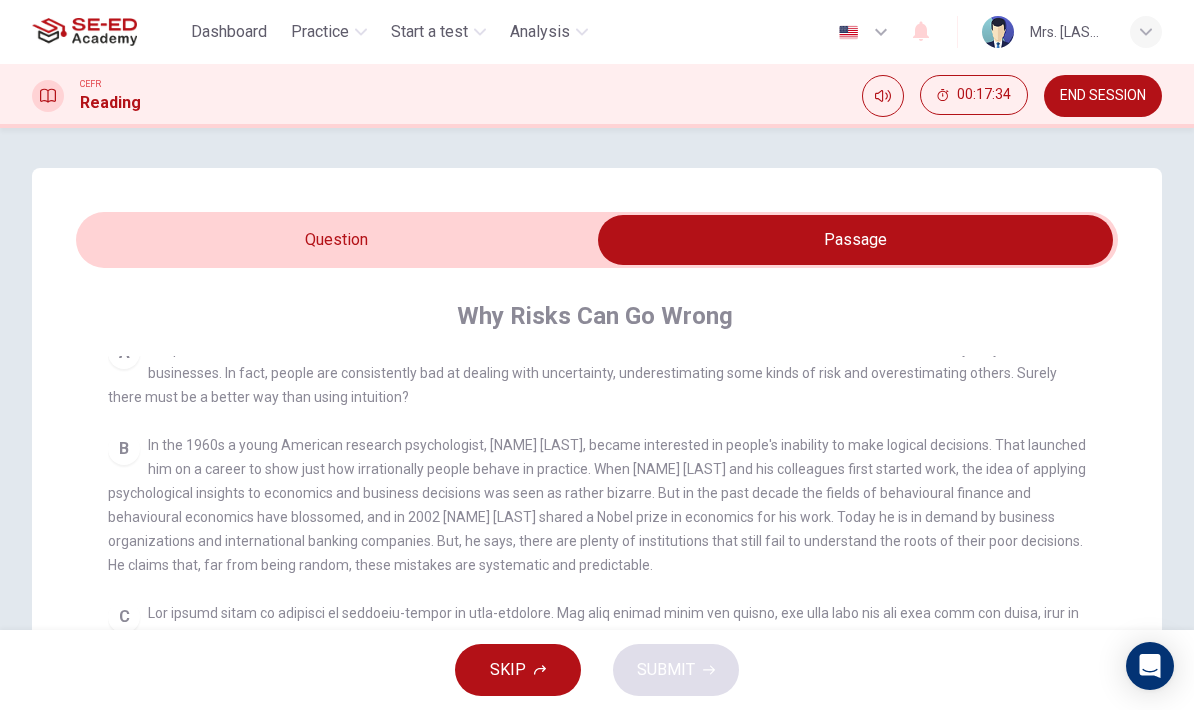 click at bounding box center [855, 240] 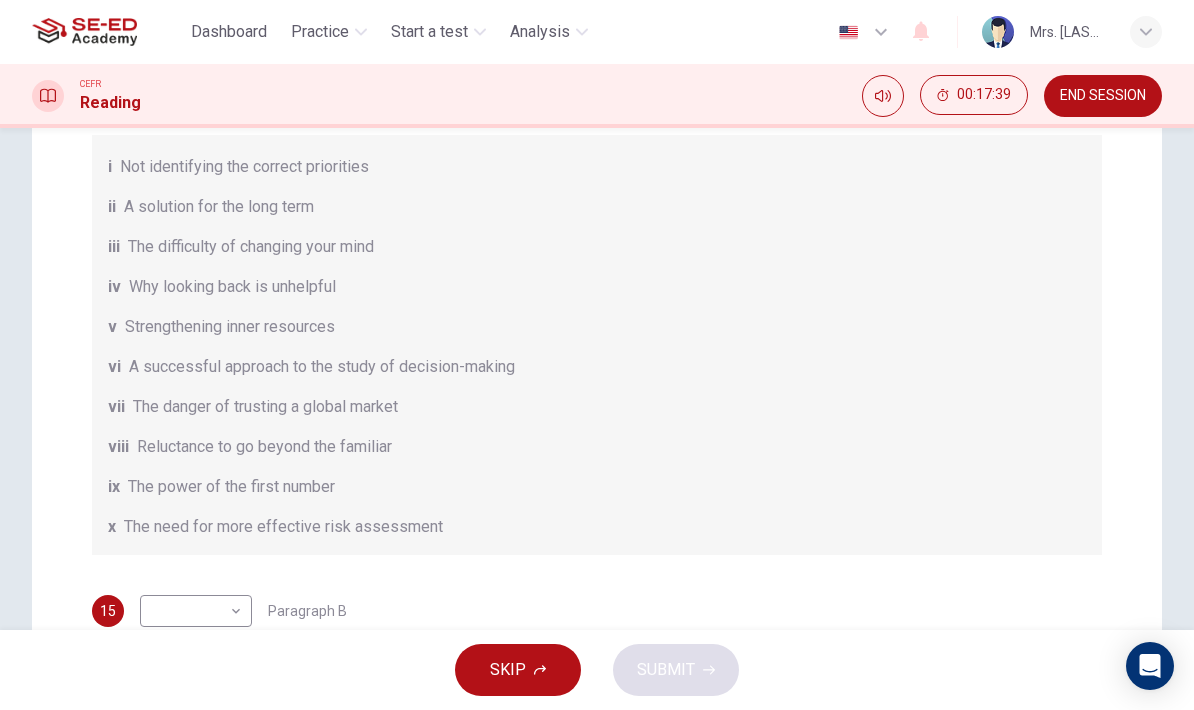 scroll, scrollTop: 150, scrollLeft: 0, axis: vertical 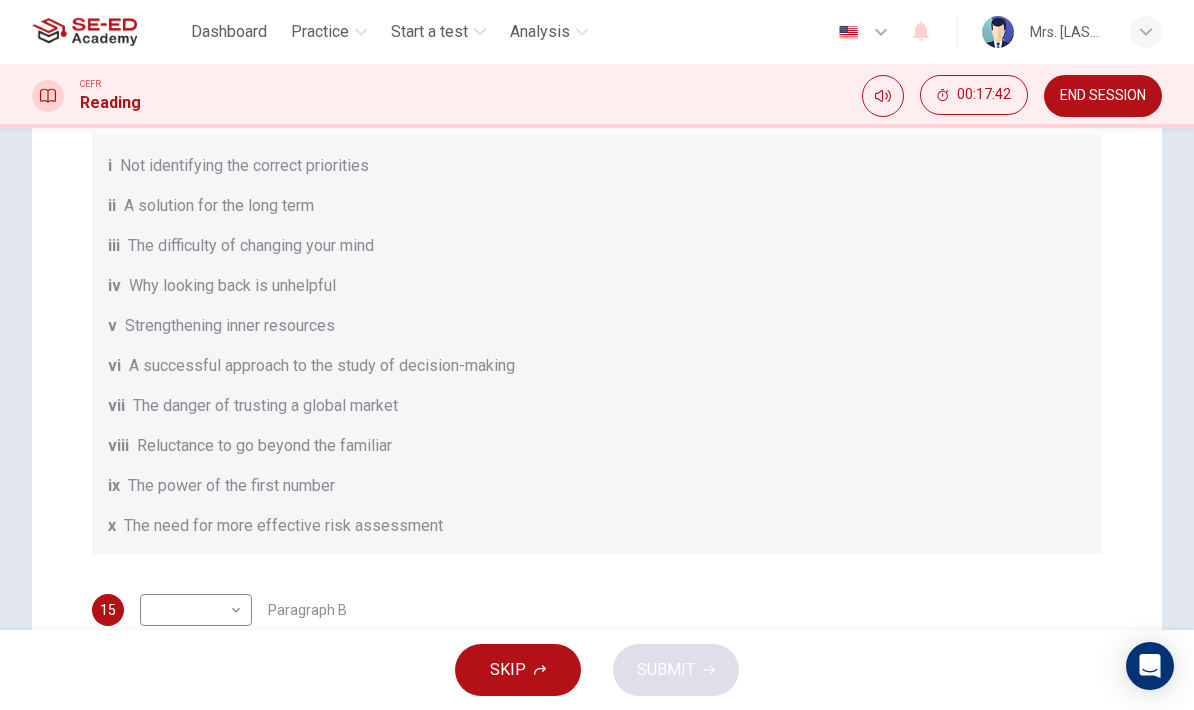 click on "This site uses cookies, as explained in our Privacy Policy. If you agree to the use of cookies, please click the Accept button and continue to browse our site. Privacy Policy Accept Dashboard Practice Start a test Analysis English en ​ Mrs.[LASTNAME] [LASTNAME] CEFR Reading 00:17:42 END SESSION Questions 15 - 20 Reading Passage 1 has nine paragraphs  A-I
Choose the correct heading for Paragraphs  B  and  D-H  from the list of headings below. Write the correct number  (i-xi)  in the boxes below. List of Headings i Not identifying the correct priorities ii A solution for the long term iii The difficulty of changing your mind iv Why looking back is unhelpful v Strengthening inner resources vi A successful approach to the study of decision-making vii The danger of trusting a global market viii Reluctance to go beyond the familiar ix The power of the first number x The need for more effective risk assessment 15 ​ ​ Paragraph B 16 ​ ​ Paragraph D 17 ​ ​ Paragraph E 18 ​ ​ Paragraph F 19 ​" at bounding box center [597, 355] 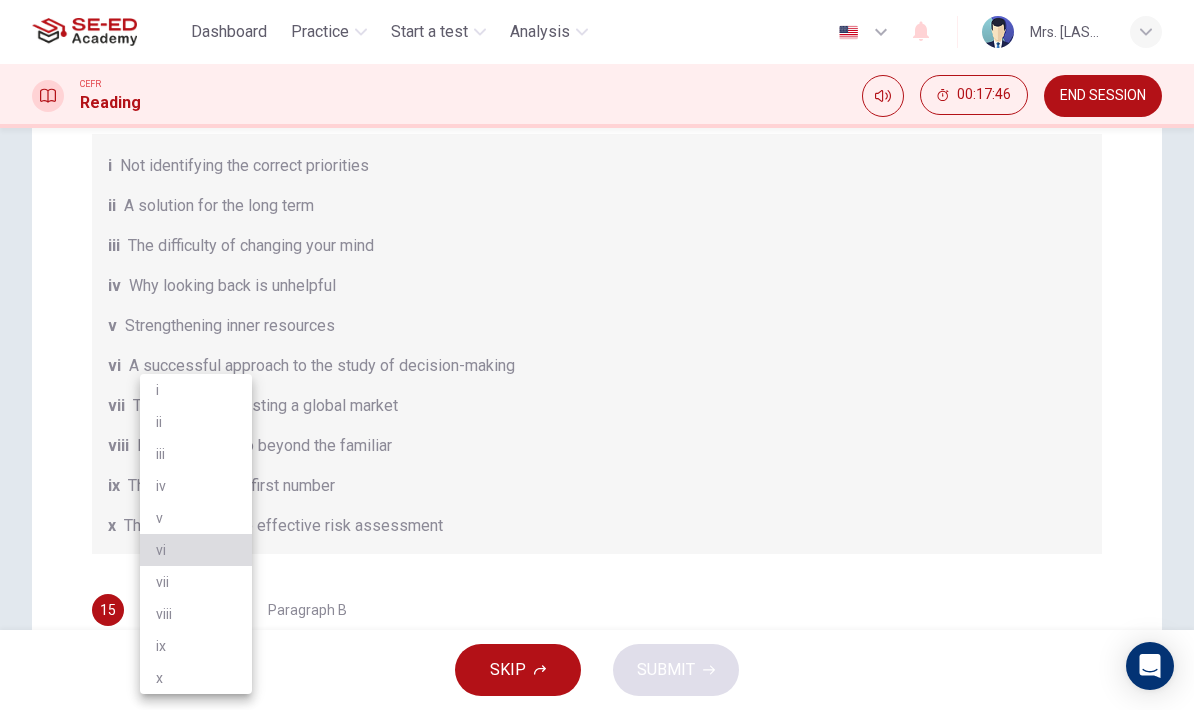 click on "vi" at bounding box center (196, 550) 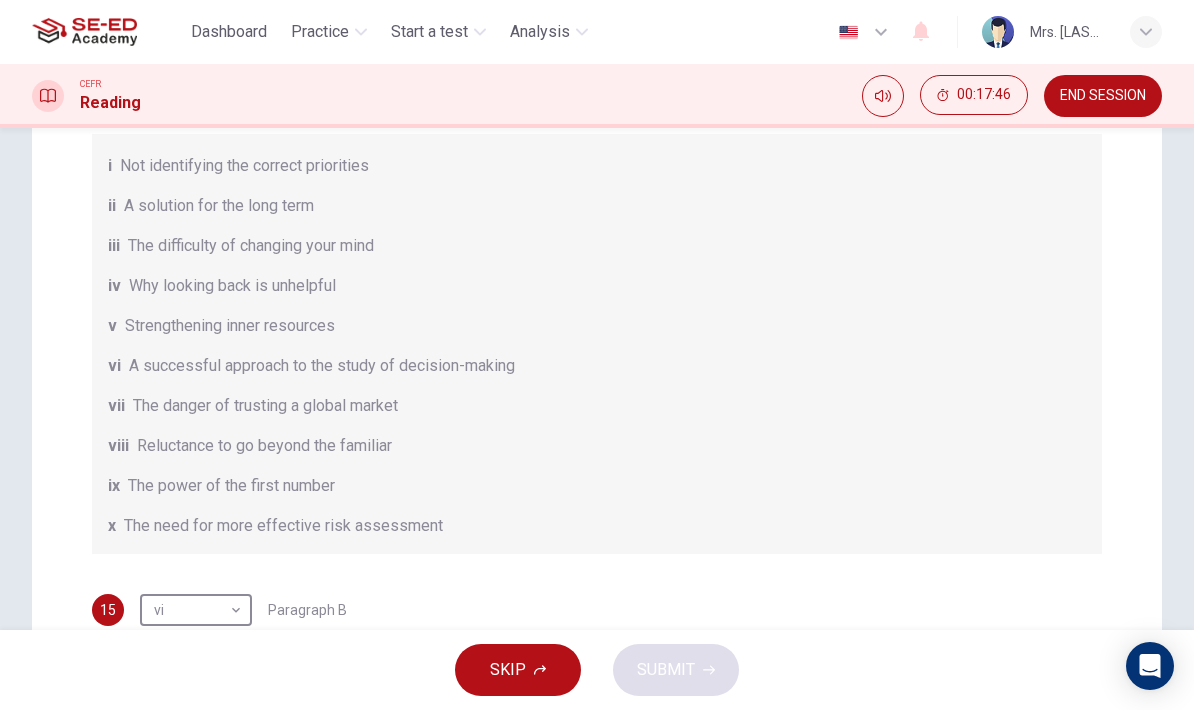 scroll, scrollTop: 159, scrollLeft: 0, axis: vertical 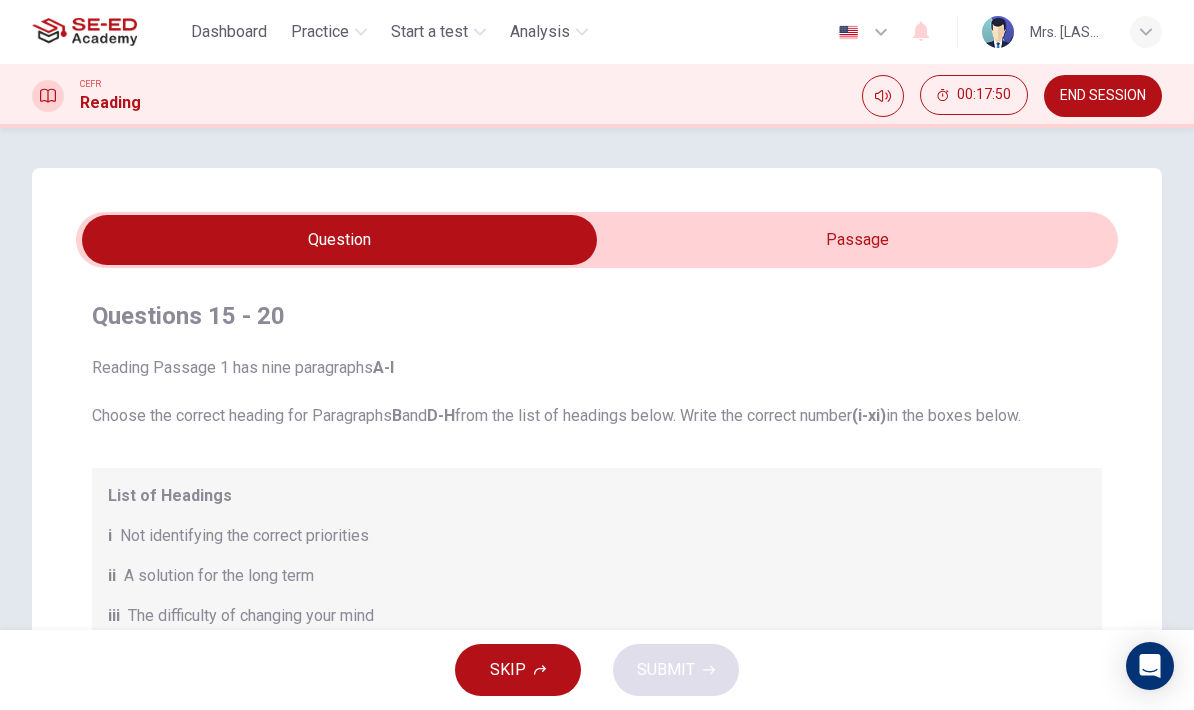 click at bounding box center [339, 240] 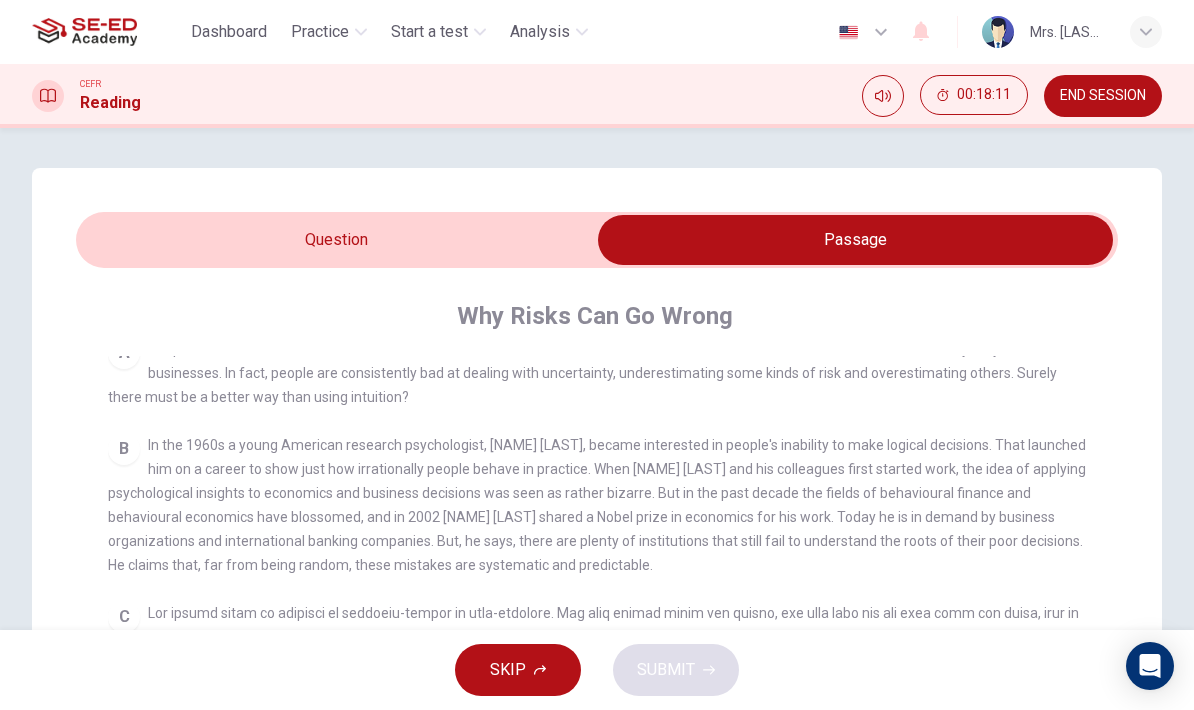 scroll, scrollTop: 0, scrollLeft: 0, axis: both 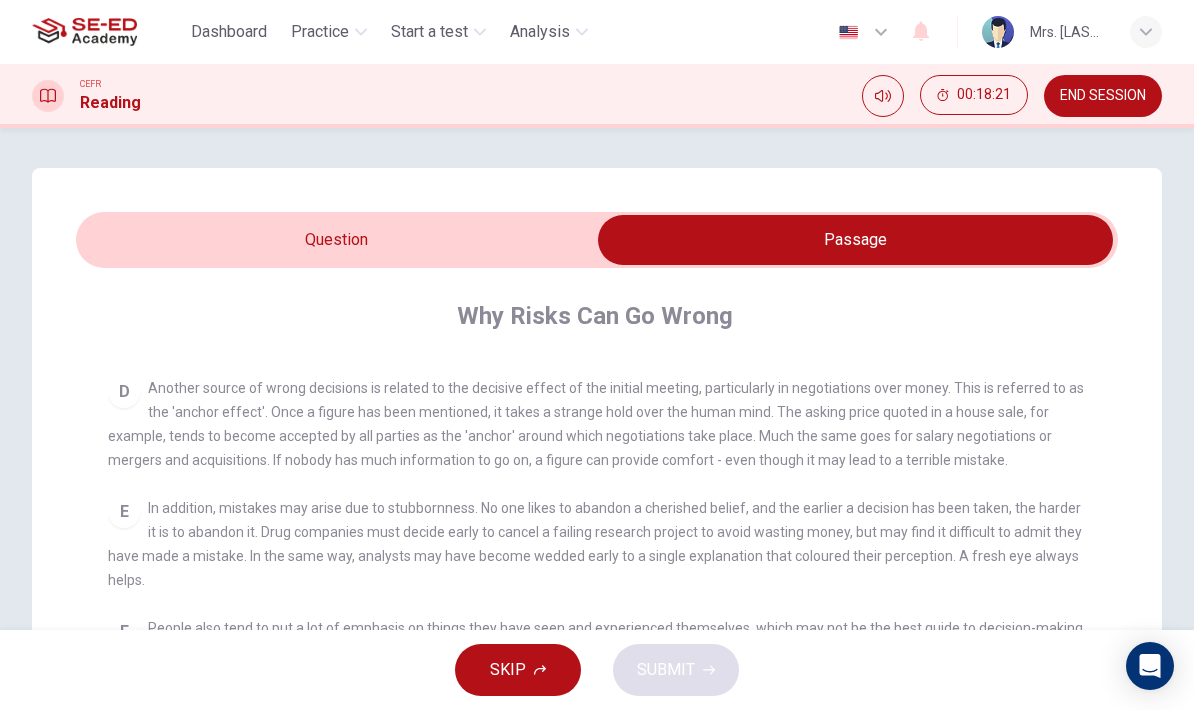 click at bounding box center (855, 240) 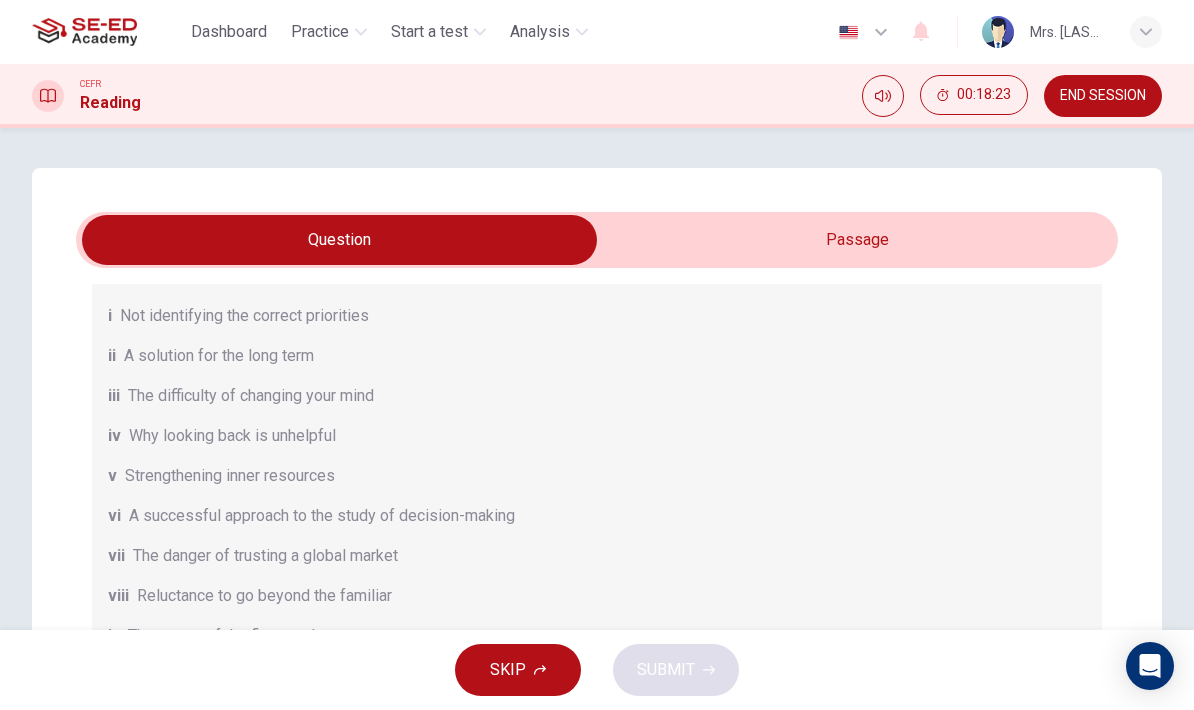 scroll, scrollTop: 220, scrollLeft: 0, axis: vertical 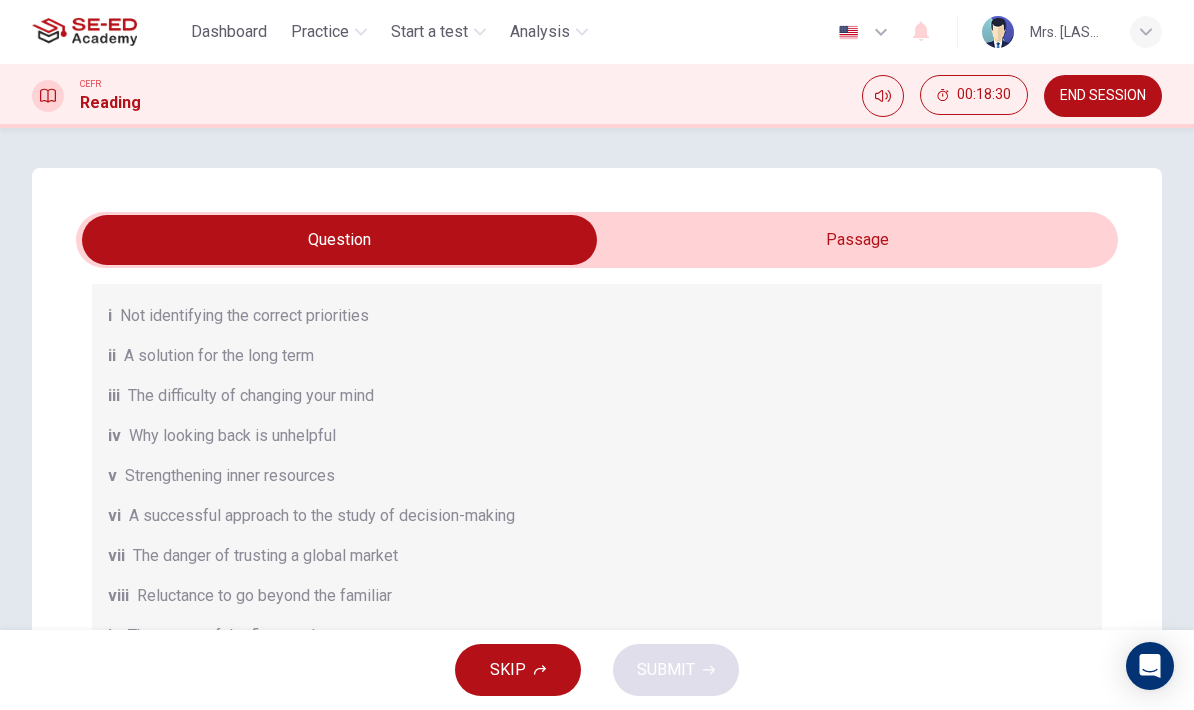 click at bounding box center (339, 240) 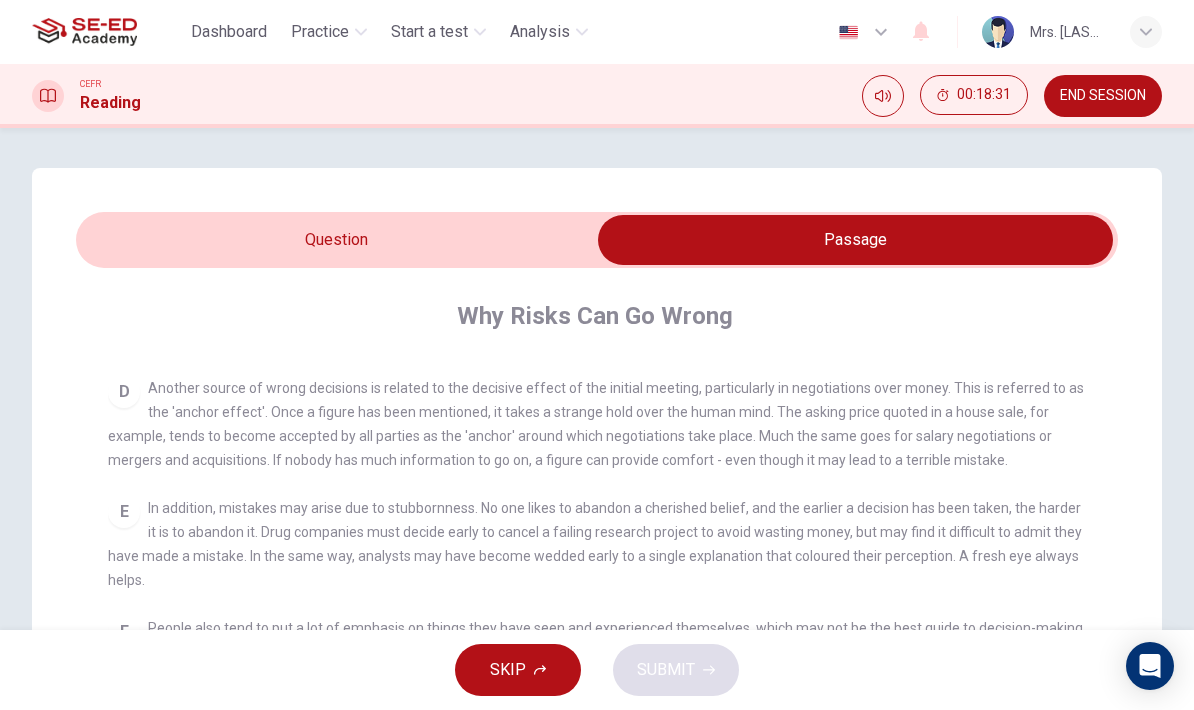 scroll, scrollTop: 886, scrollLeft: 0, axis: vertical 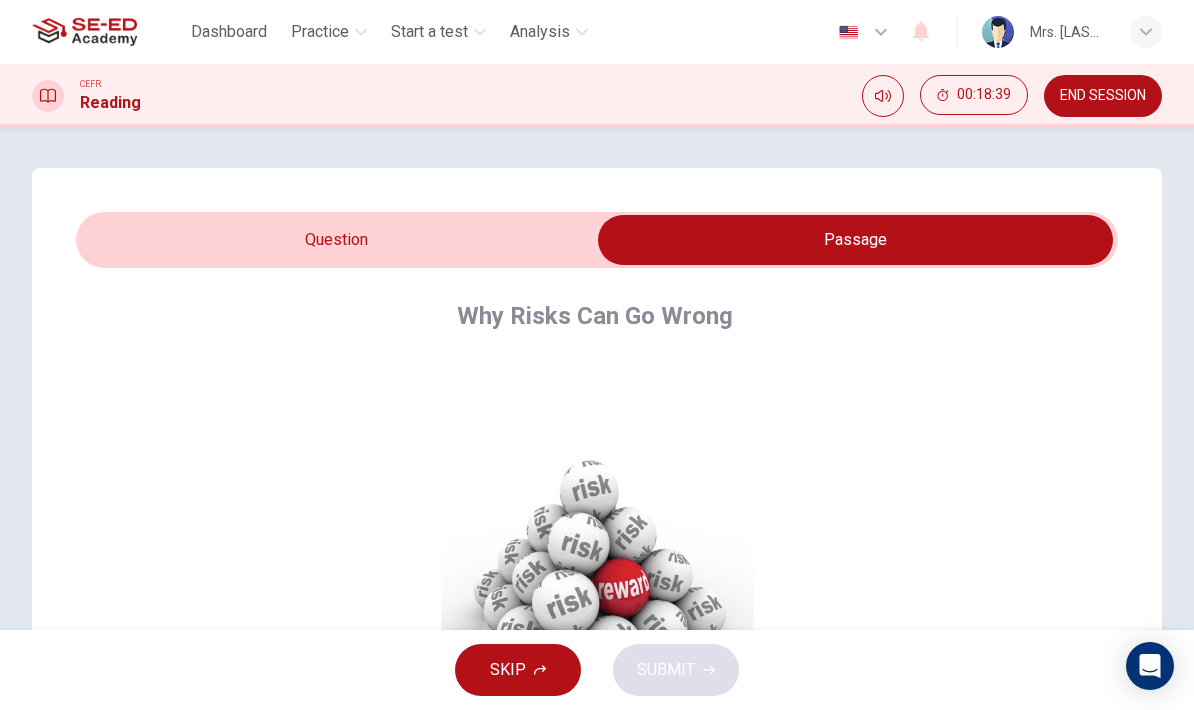 click at bounding box center (855, 240) 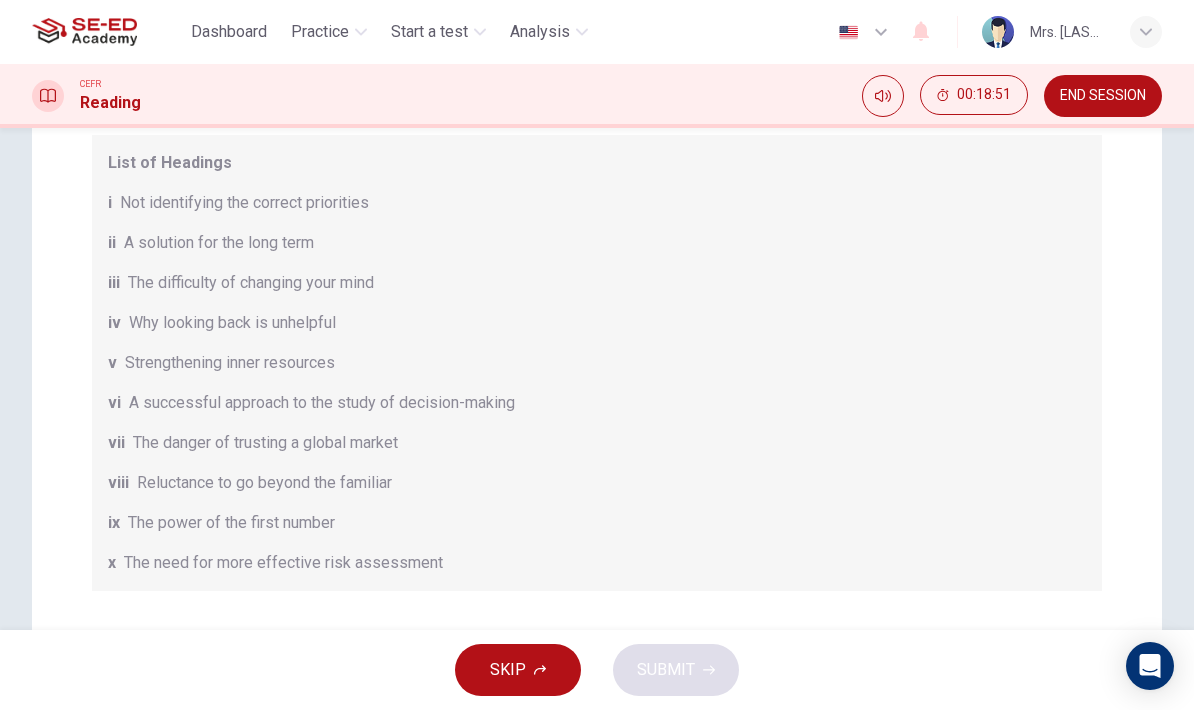 scroll, scrollTop: 107, scrollLeft: 0, axis: vertical 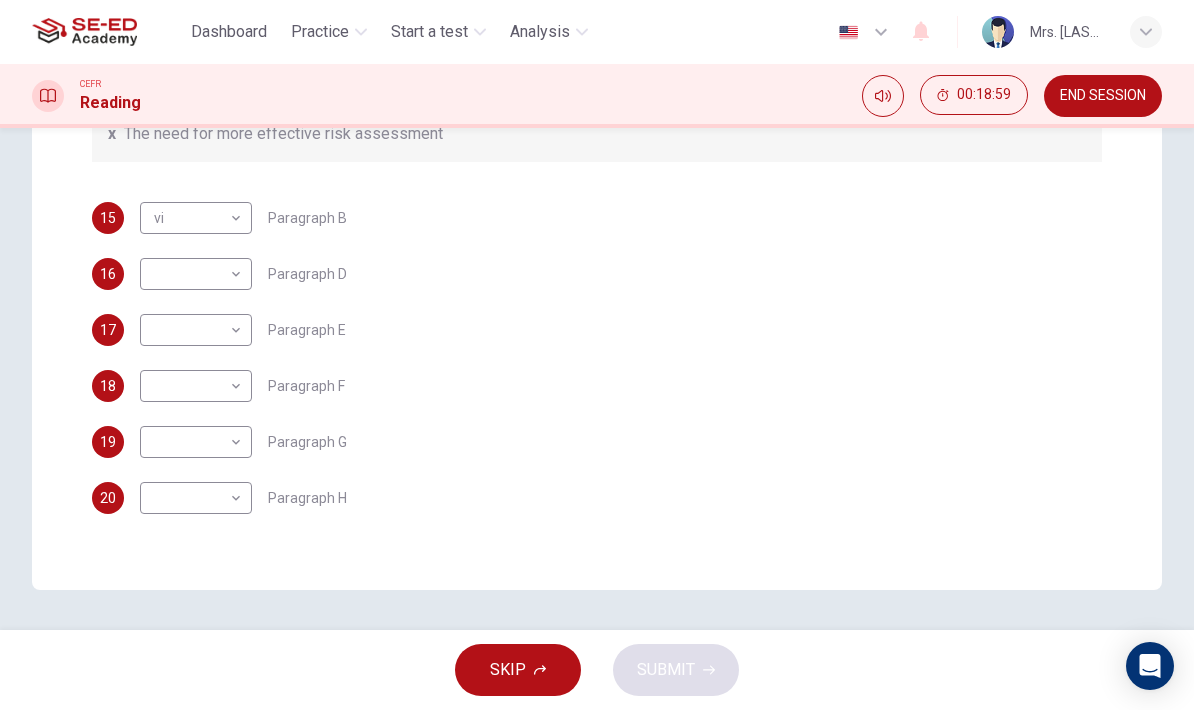 click on "END SESSION" at bounding box center (1103, 96) 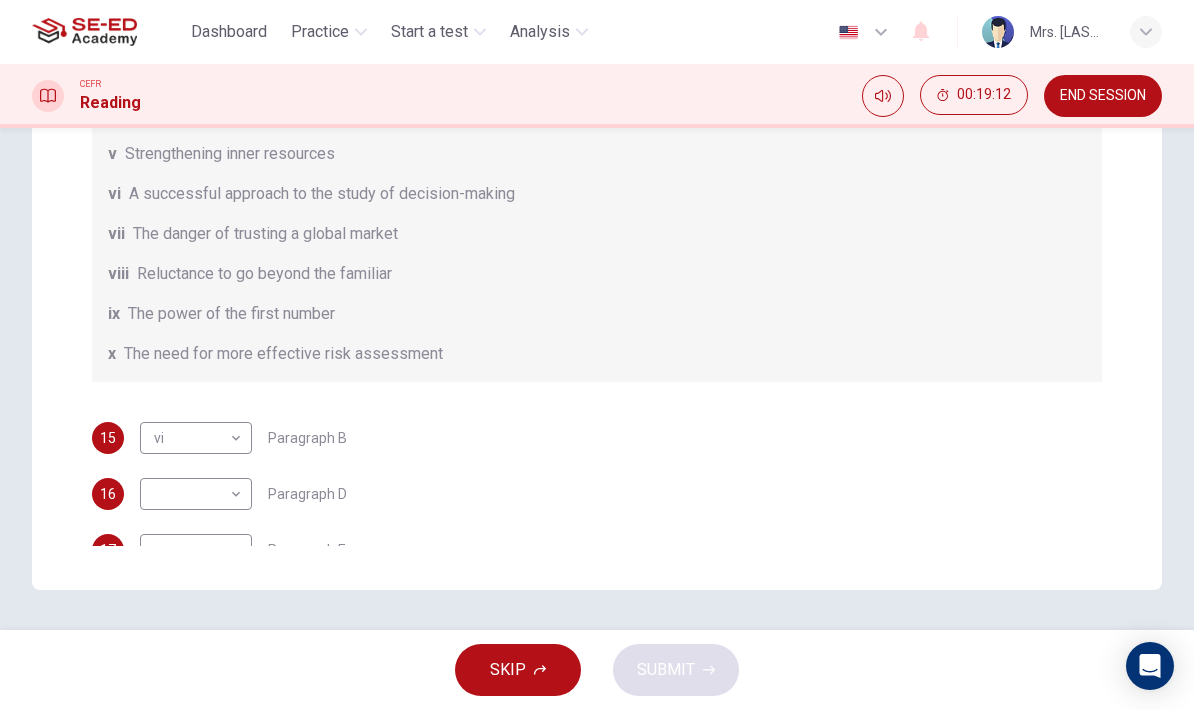 scroll, scrollTop: 0, scrollLeft: 0, axis: both 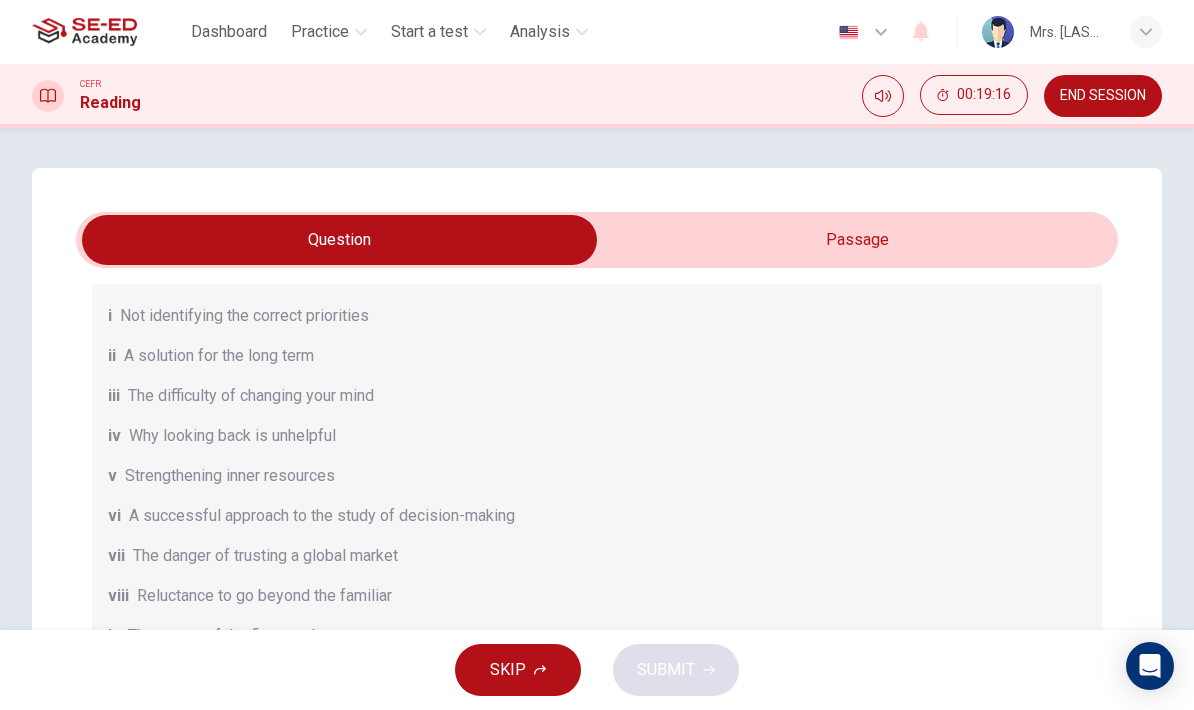 click at bounding box center (339, 240) 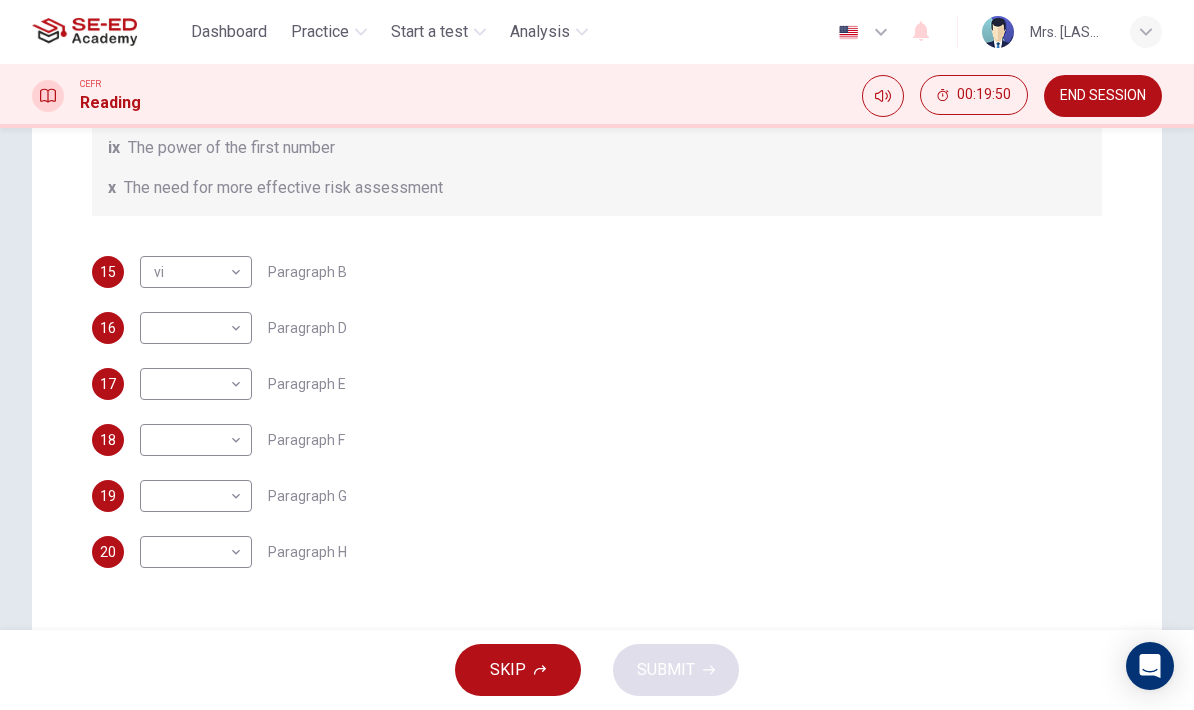 scroll, scrollTop: 499, scrollLeft: 0, axis: vertical 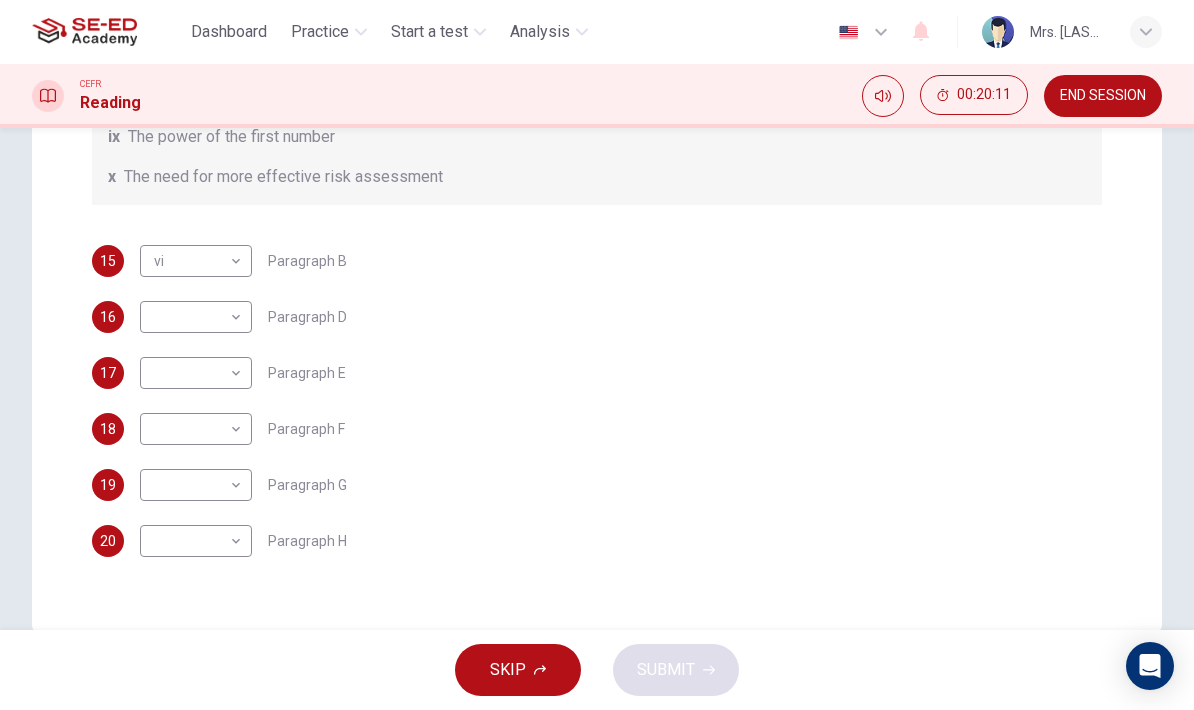 click on "This site uses cookies, as explained in our Privacy Policy. If you agree to the use of cookies, please click the Accept button and continue to browse our site. Privacy Policy Accept Dashboard Practice Start a test Analysis English en ​ Mrs.[LASTNAME] [LASTNAME] CEFR Reading 00:20:11 END SESSION Questions 15 - 20 Reading Passage 1 has nine paragraphs  A-I
Choose the correct heading for Paragraphs  B  and  D-H  from the list of headings below. Write the correct number  (i-xi)  in the boxes below. List of Headings i Not identifying the correct priorities ii A solution for the long term iii The difficulty of changing your mind iv Why looking back is unhelpful v Strengthening inner resources vi A successful approach to the study of decision-making vii The danger of trusting a global market viii Reluctance to go beyond the familiar ix The power of the first number x The need for more effective risk assessment 15 vi vi ​ Paragraph B 16 ​ ​ Paragraph D 17 ​ ​ Paragraph E 18 ​ ​ Paragraph F 19 ​ 20" at bounding box center (597, 355) 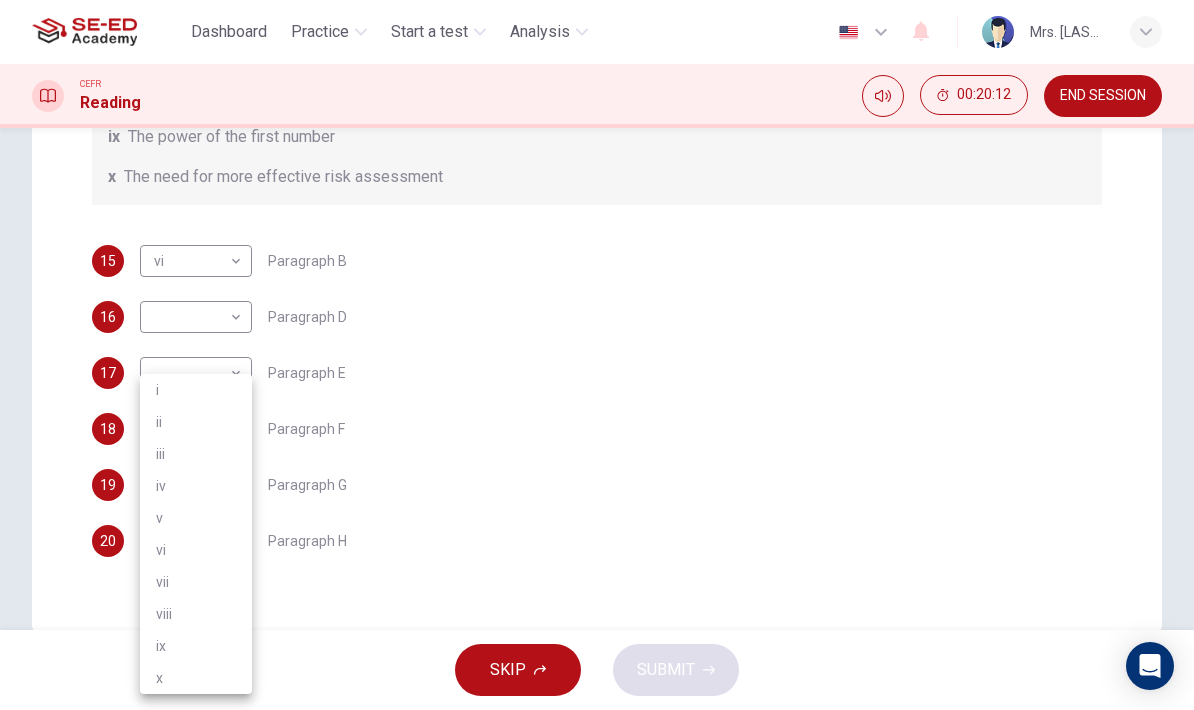 click at bounding box center [597, 355] 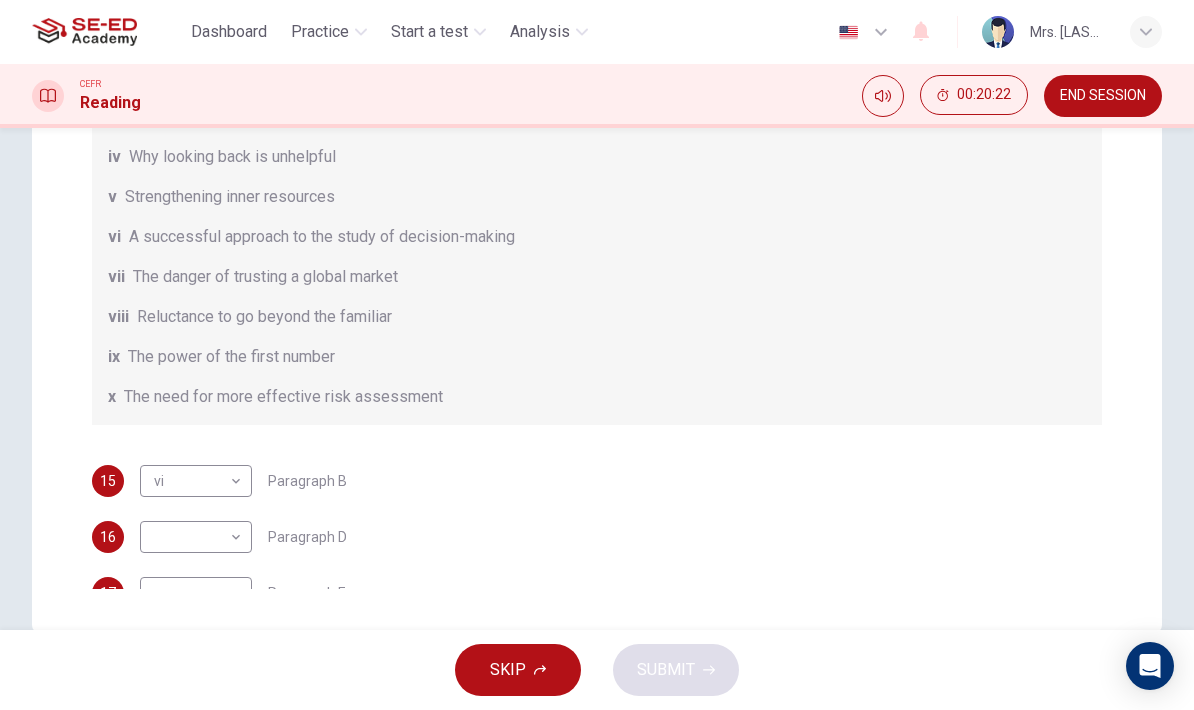 scroll, scrollTop: 0, scrollLeft: 0, axis: both 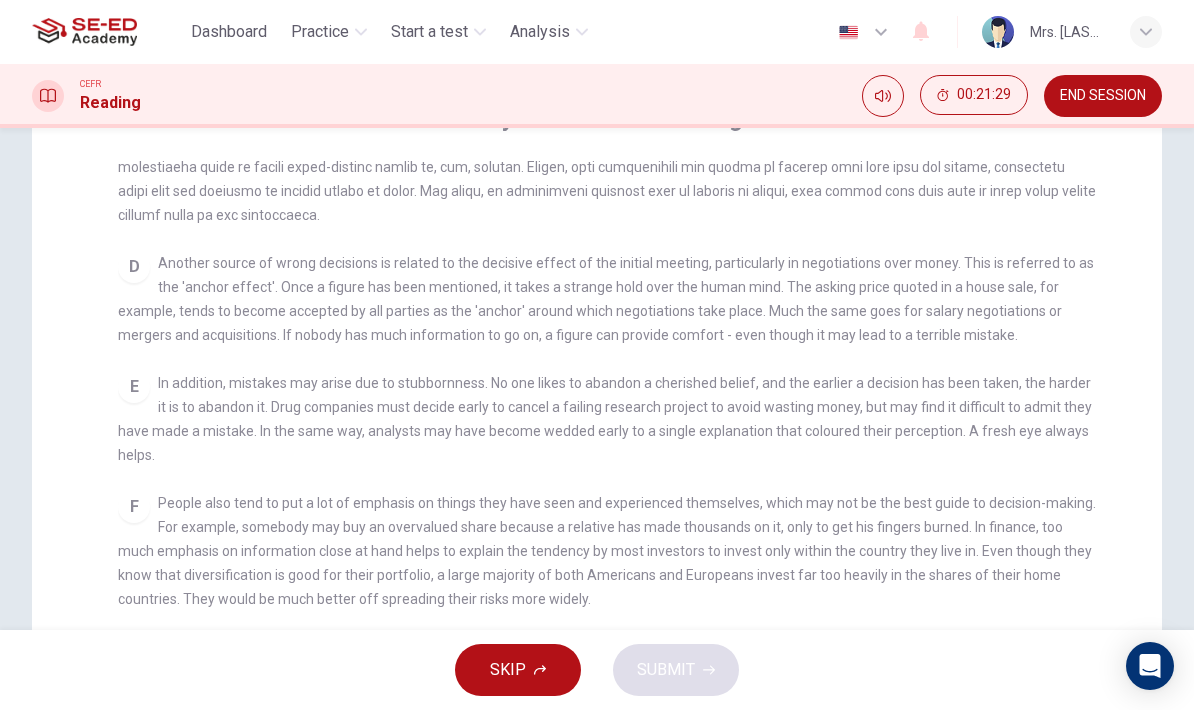 checkbox on "false" 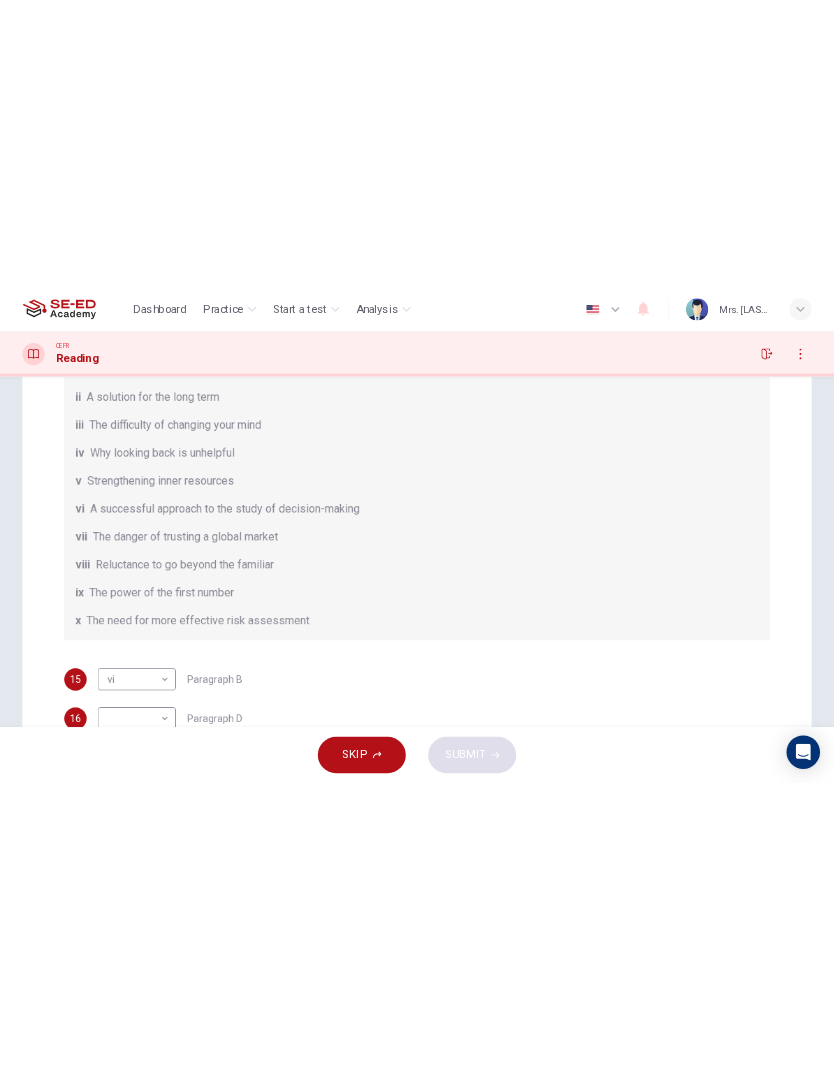 scroll, scrollTop: 182, scrollLeft: 0, axis: vertical 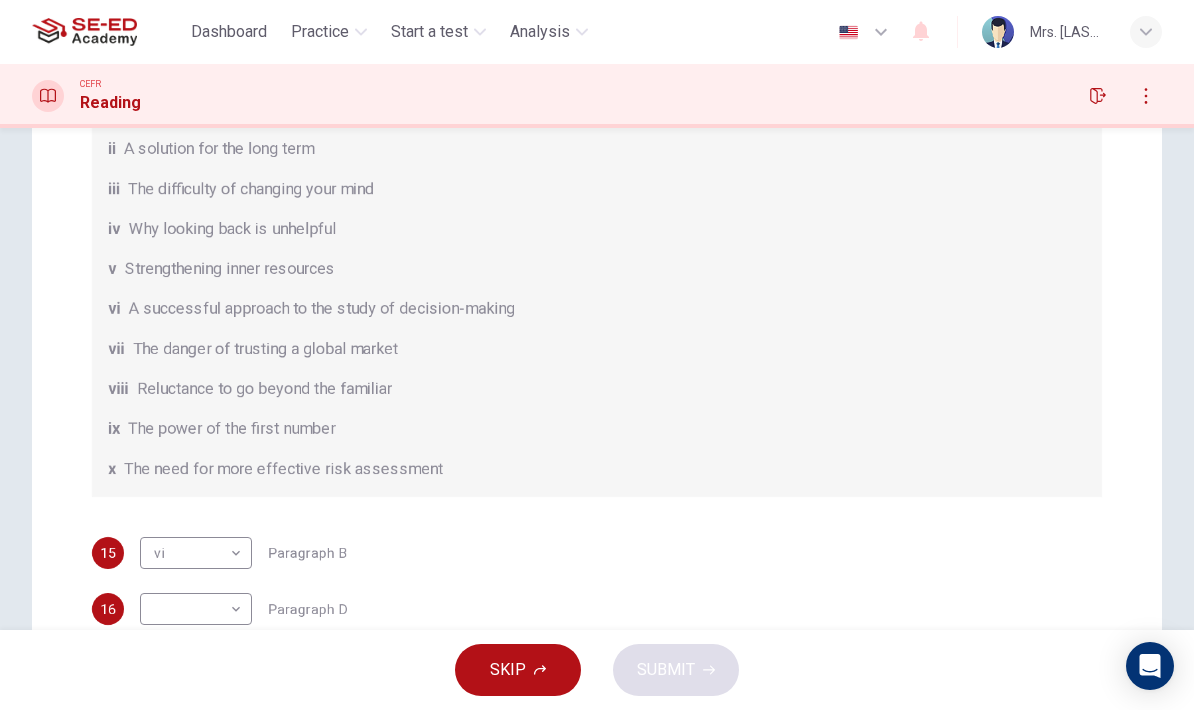 click 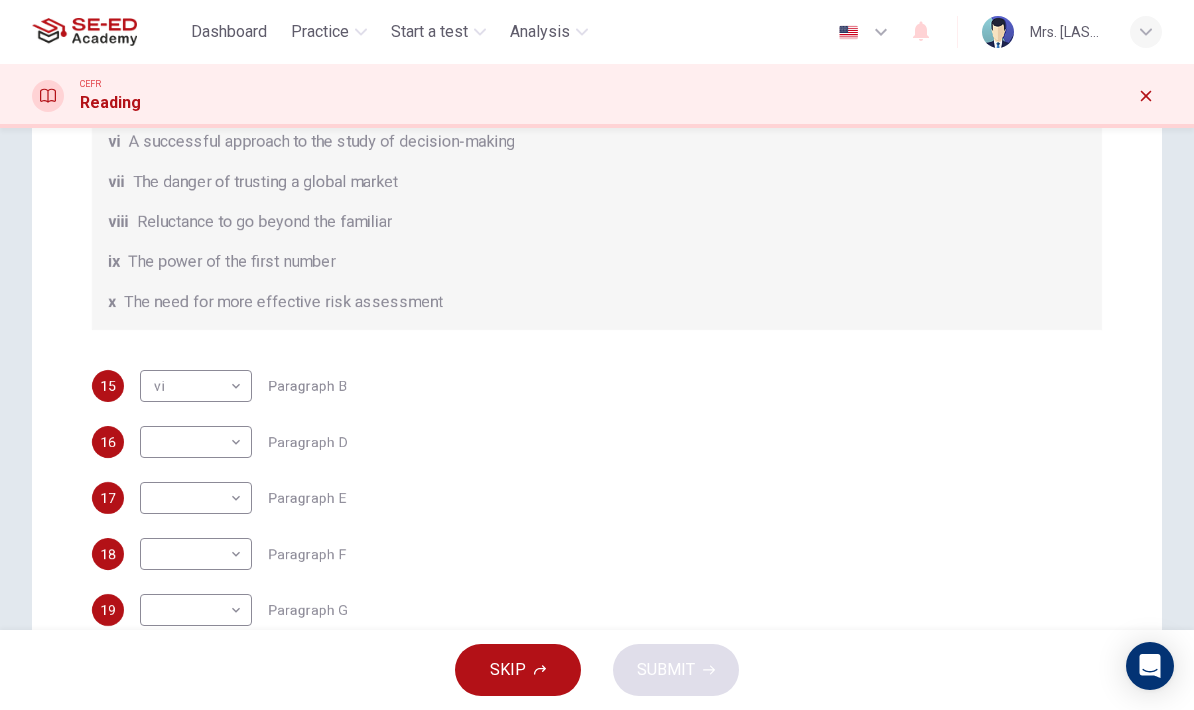 scroll, scrollTop: 375, scrollLeft: 0, axis: vertical 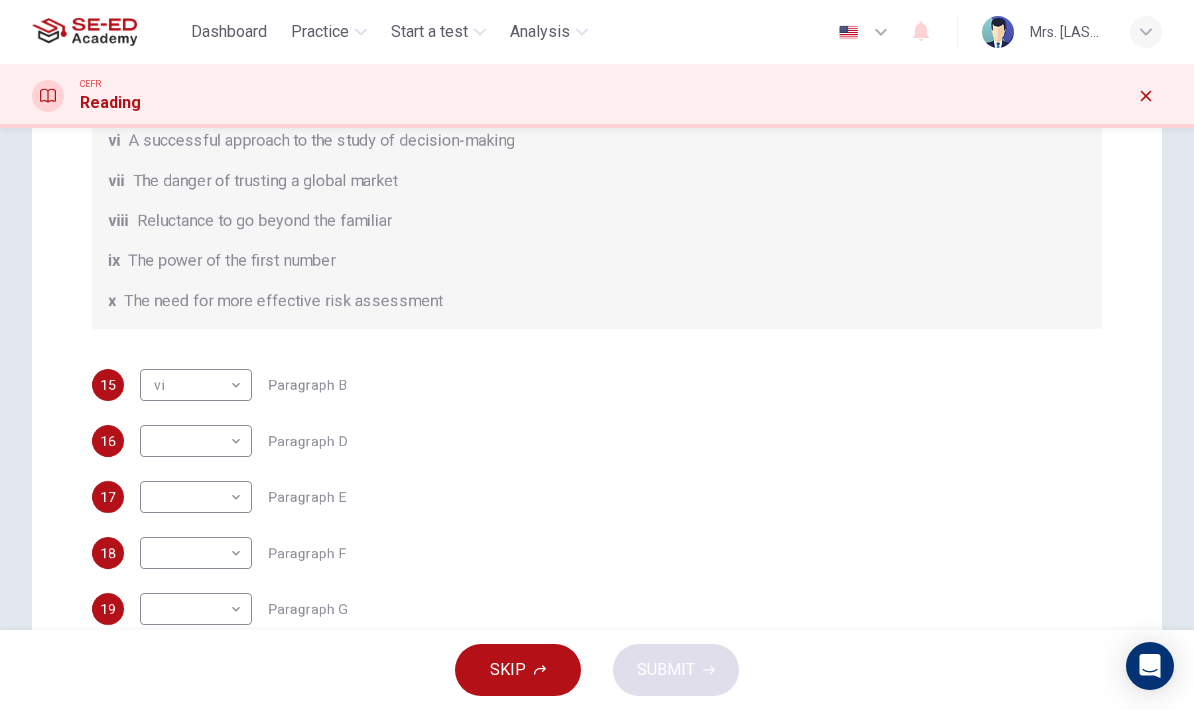 click 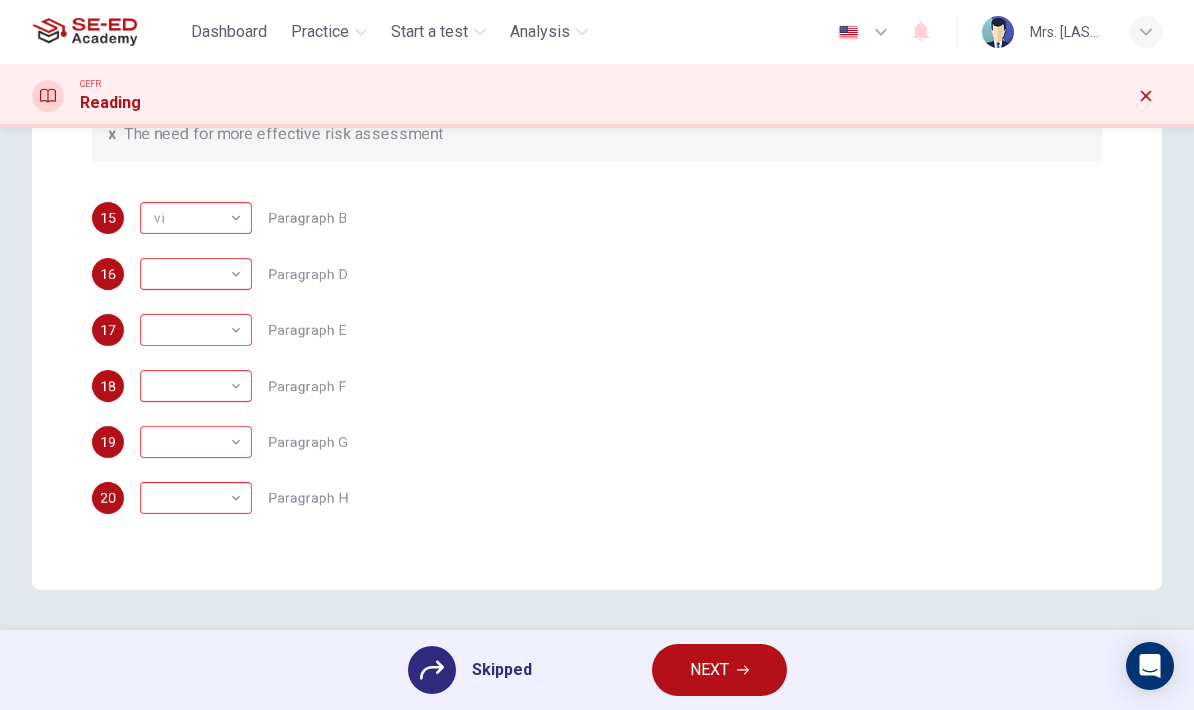click on "20 ​ ​ Paragraph H" at bounding box center (597, 498) 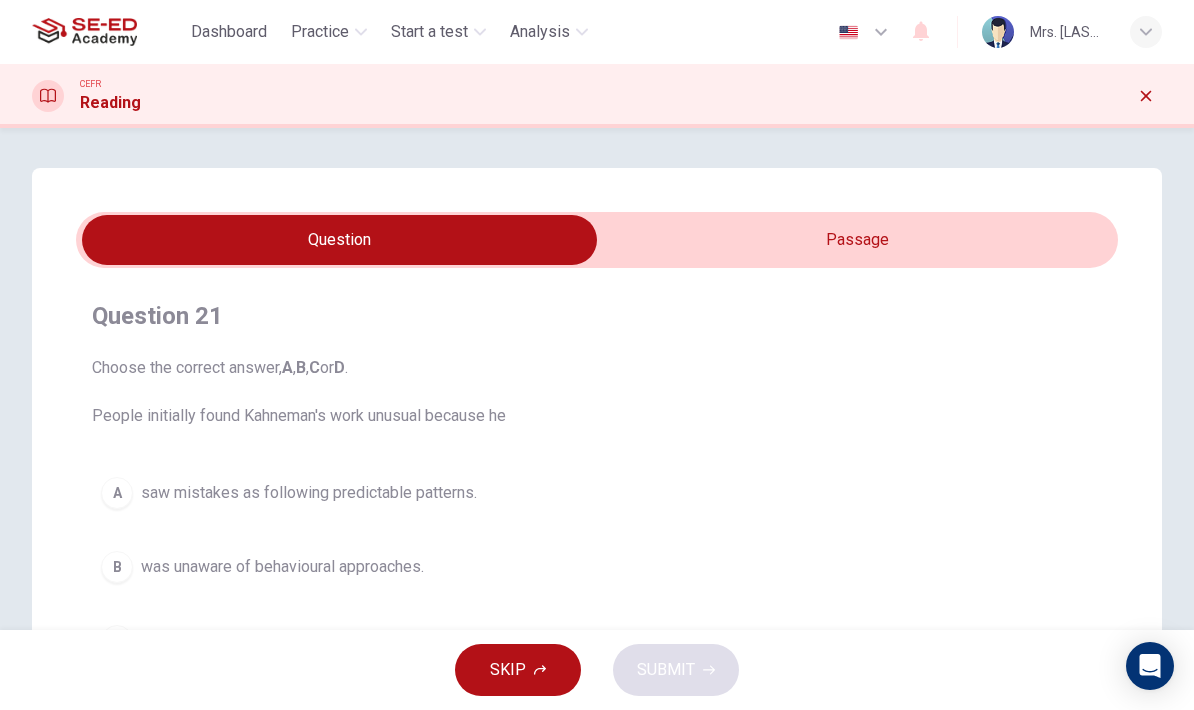 scroll, scrollTop: 0, scrollLeft: 0, axis: both 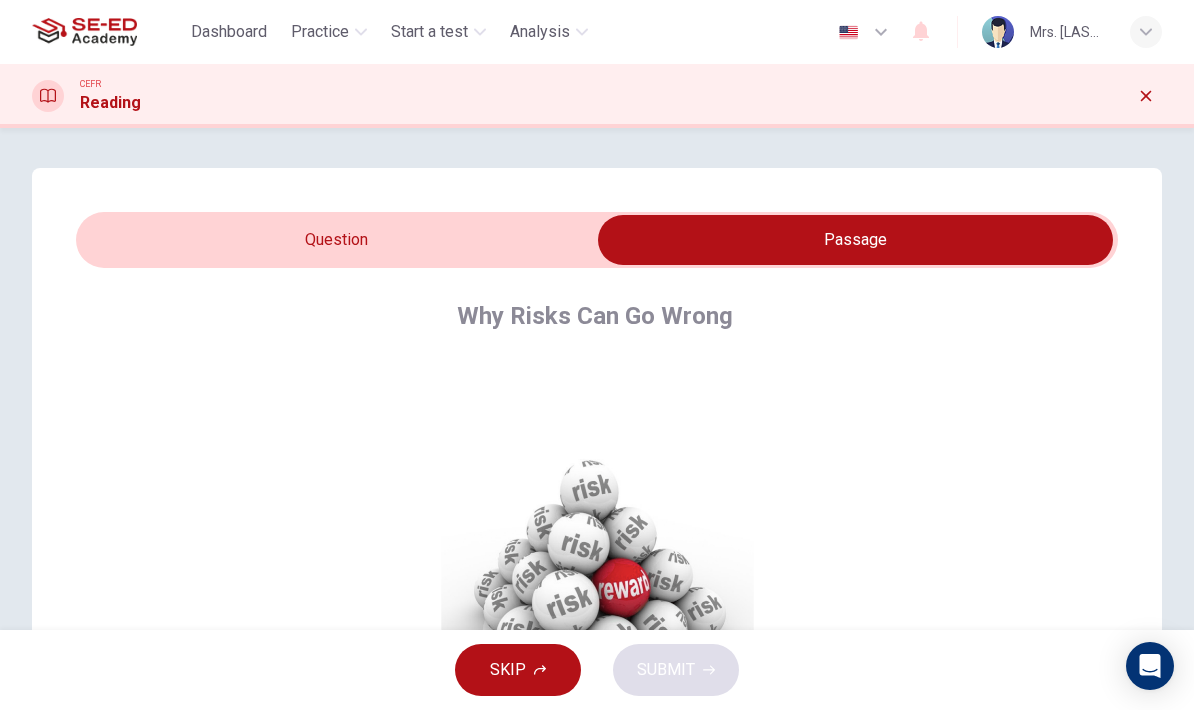 click at bounding box center [855, 240] 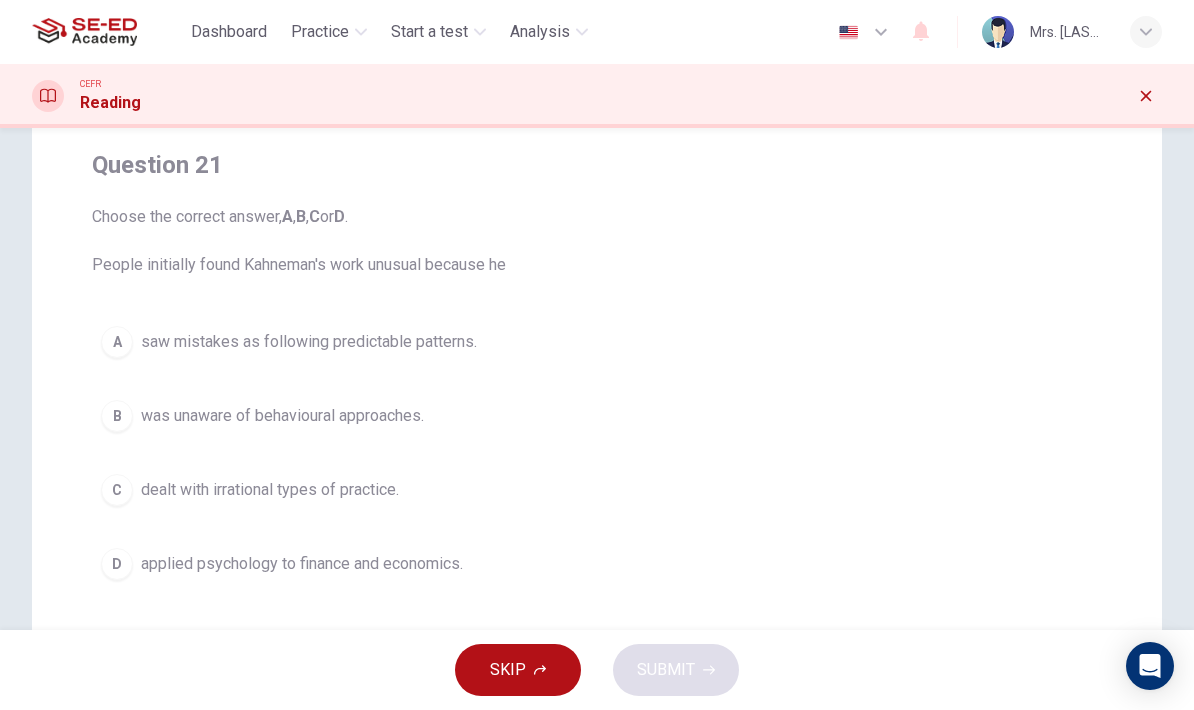 scroll, scrollTop: 152, scrollLeft: 0, axis: vertical 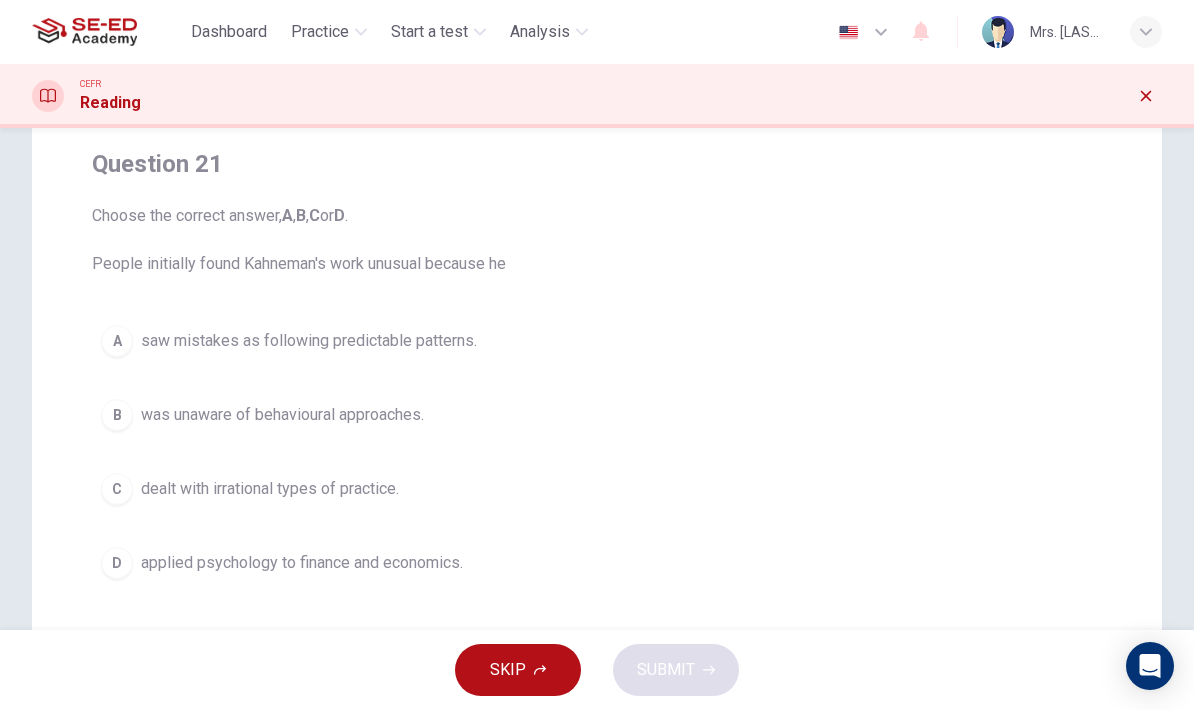 click 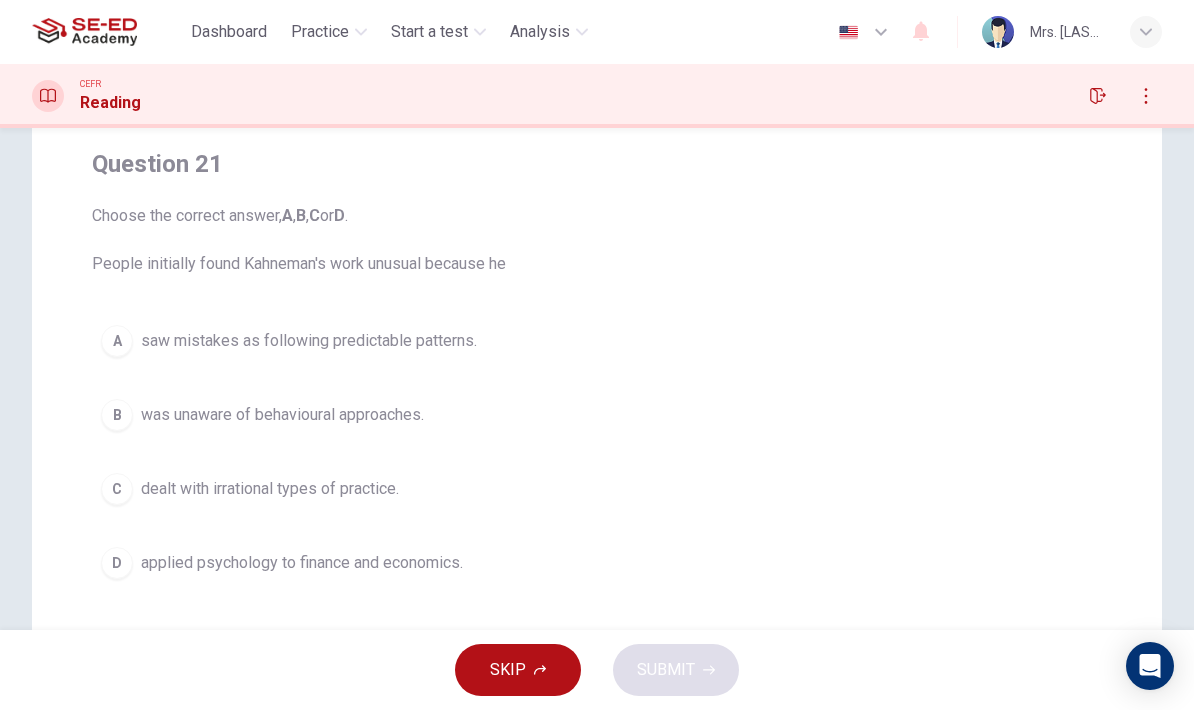 click at bounding box center [1098, 96] 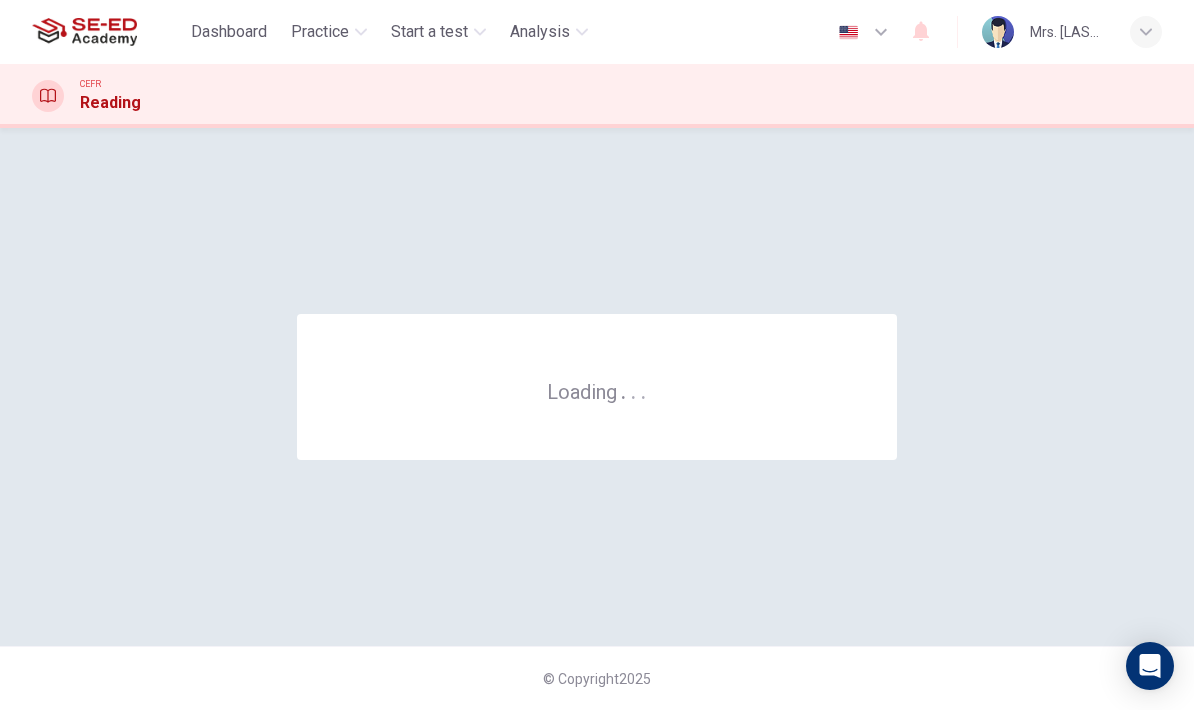 scroll, scrollTop: 0, scrollLeft: 0, axis: both 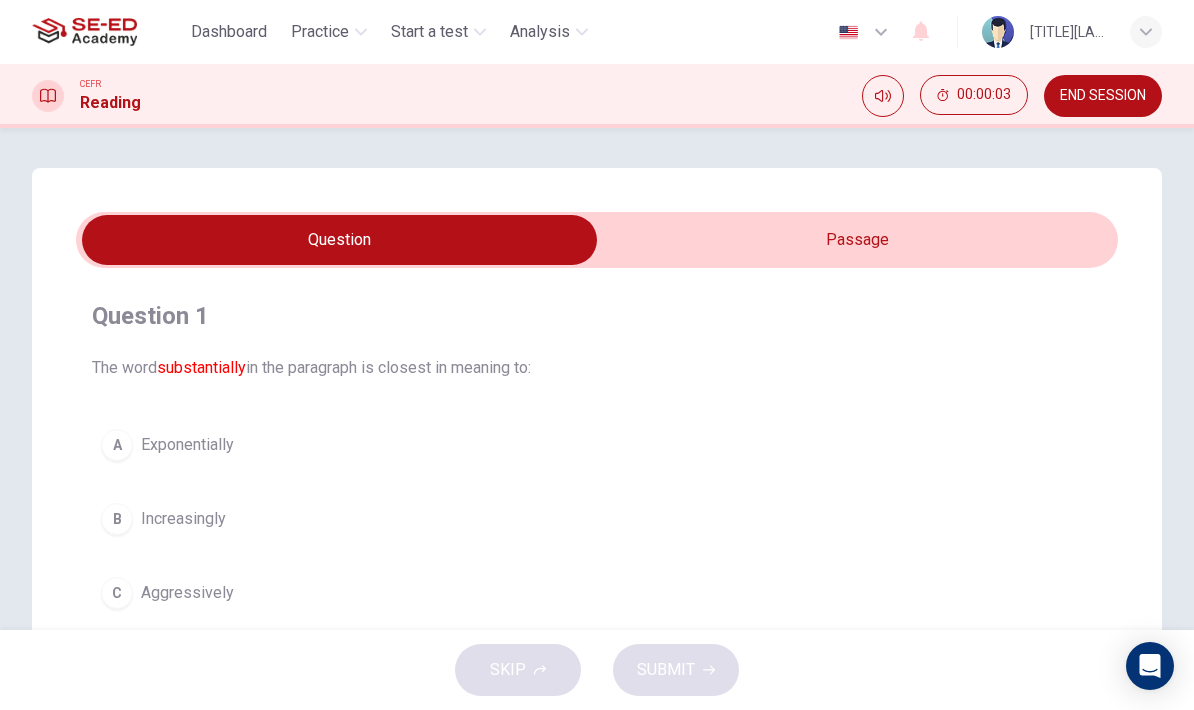 click at bounding box center [339, 240] 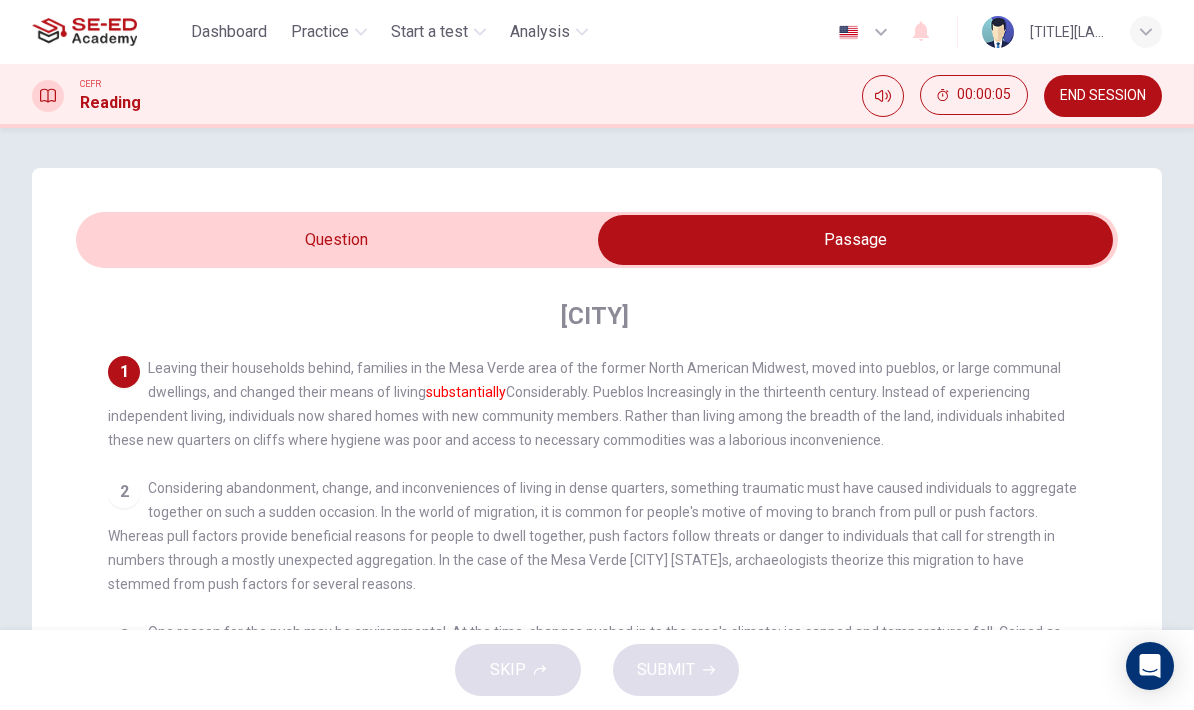click at bounding box center [855, 240] 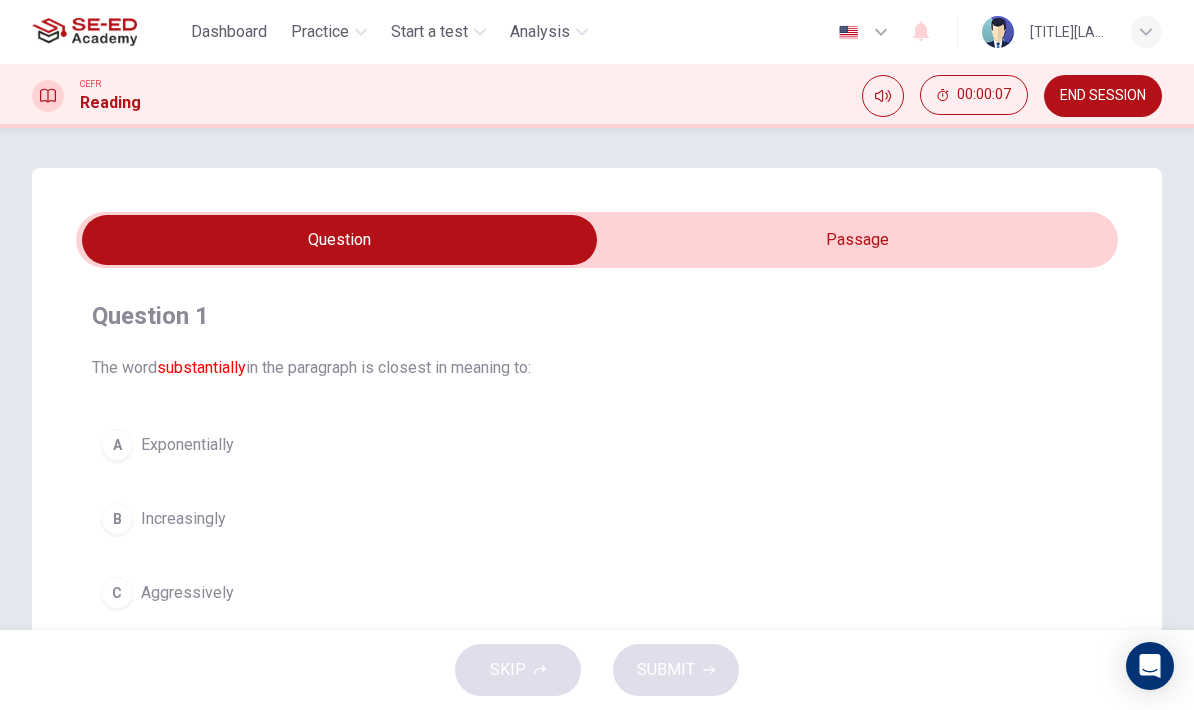 click on "END SESSION" at bounding box center [1103, 96] 